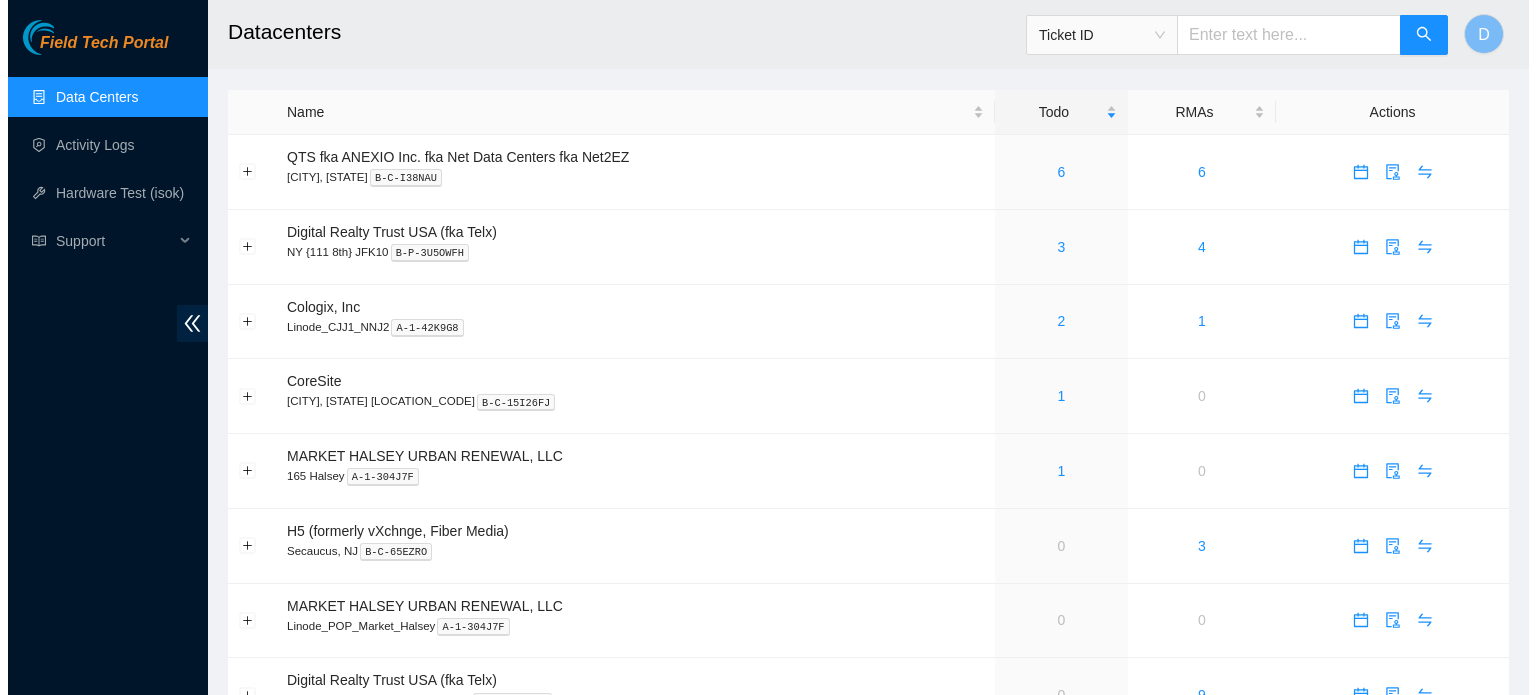 scroll, scrollTop: 0, scrollLeft: 0, axis: both 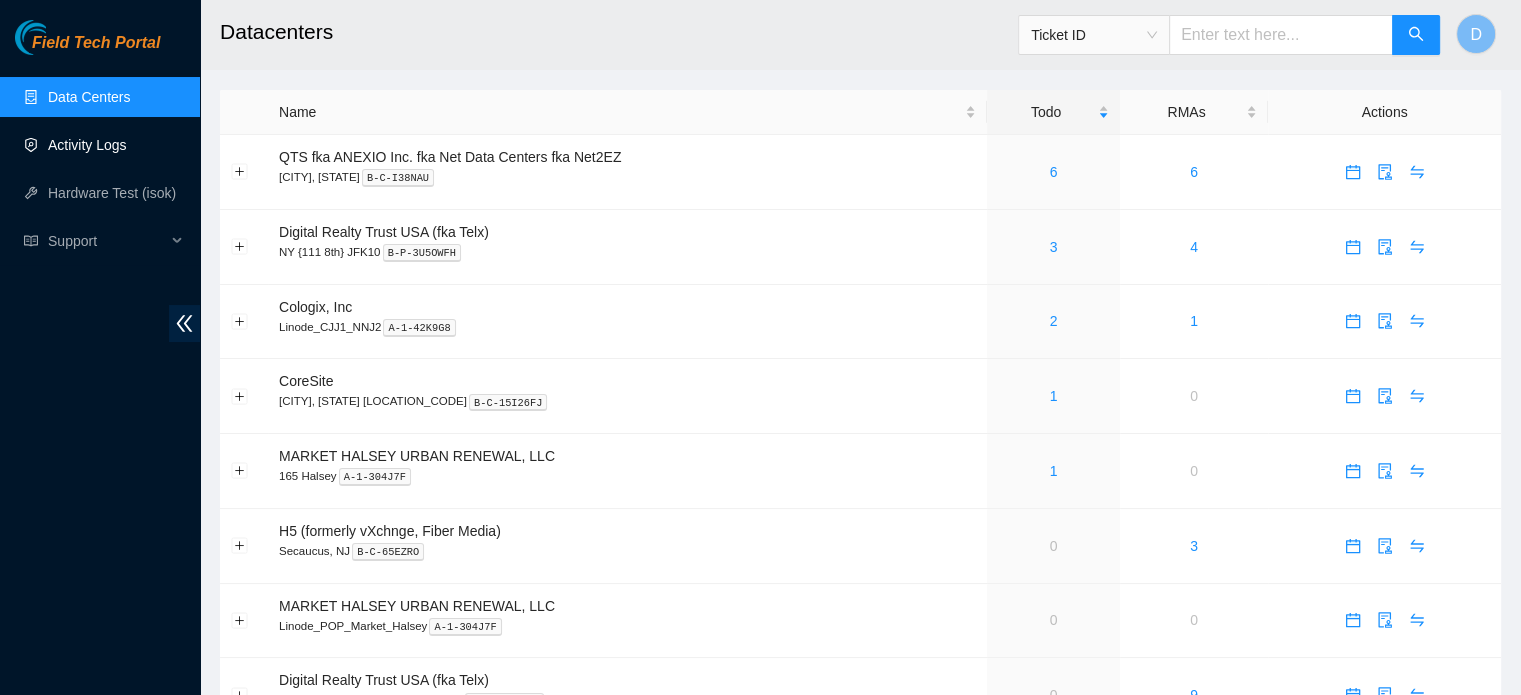 click on "Activity Logs" at bounding box center [87, 145] 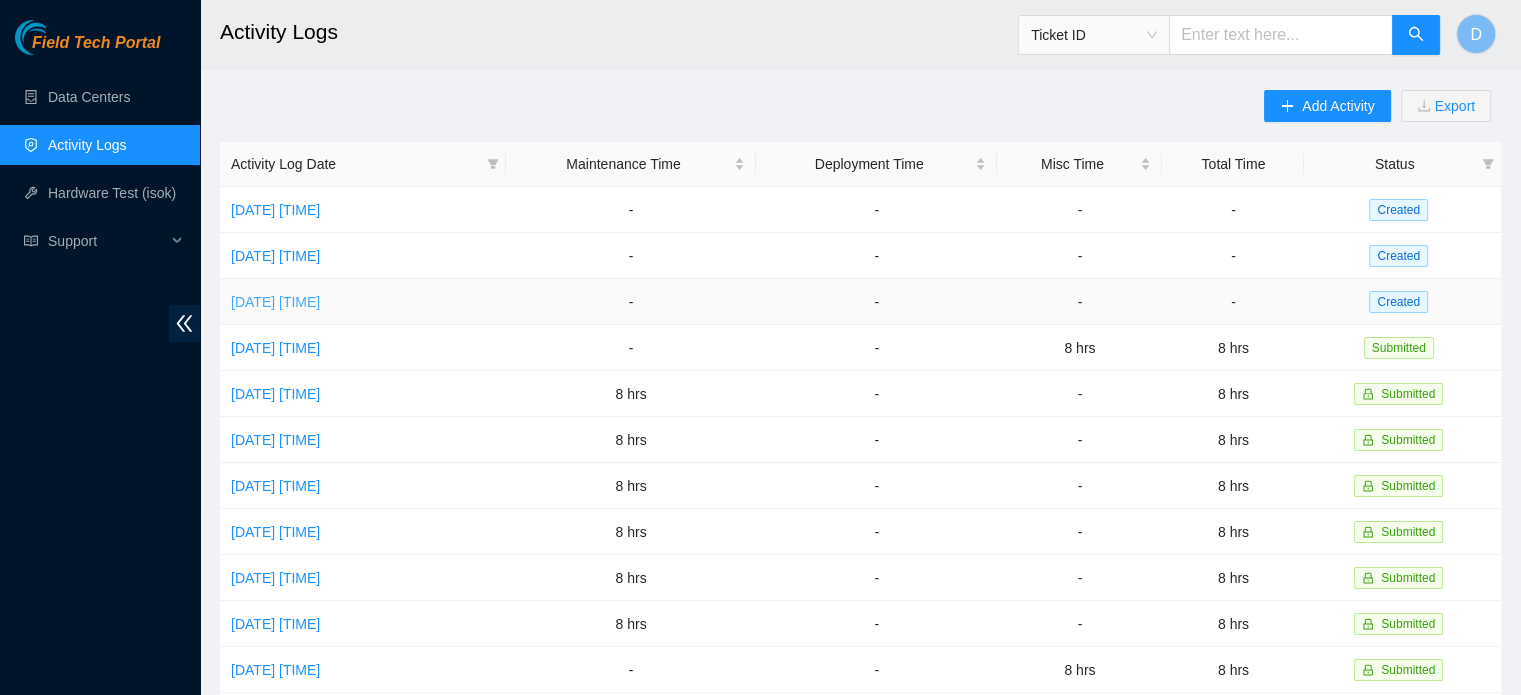 click on "Mon, 07 Jul 2025 14:46" at bounding box center [275, 302] 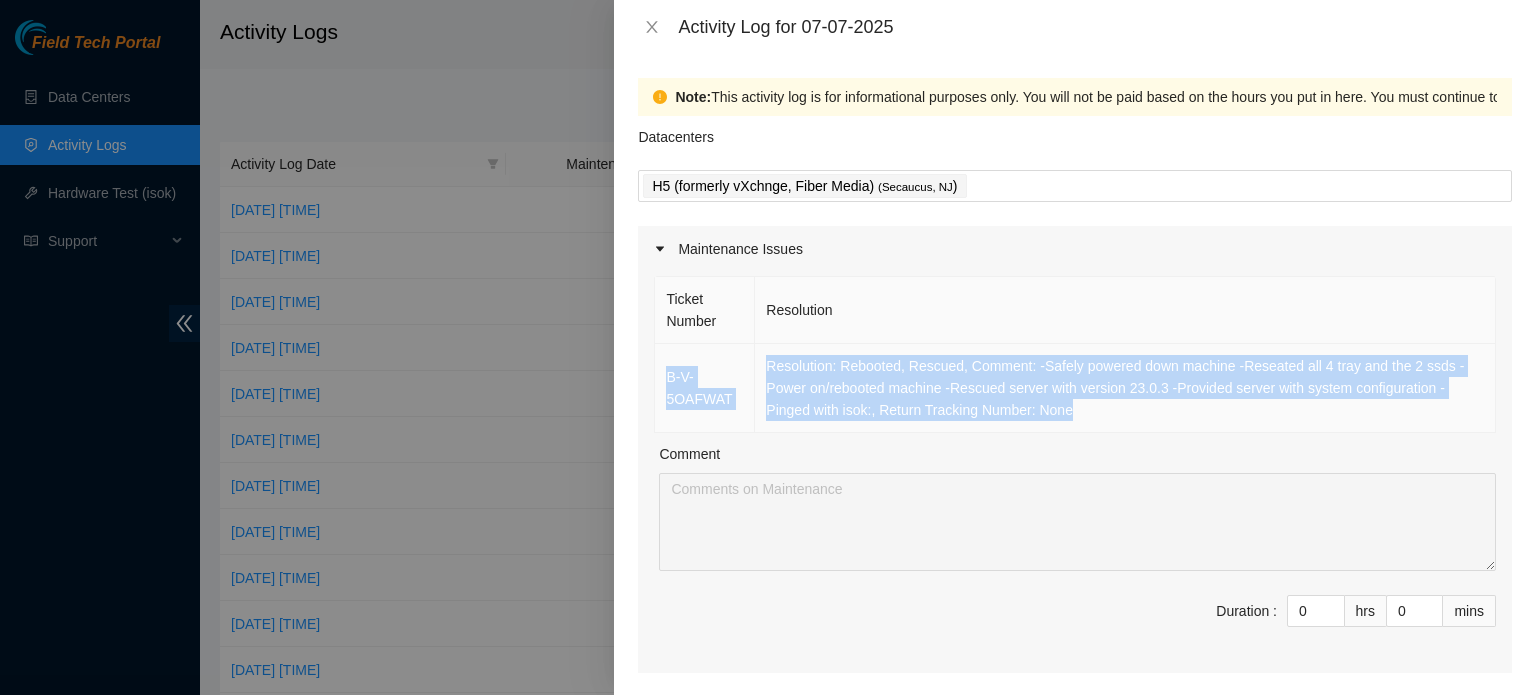 drag, startPoint x: 1071, startPoint y: 407, endPoint x: 676, endPoint y: 349, distance: 399.23553 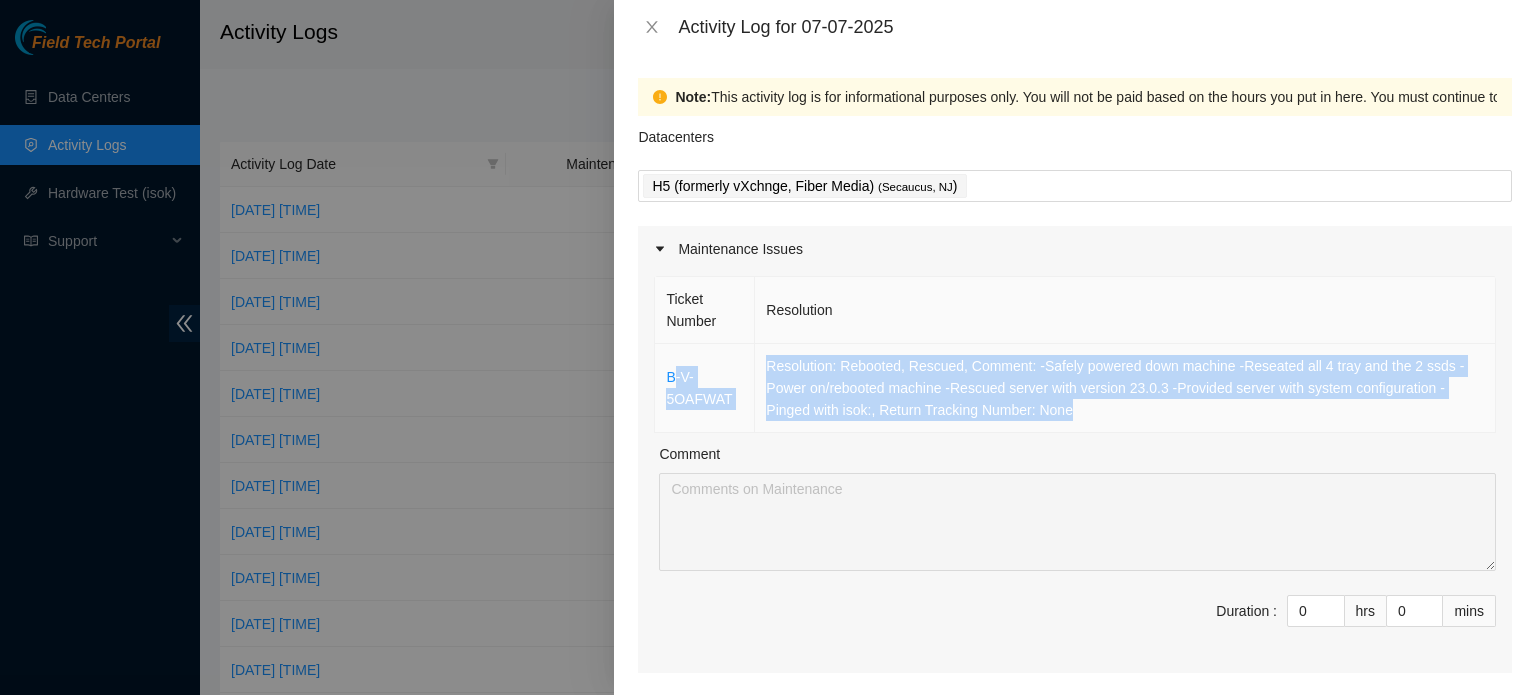 copy on "-V-5OAFWAT Resolution: Rebooted, Rescued, Comment: -Safely powered down machine
-Reseated all 4 tray and the 2 ssds
-Power on/rebooted machine
-Rescued server with version 23.0.3
-Provided server with system configuration
-Pinged with isok:, Return Tracking Number: None" 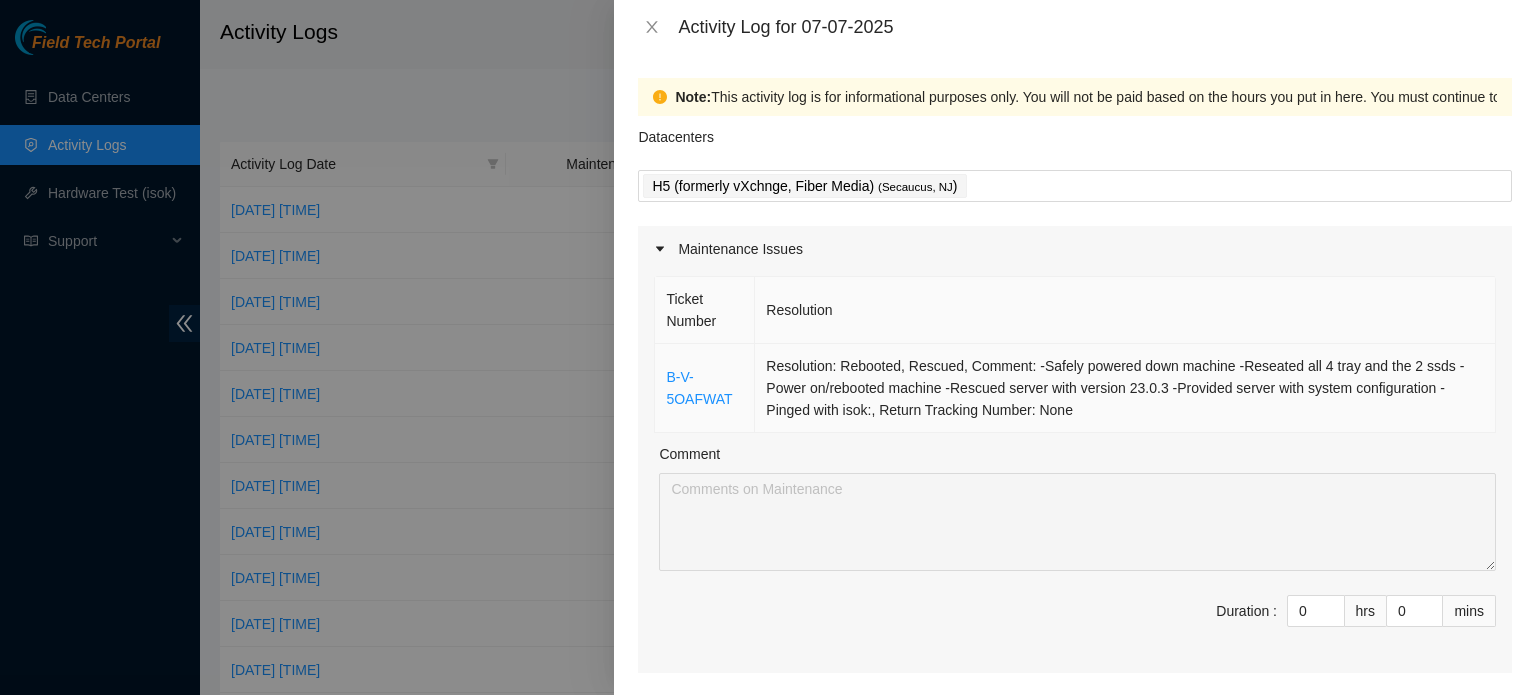 click on "B-V-5OAFWAT" at bounding box center [705, 388] 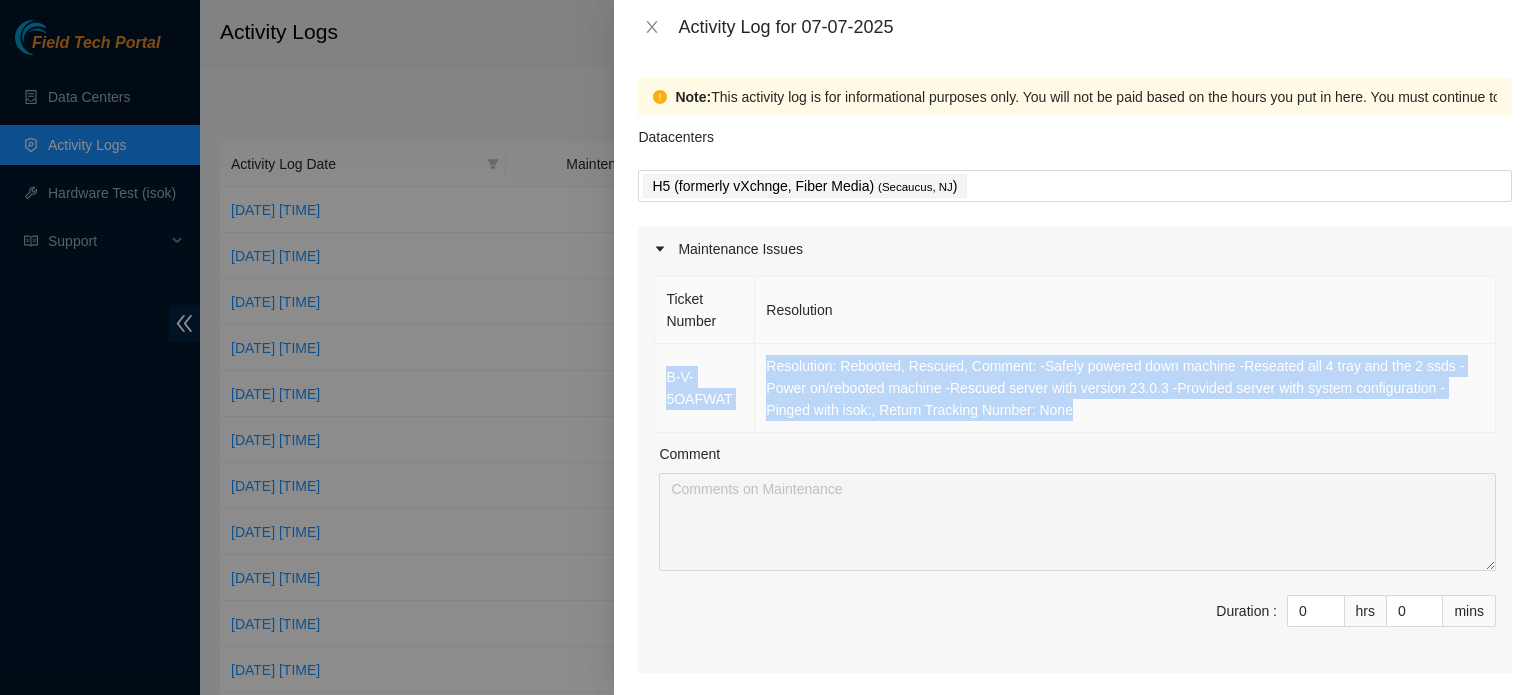drag, startPoint x: 660, startPoint y: 366, endPoint x: 1124, endPoint y: 422, distance: 467.3671 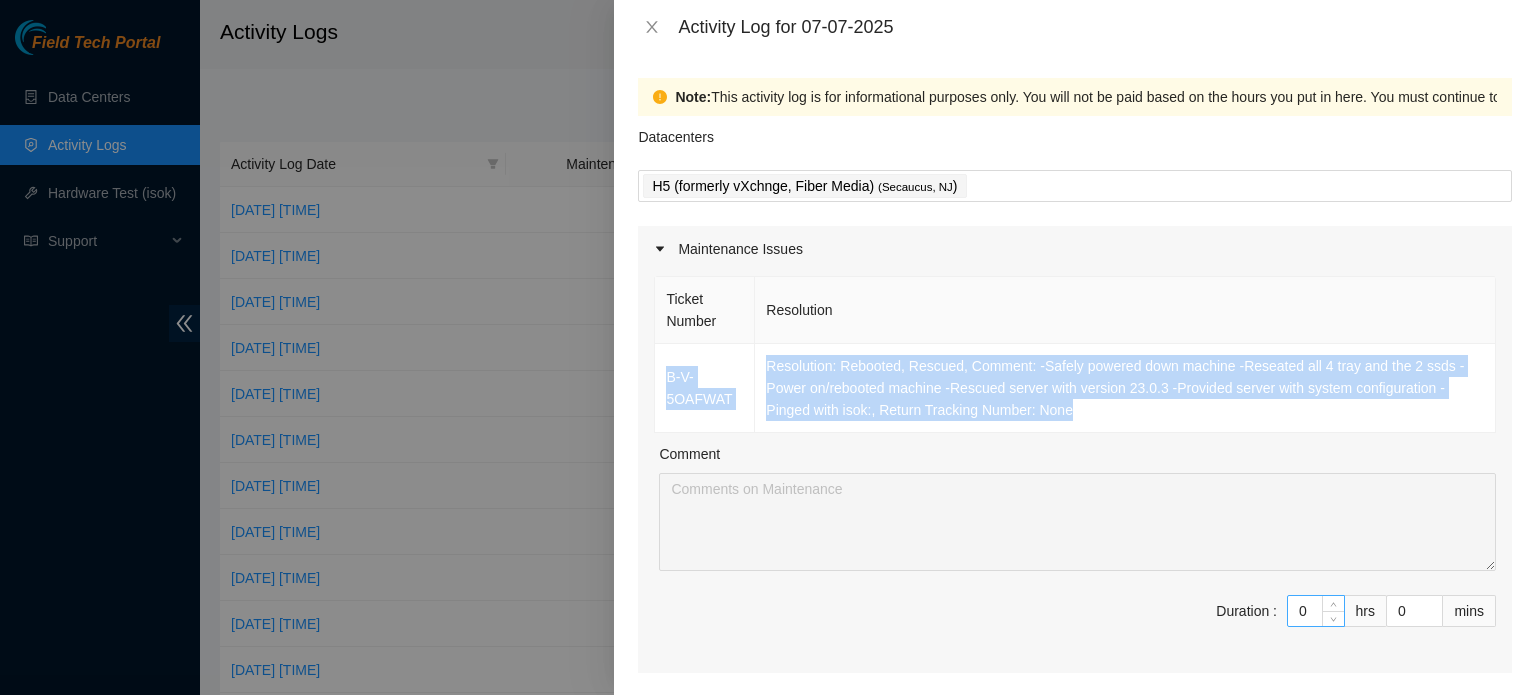 type on "1" 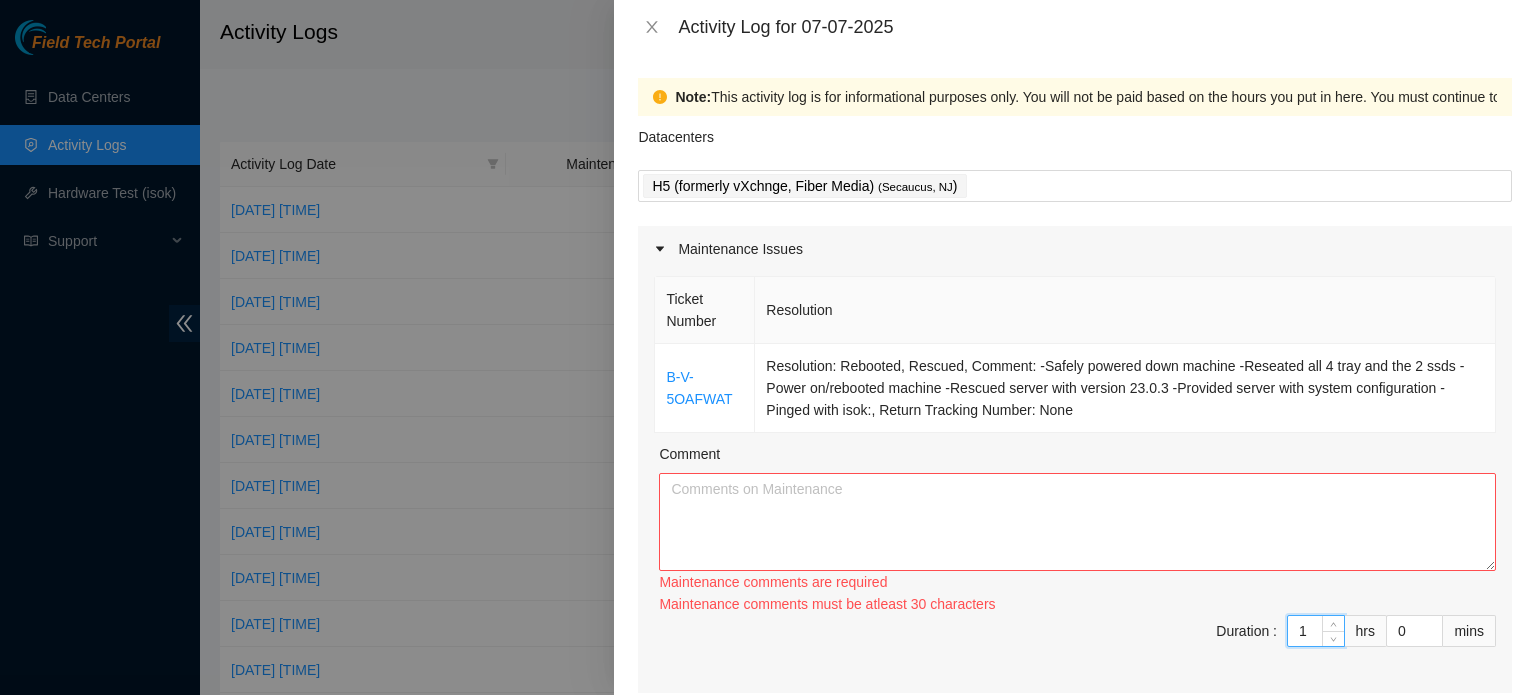 drag, startPoint x: 1292, startPoint y: 608, endPoint x: 1234, endPoint y: 609, distance: 58.00862 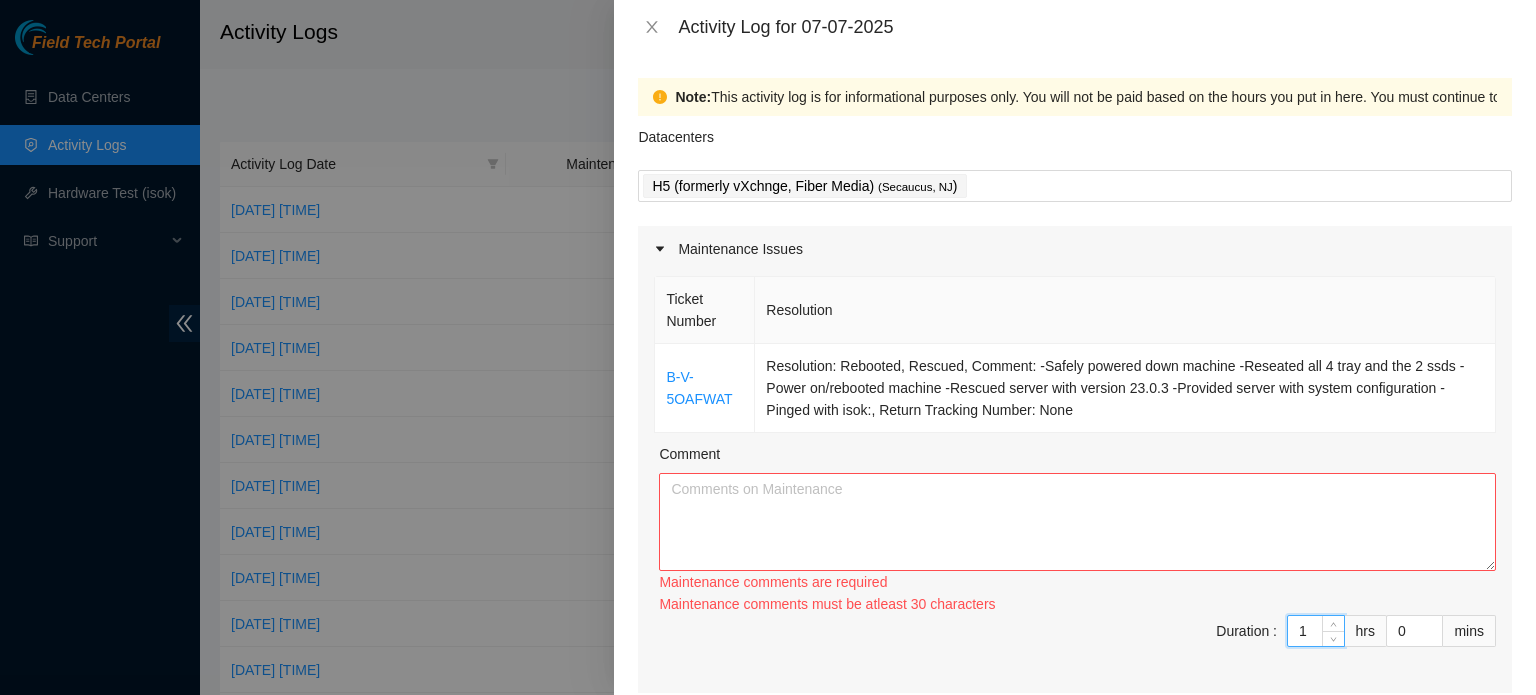click on "Duration : 1 hrs 0 mins" at bounding box center (1075, 643) 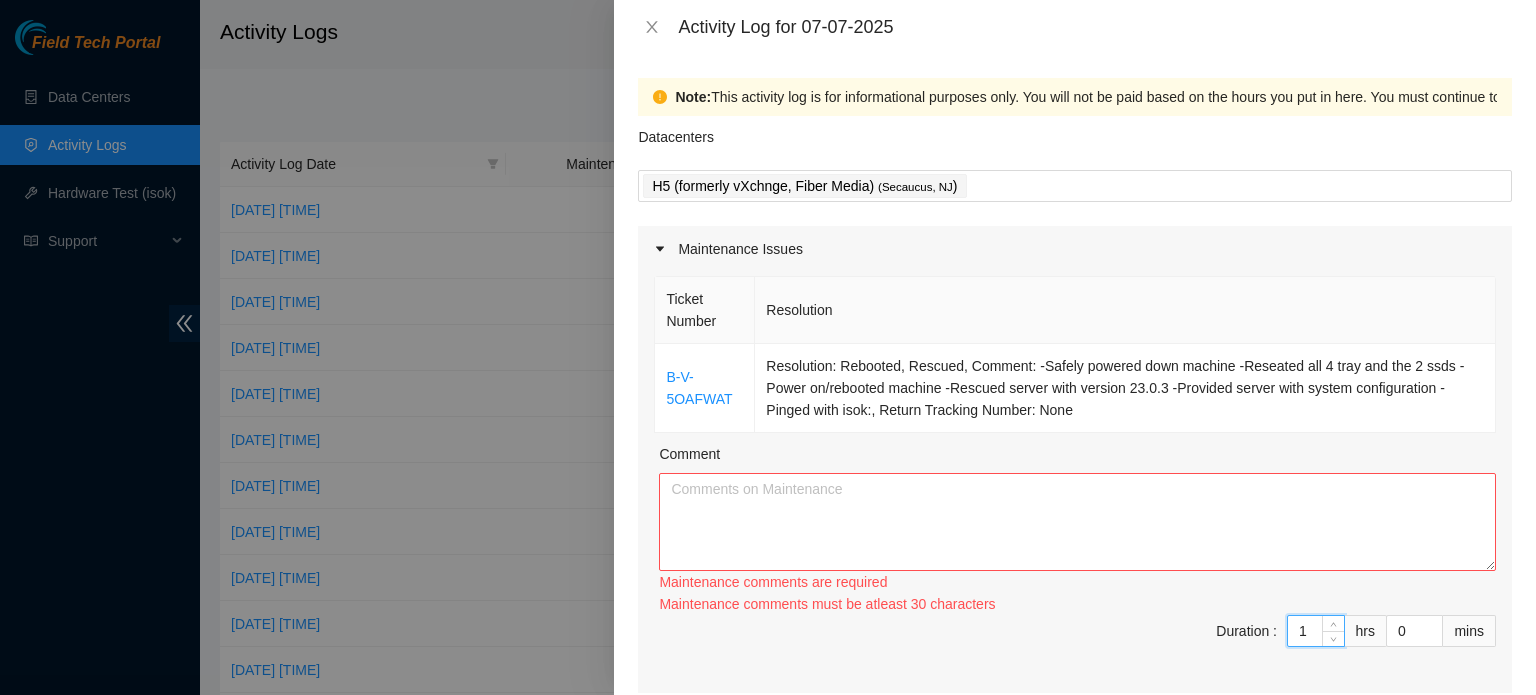 drag, startPoint x: 1290, startPoint y: 617, endPoint x: 1184, endPoint y: 604, distance: 106.7942 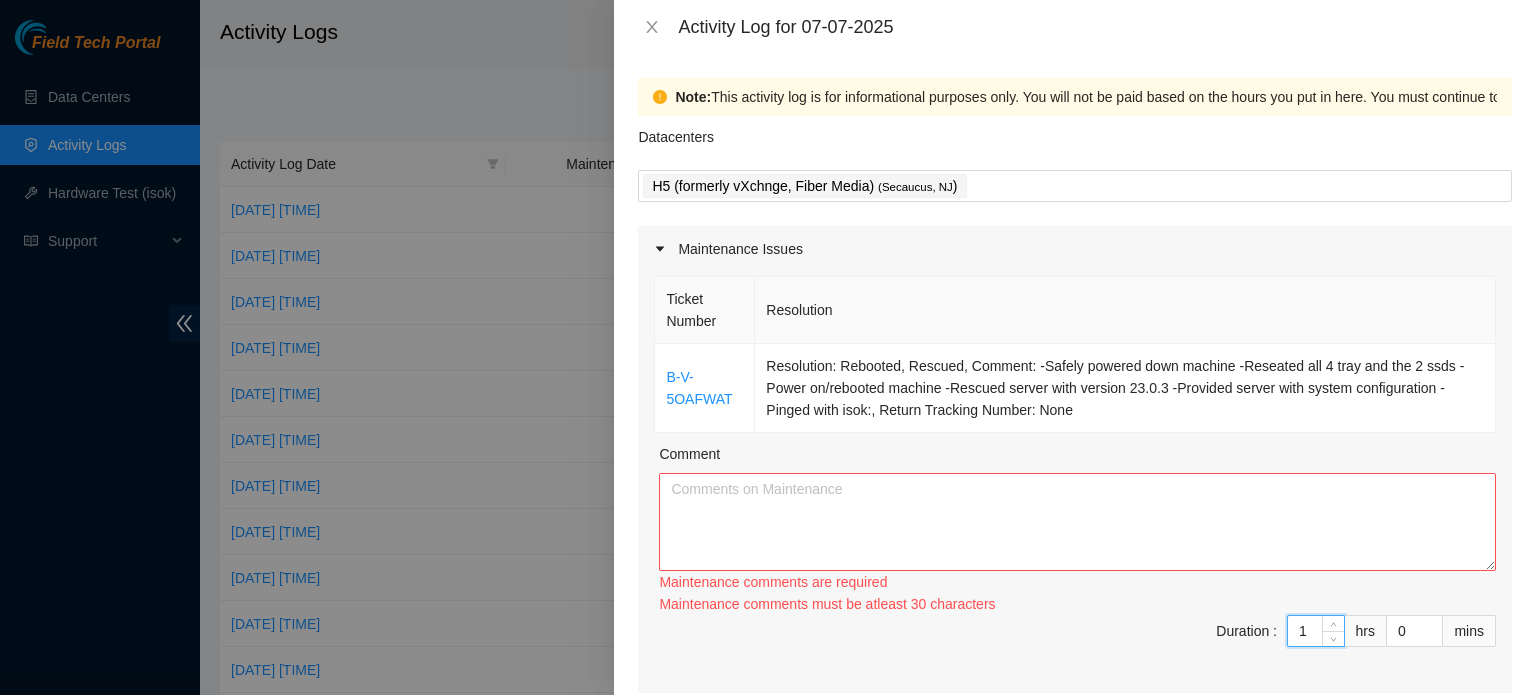 click on "Ticket Number Resolution B-V-5OAFWAT Resolution: Rebooted, Rescued, Comment: -Safely powered down machine
-Reseated all 4 tray and the 2 ssds
-Power on/rebooted machine
-Rescued server with version 23.0.3
-Provided server with system configuration
-Pinged with isok:, Return Tracking Number: None Comment Maintenance comments are required Maintenance comments must be atleast 30 characters Duration : 1 hrs 0 mins" at bounding box center (1075, 482) 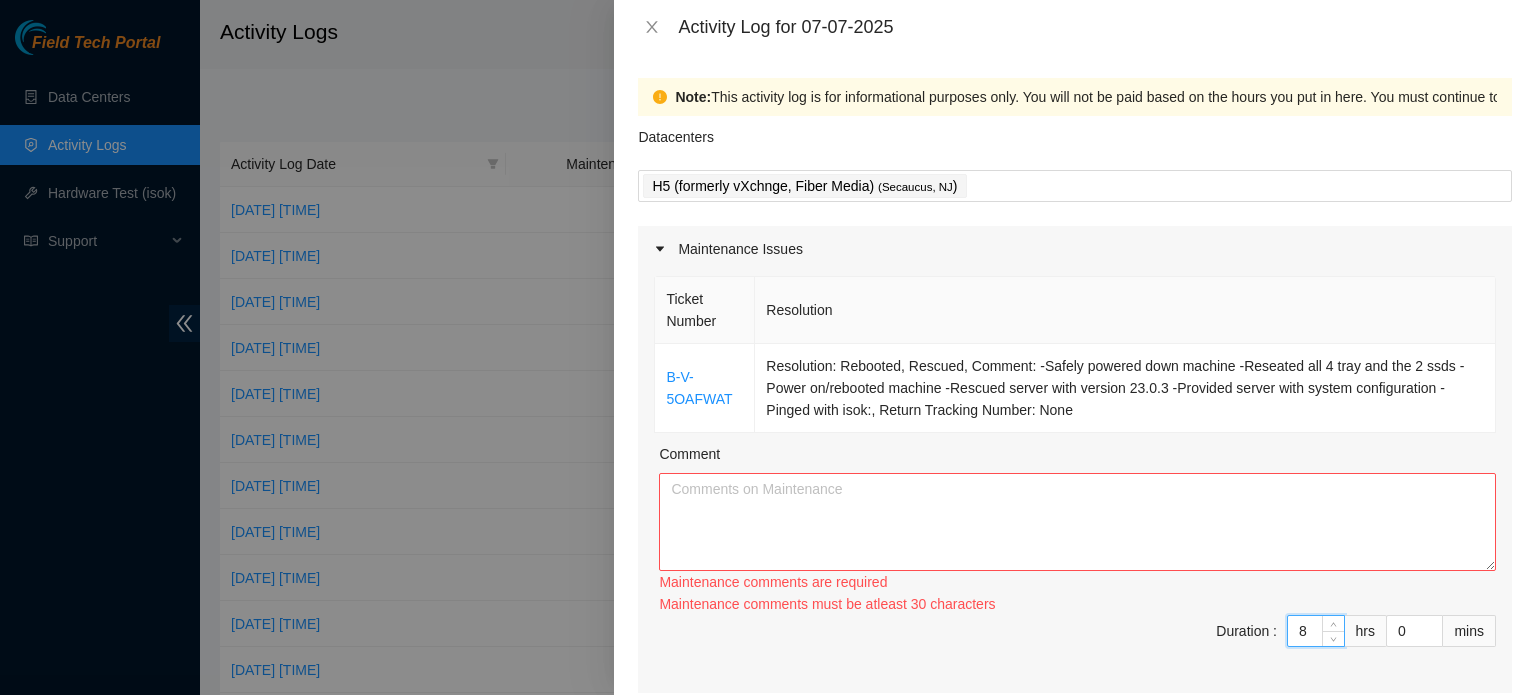 type on "8" 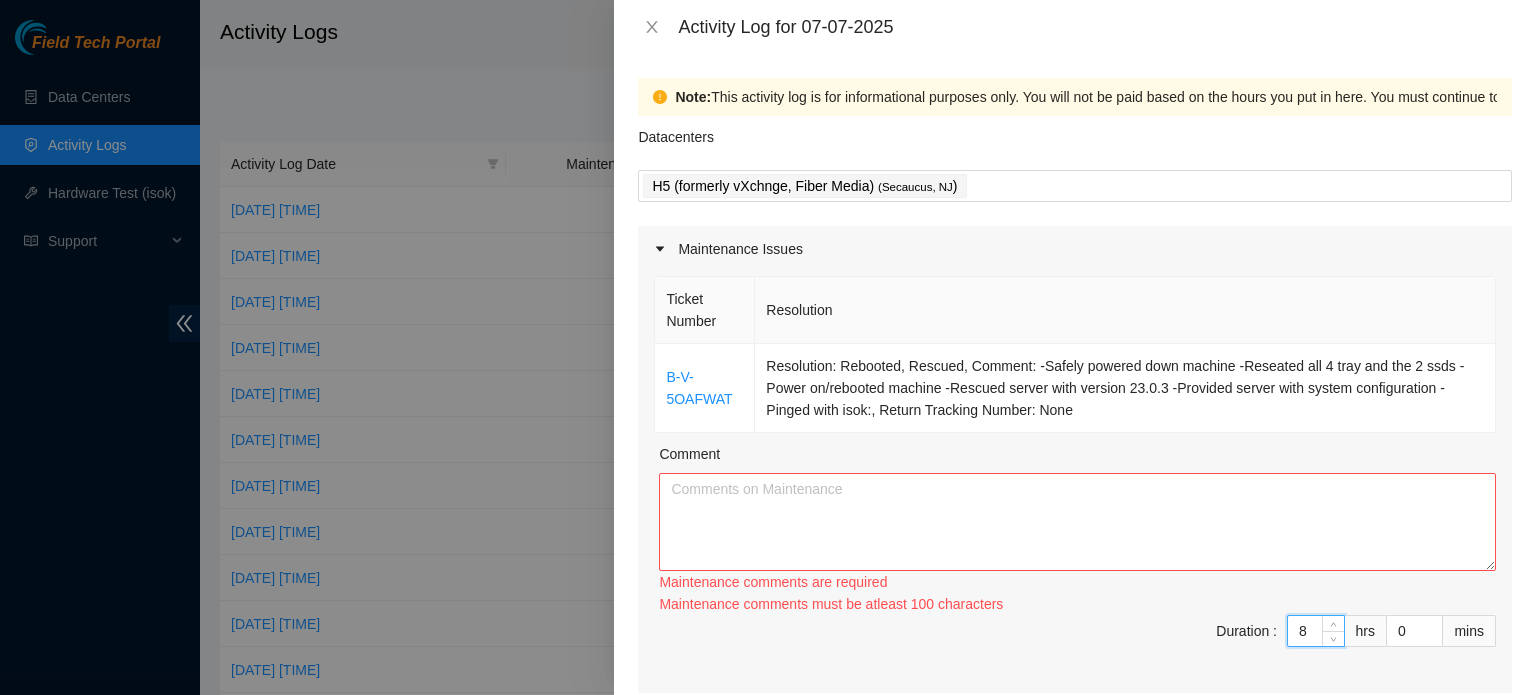 type on "8" 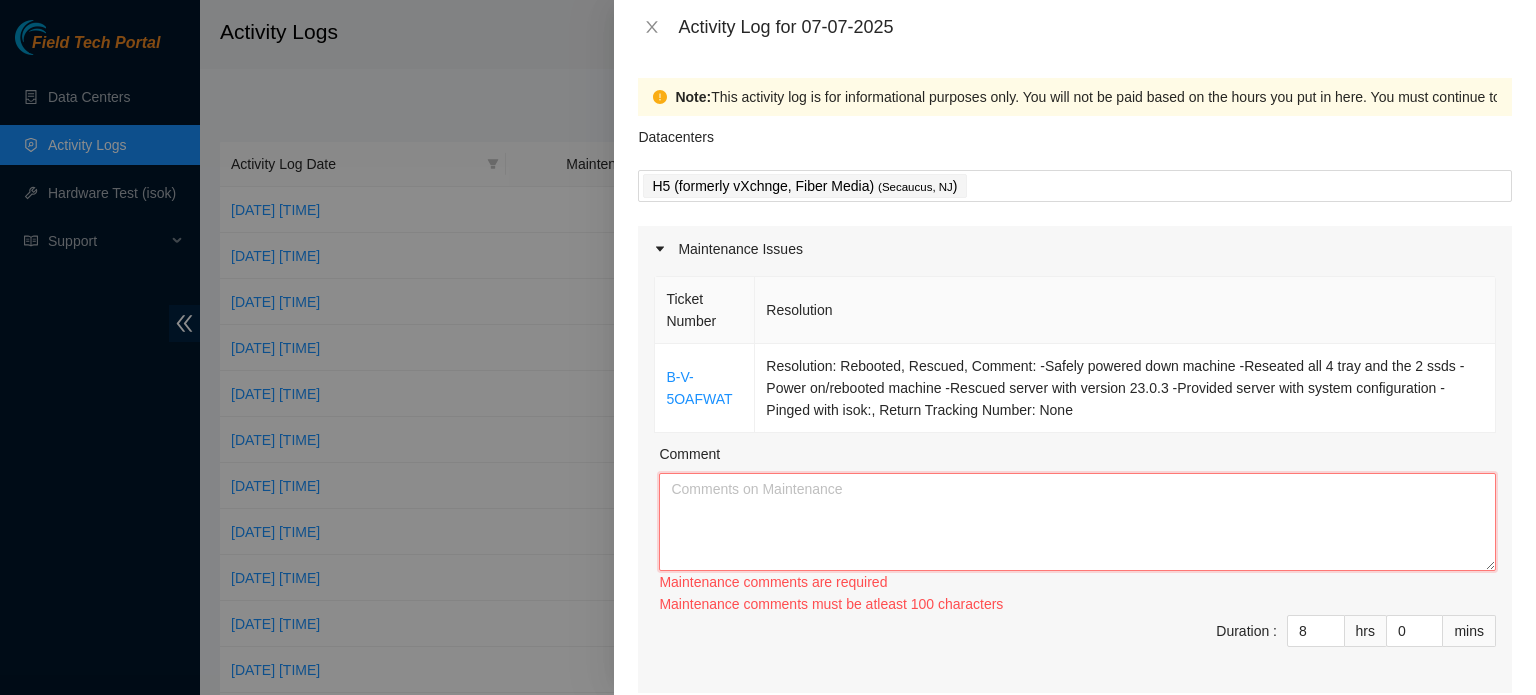 click on "Comment" at bounding box center (1077, 522) 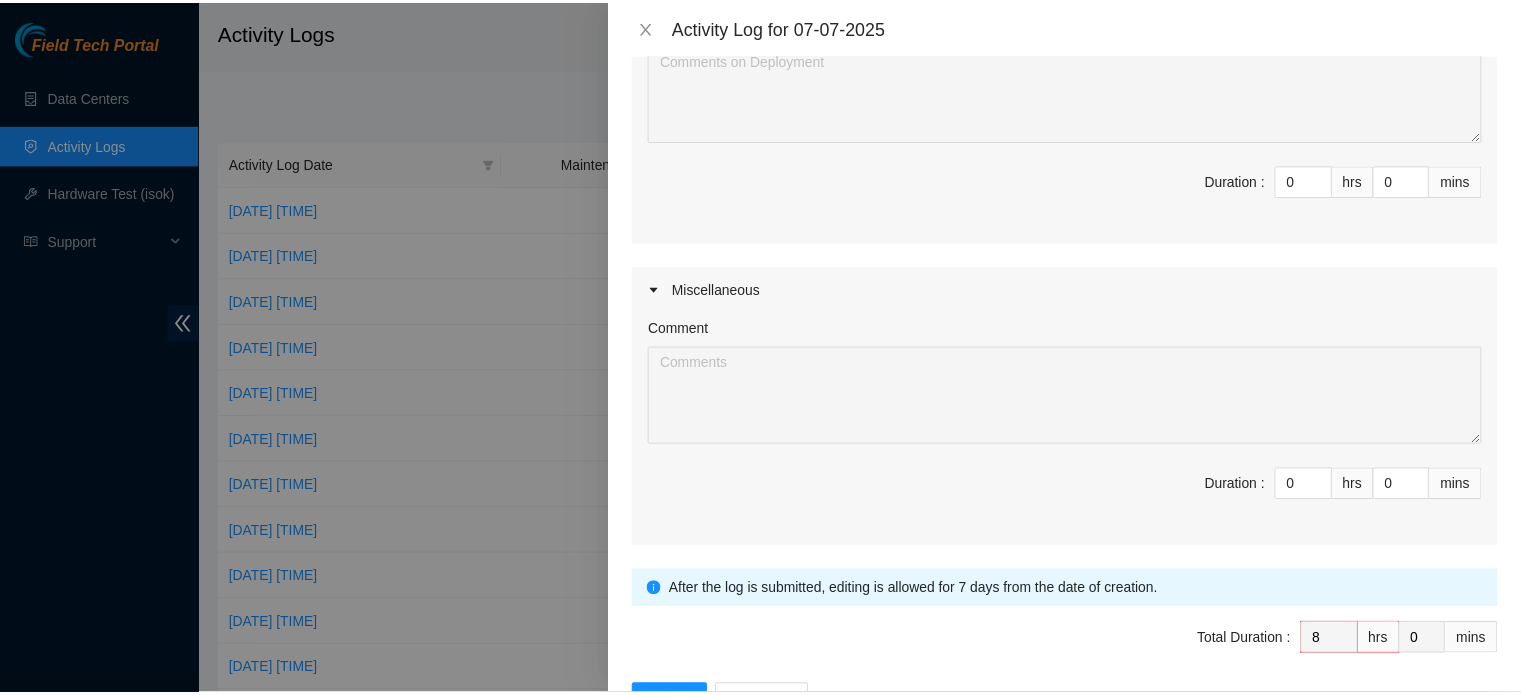 scroll, scrollTop: 799, scrollLeft: 0, axis: vertical 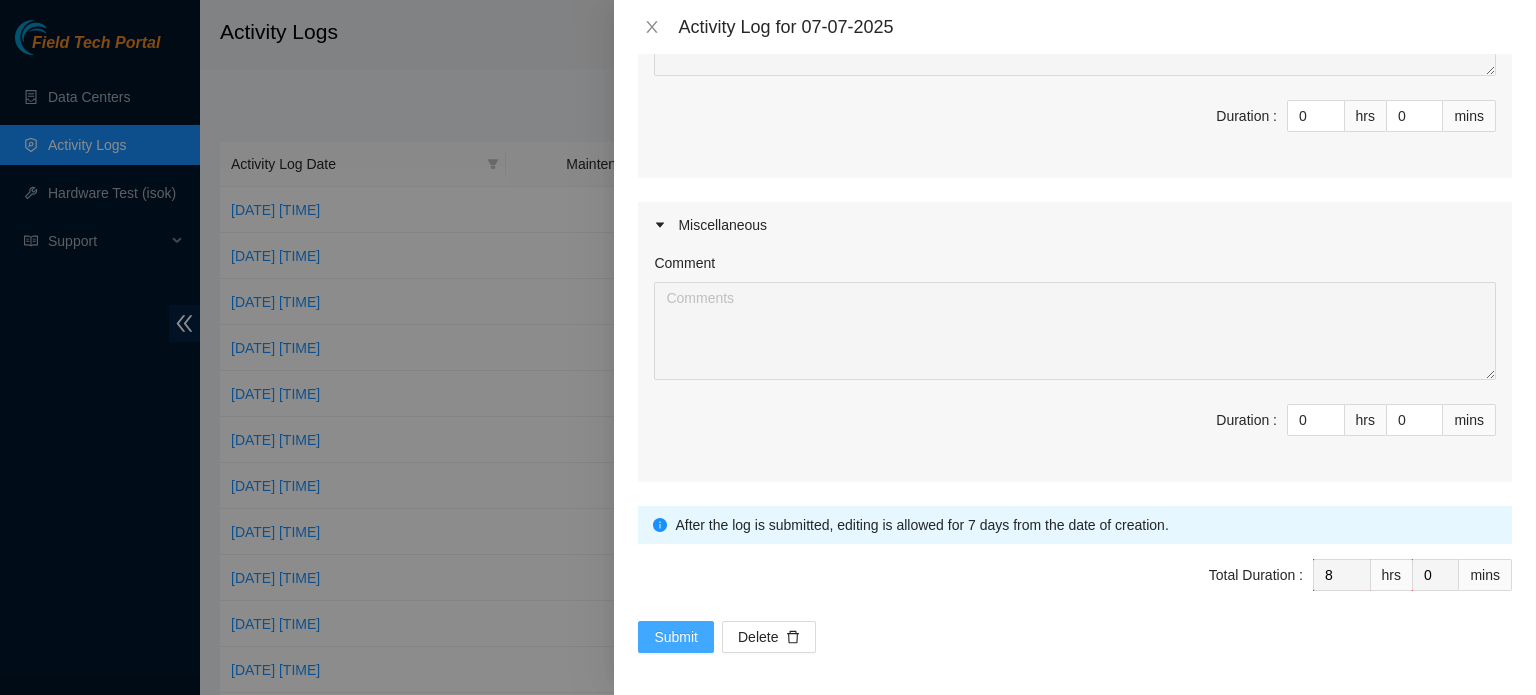 type on "B-V-5OAFWAT	Resolution: Rebooted, Rescued, Comment: -Safely powered down machine -Reseated all 4 tray and the 2 ssds -Power on/rebooted machine -Rescued server with version 23.0.3 -Provided server with system configuration -Pinged with isok:, Return Tracking Number: None" 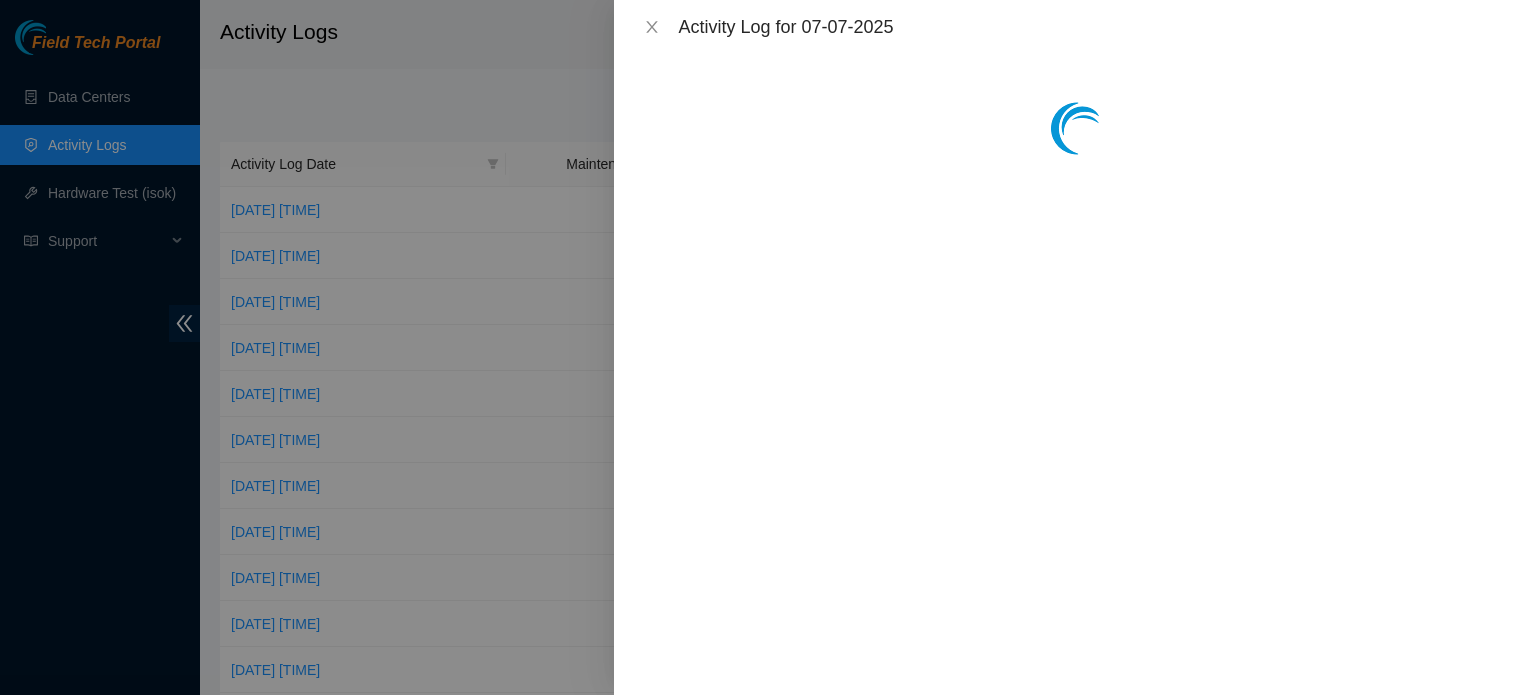 scroll, scrollTop: 0, scrollLeft: 0, axis: both 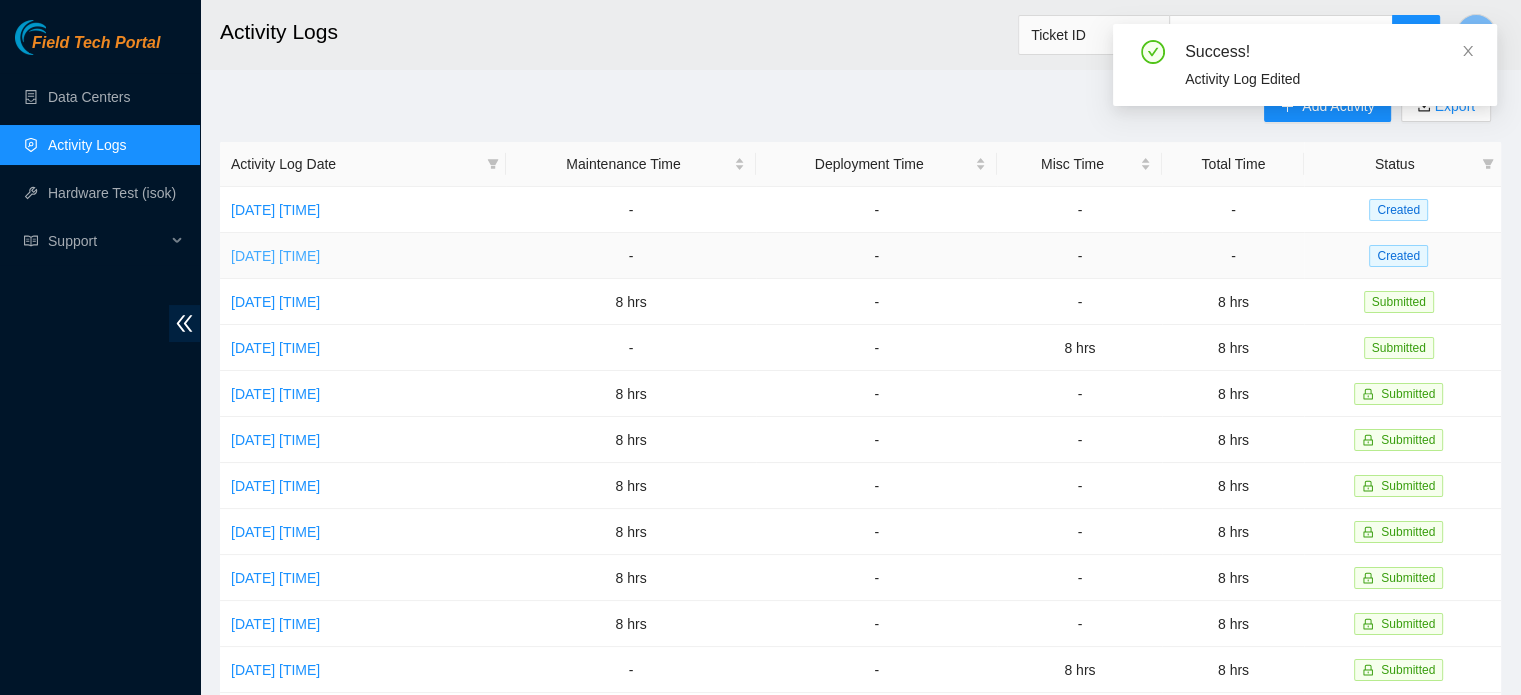 click on "[DAY], [DATE] [TIME]" at bounding box center (275, 256) 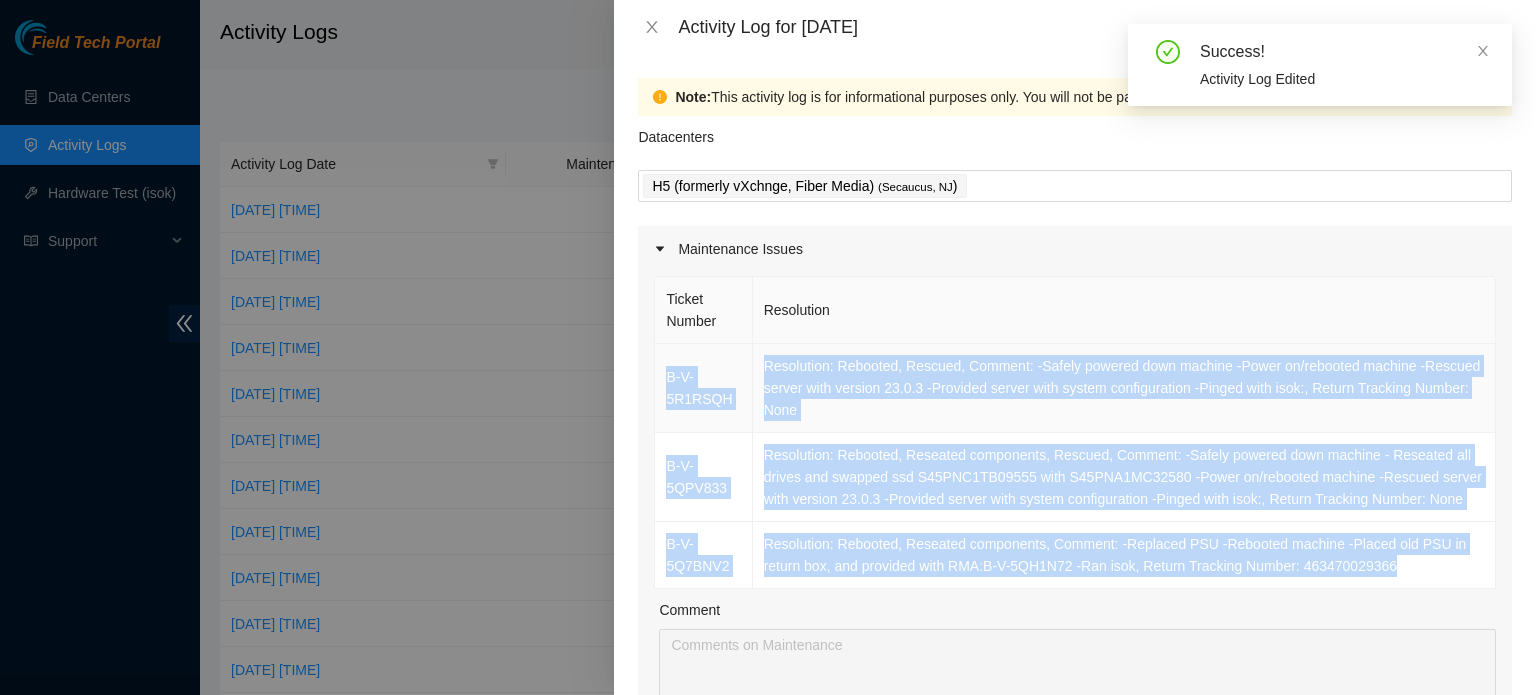 drag, startPoint x: 1392, startPoint y: 571, endPoint x: 666, endPoint y: 359, distance: 756.32007 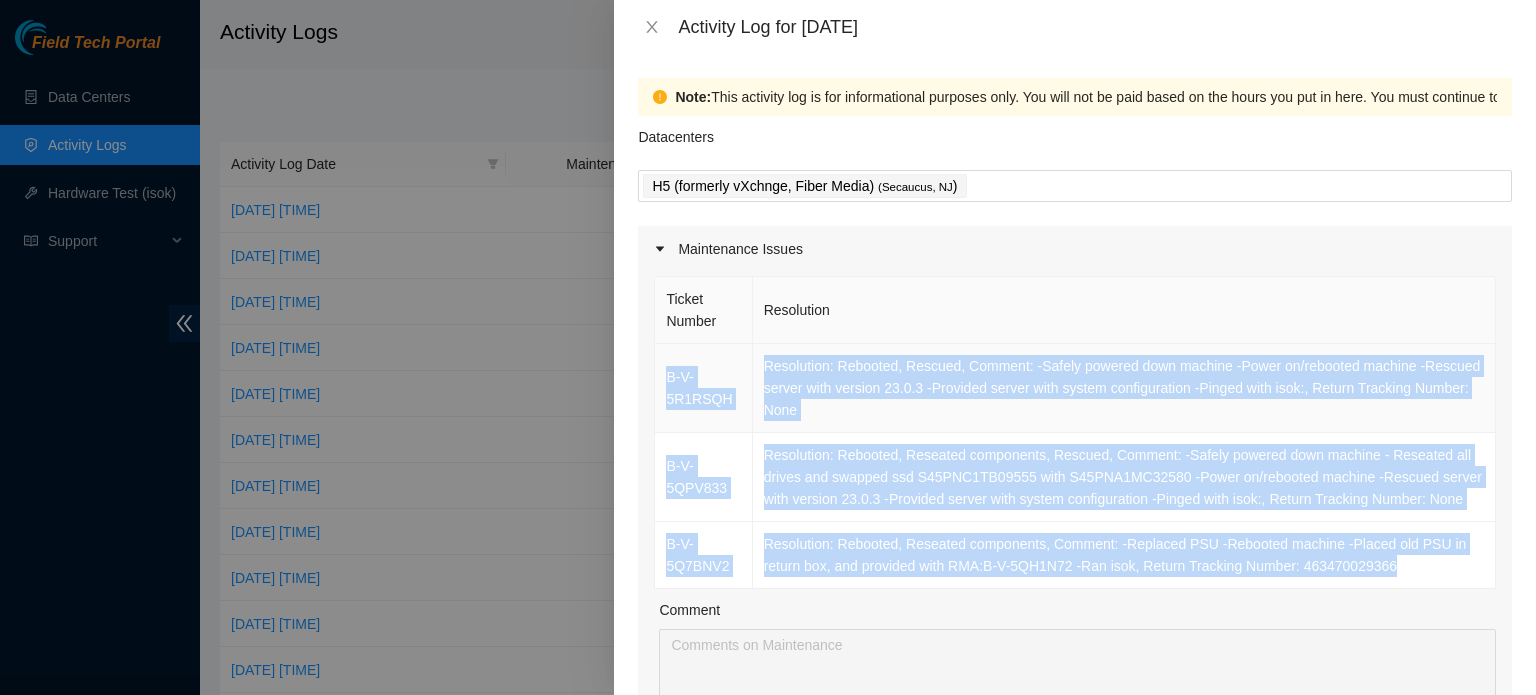 copy on "B-V-5R1RSQH Resolution: Rebooted, Rescued, Comment: -Safely powered down machine
-Power on/rebooted machine
-Rescued server with version 23.0.3
-Provided server with system configuration
-Pinged with isok:, Return Tracking Number: None B-V-5QPV833 Resolution: Rebooted, Reseated components, Rescued, Comment: -Safely powered down machine
- Reseated all drives and swapped ssd S45PNC1TB09555 with S45PNA1MC32580
-Power on/rebooted machine
-Rescued server with version 23.0.3
-Provided server with system configuration
-Pinged with isok:, Return Tracking Number: None B-V-5Q7BNV2 Resolution: Rebooted, Reseated components, Comment: -Replaced PSU
-Rebooted machine
-Placed old PSU in return box, and provided with RMA:B-V-5QH1N72
-Ran isok, Return Tracking Number: 463470029366" 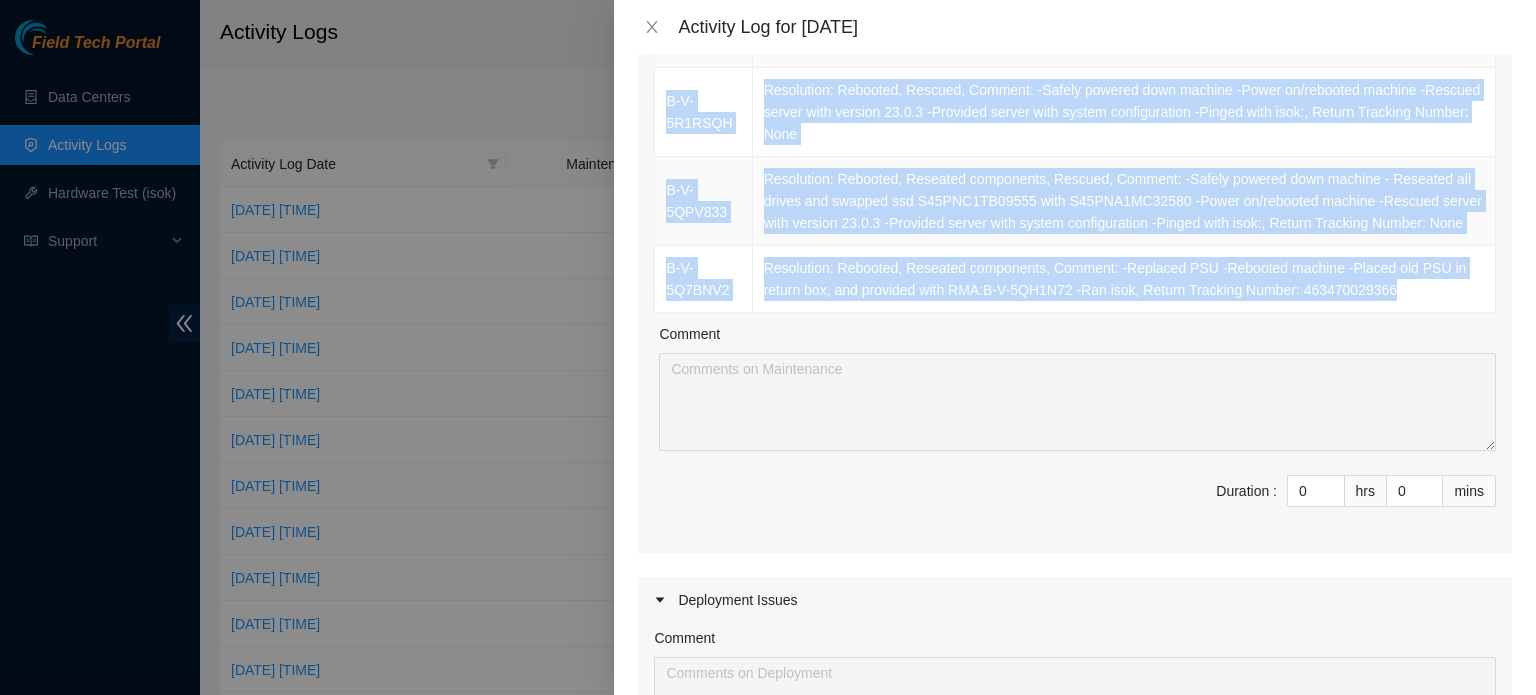 scroll, scrollTop: 300, scrollLeft: 0, axis: vertical 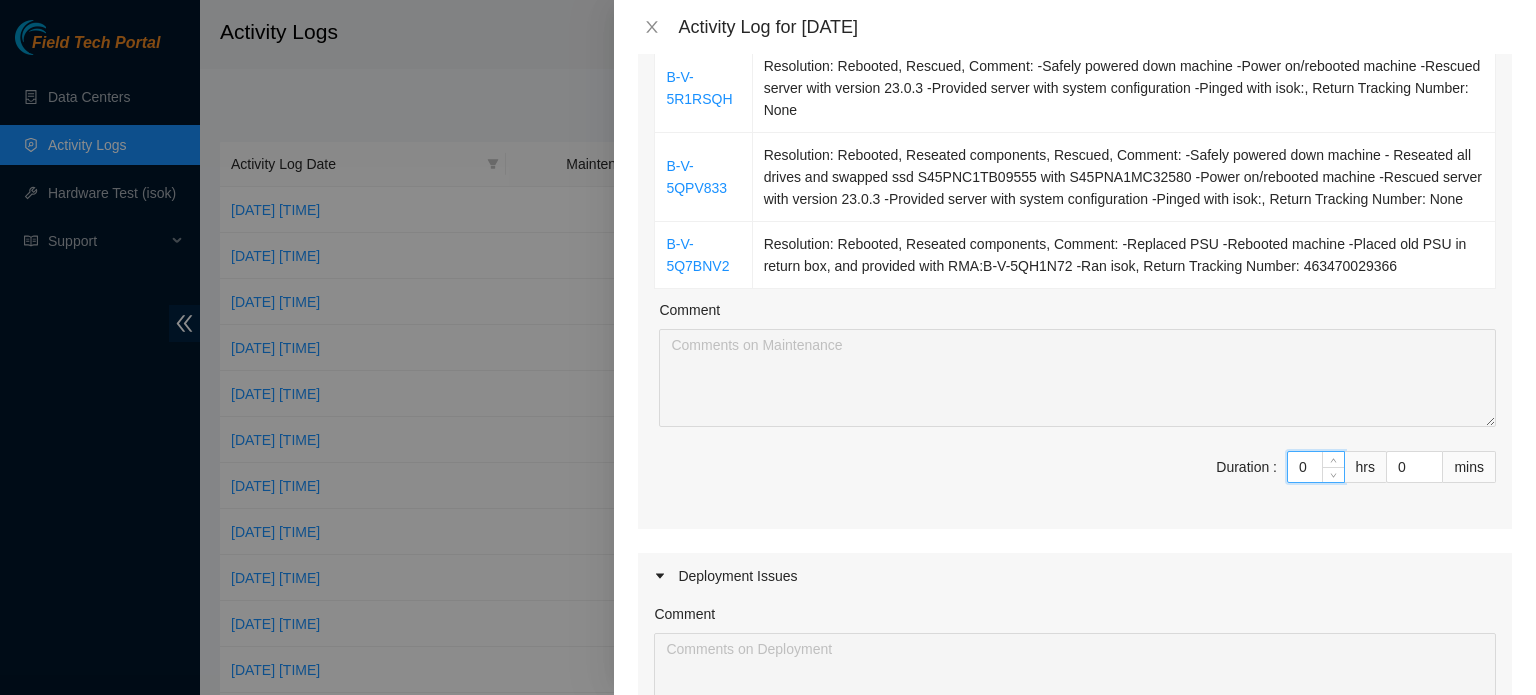 drag, startPoint x: 1286, startPoint y: 457, endPoint x: 1134, endPoint y: 443, distance: 152.64337 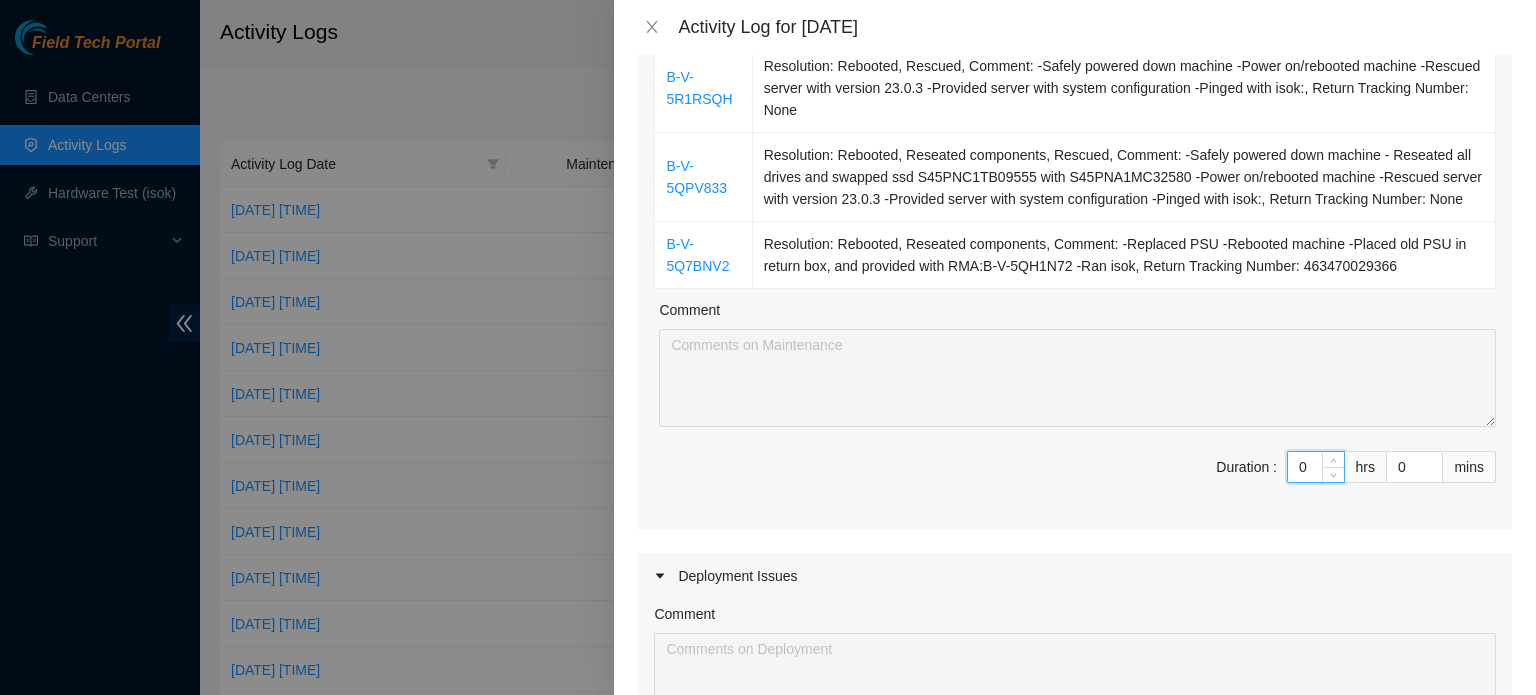 click on "Duration : 0 hrs 0 mins" at bounding box center (1075, 479) 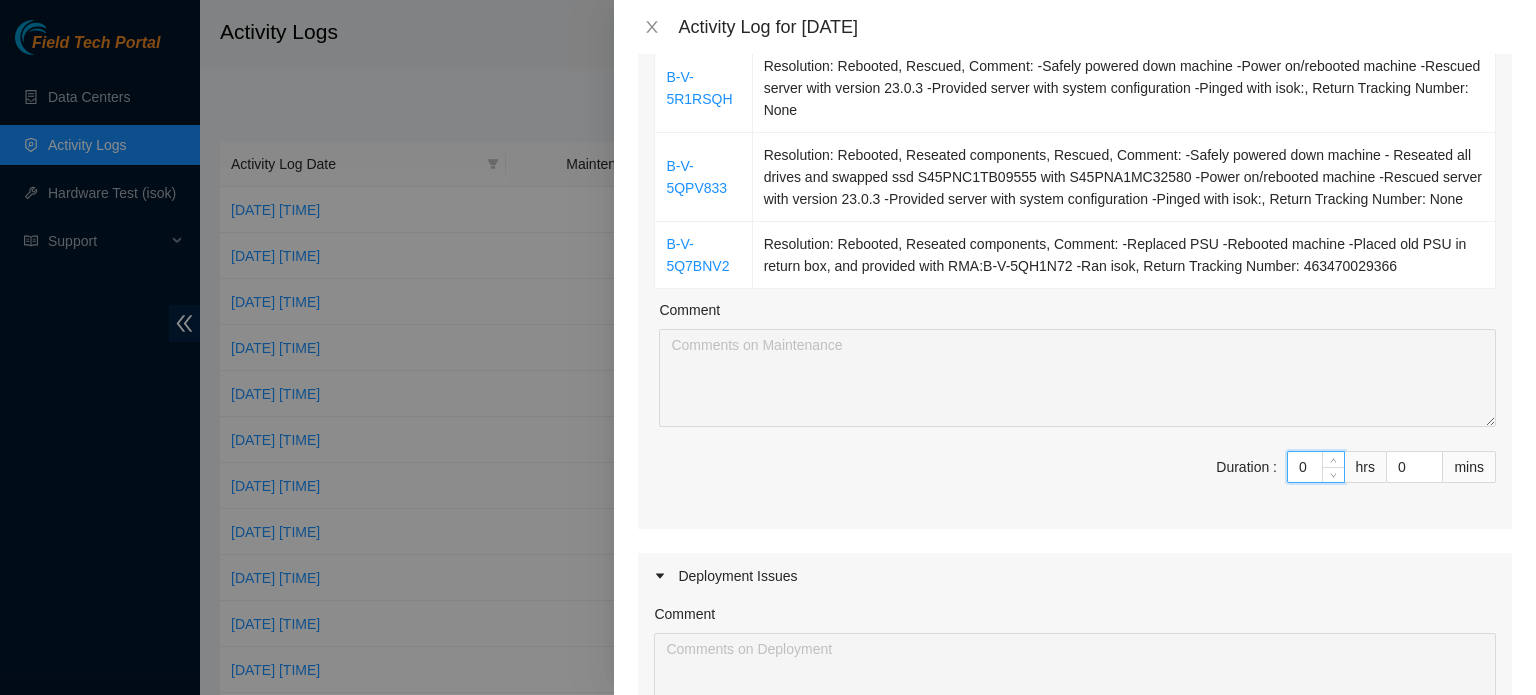 type on "08" 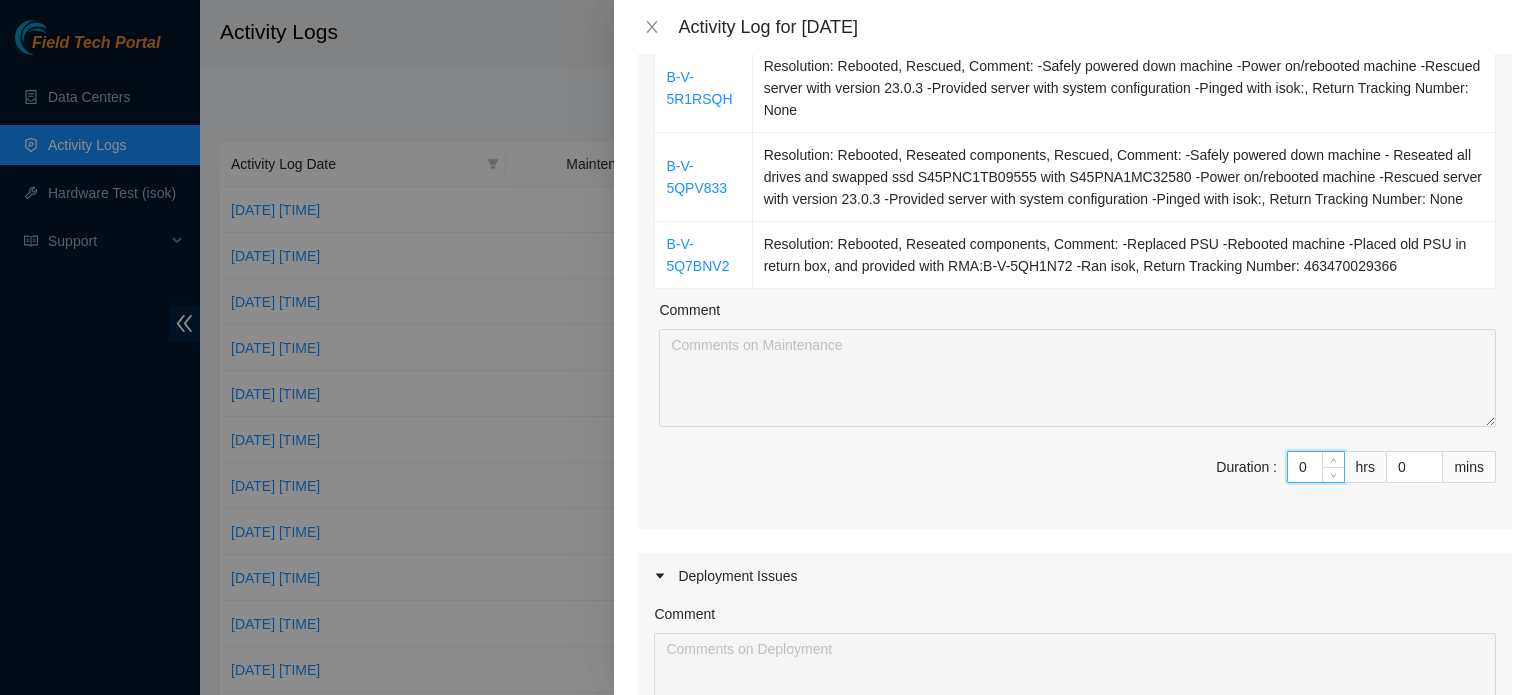 type on "8" 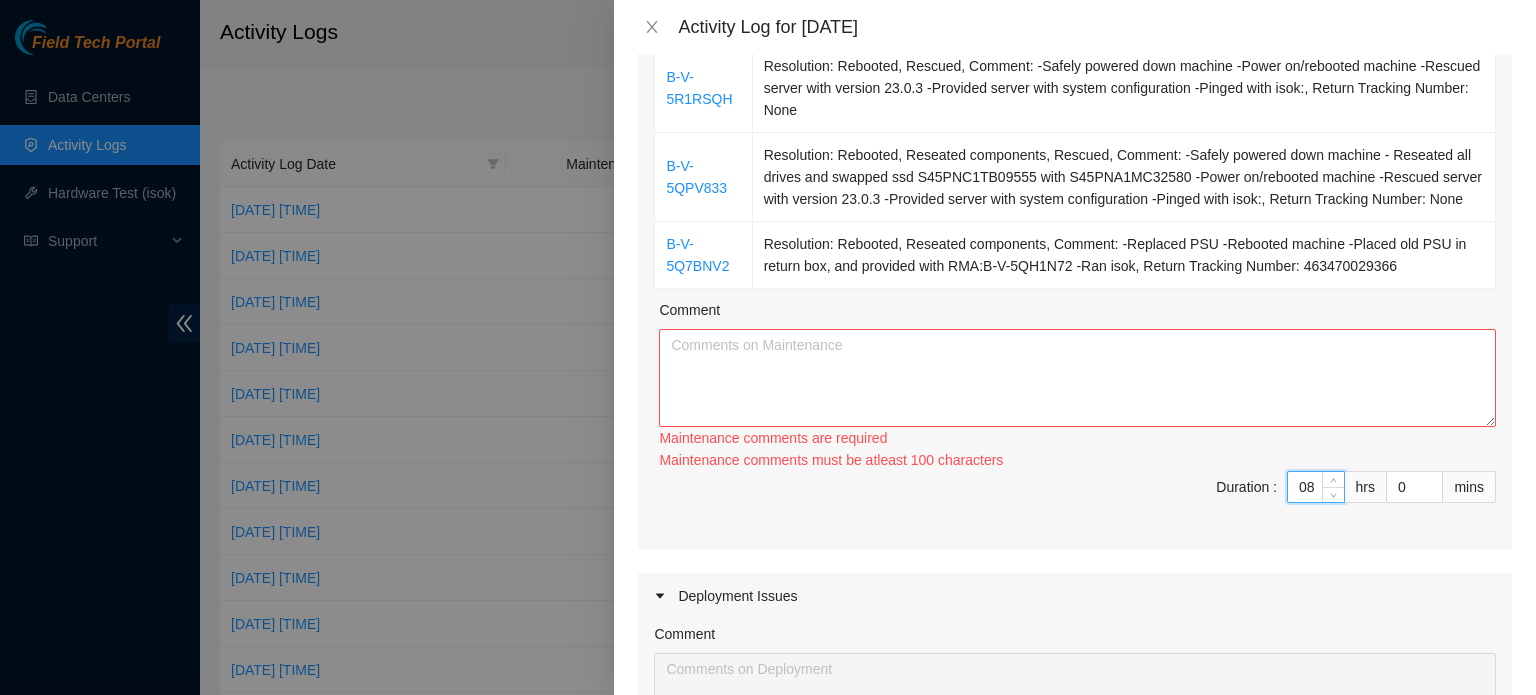 type on "0" 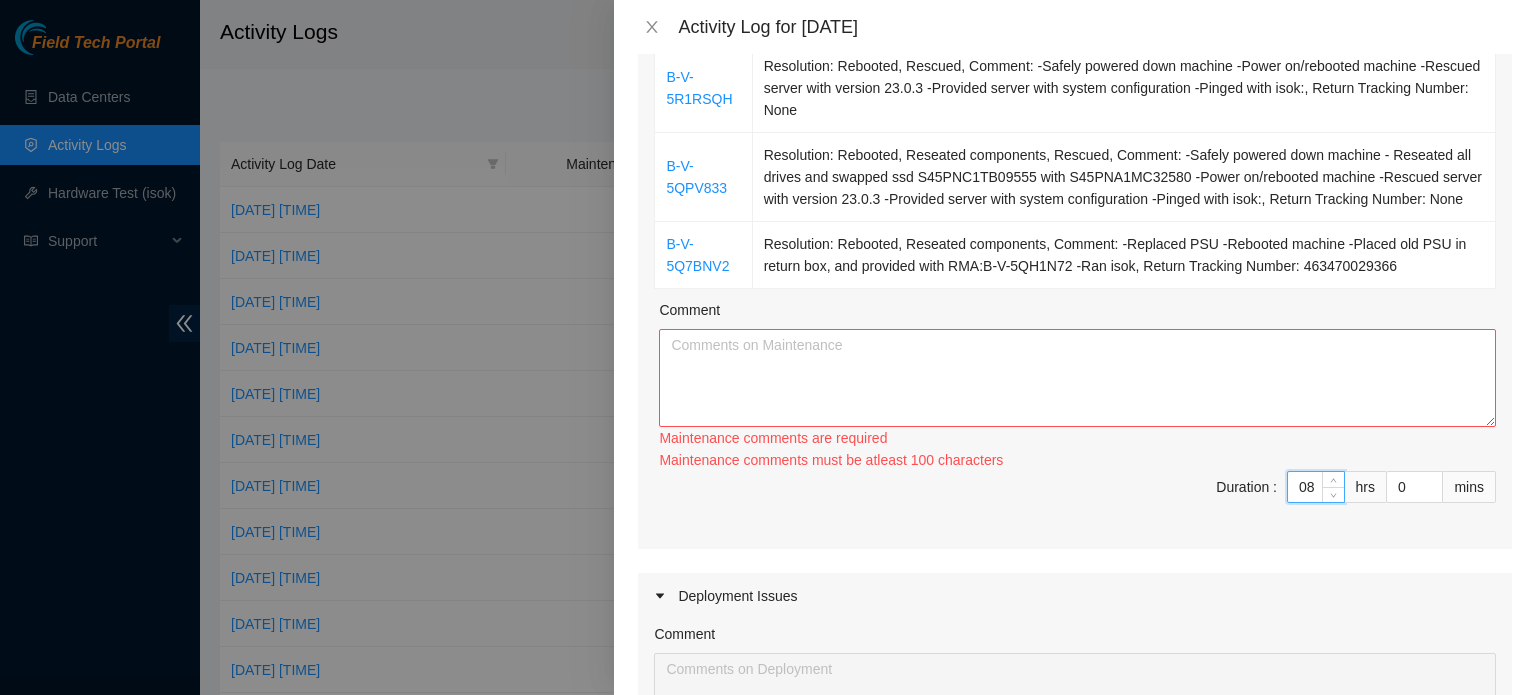 type on "0" 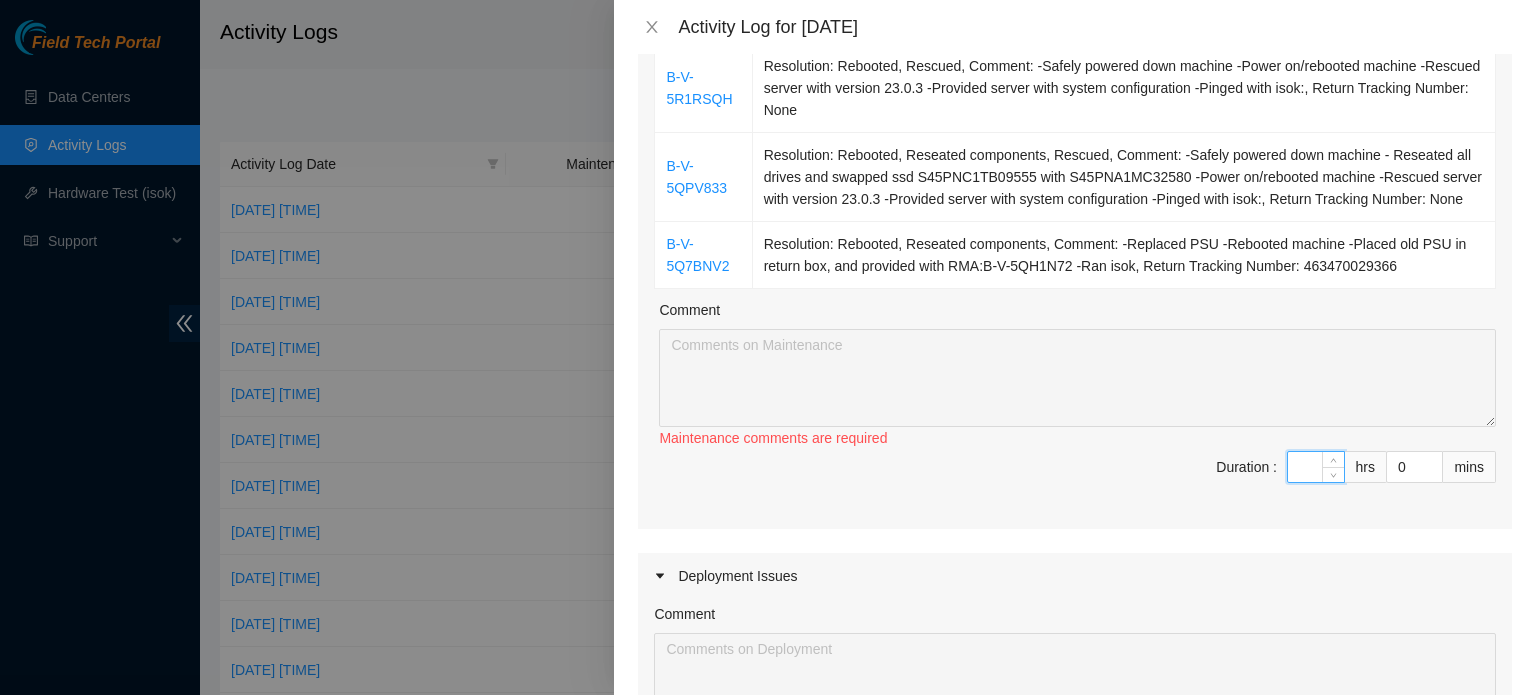 type on "8" 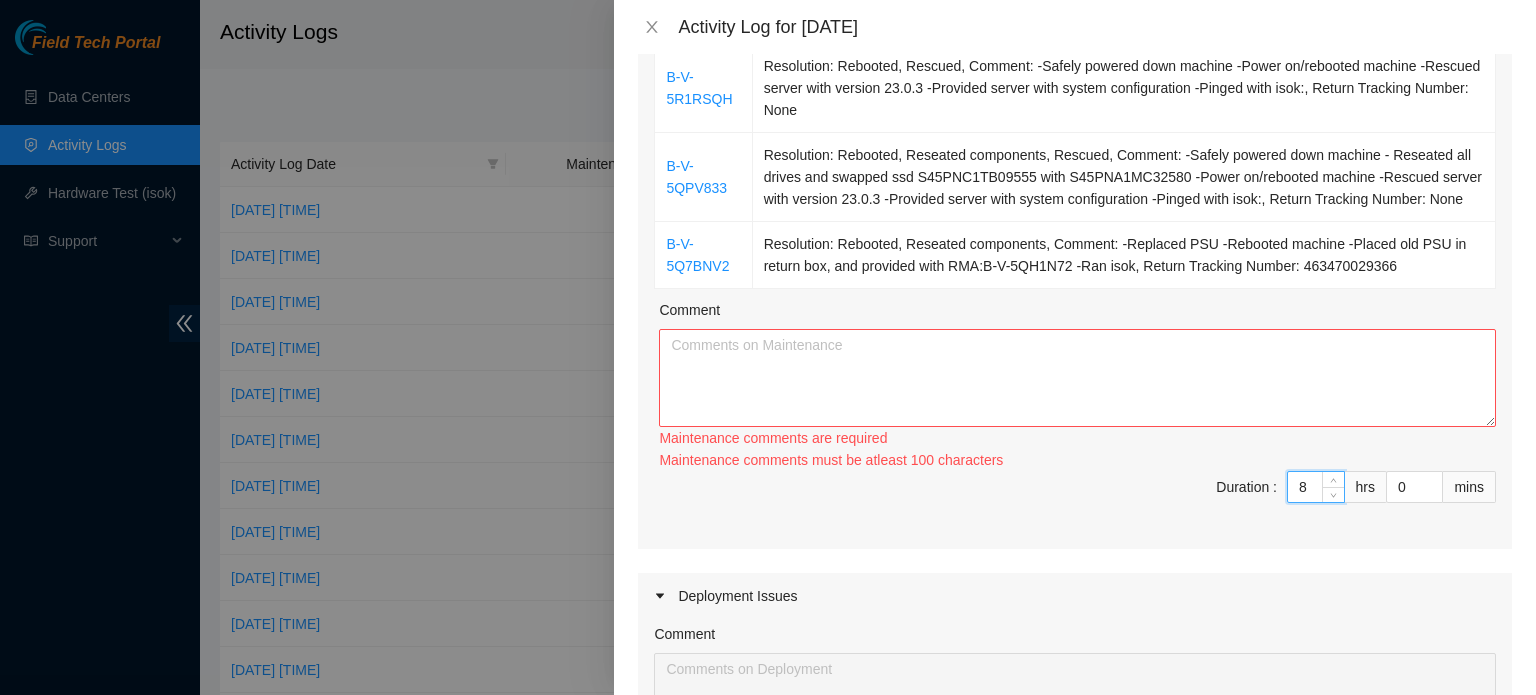 type on "8" 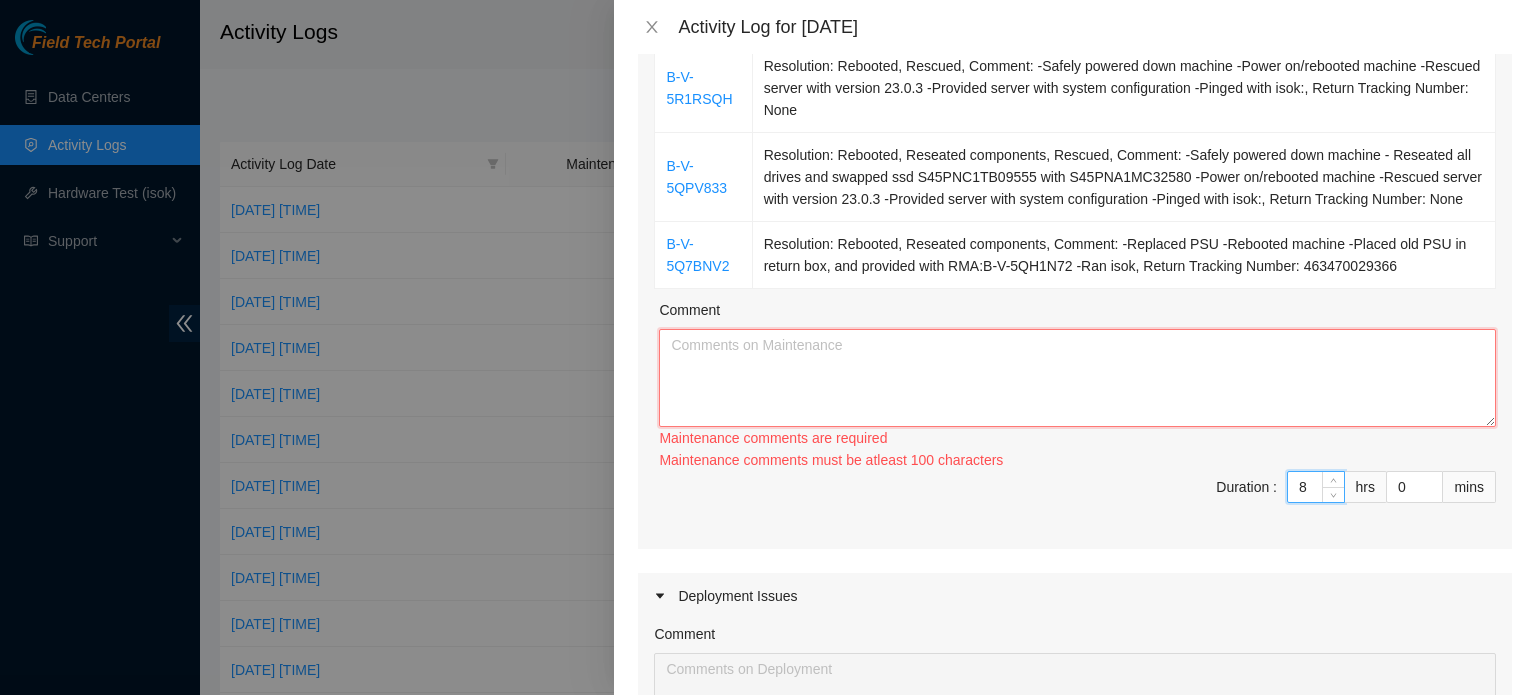 click on "Comment" at bounding box center (1077, 378) 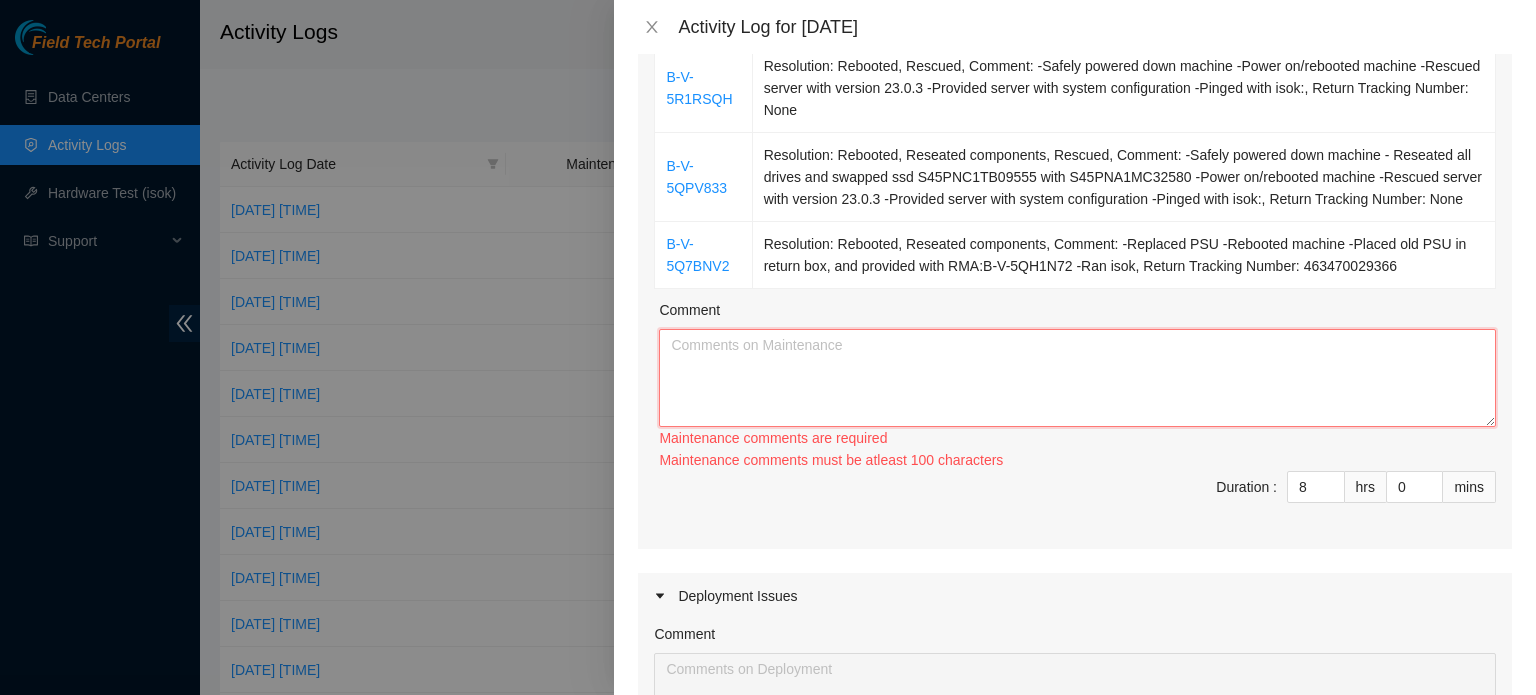 paste on "B-V-5R1RSQH	Resolution: Rebooted, Rescued, Comment: -Safely powered down machine -Power on/rebooted machine -Rescued server with version 23.0.3 -Provided server with system configuration -Pinged with isok:, Return Tracking Number: None
B-V-5QPV833	Resolution: Rebooted, Reseated components, Rescued, Comment: -Safely powered down machine - Reseated all drives and swapped ssd S45PNC1TB09555 with S45PNA1MC32580 -Power on/rebooted machine -Rescued server with version 23.0.3 -Provided server with system configuration -Pinged with isok:, Return Tracking Number: None
B-V-5Q7BNV2	Resolution: Rebooted, Reseated components, Comment: -Replaced PSU -Rebooted machine -Placed old PSU in return box, and provided with RMA:B-V-5QH1N72 -Ran isok, Return Tracking Number: 463470029366" 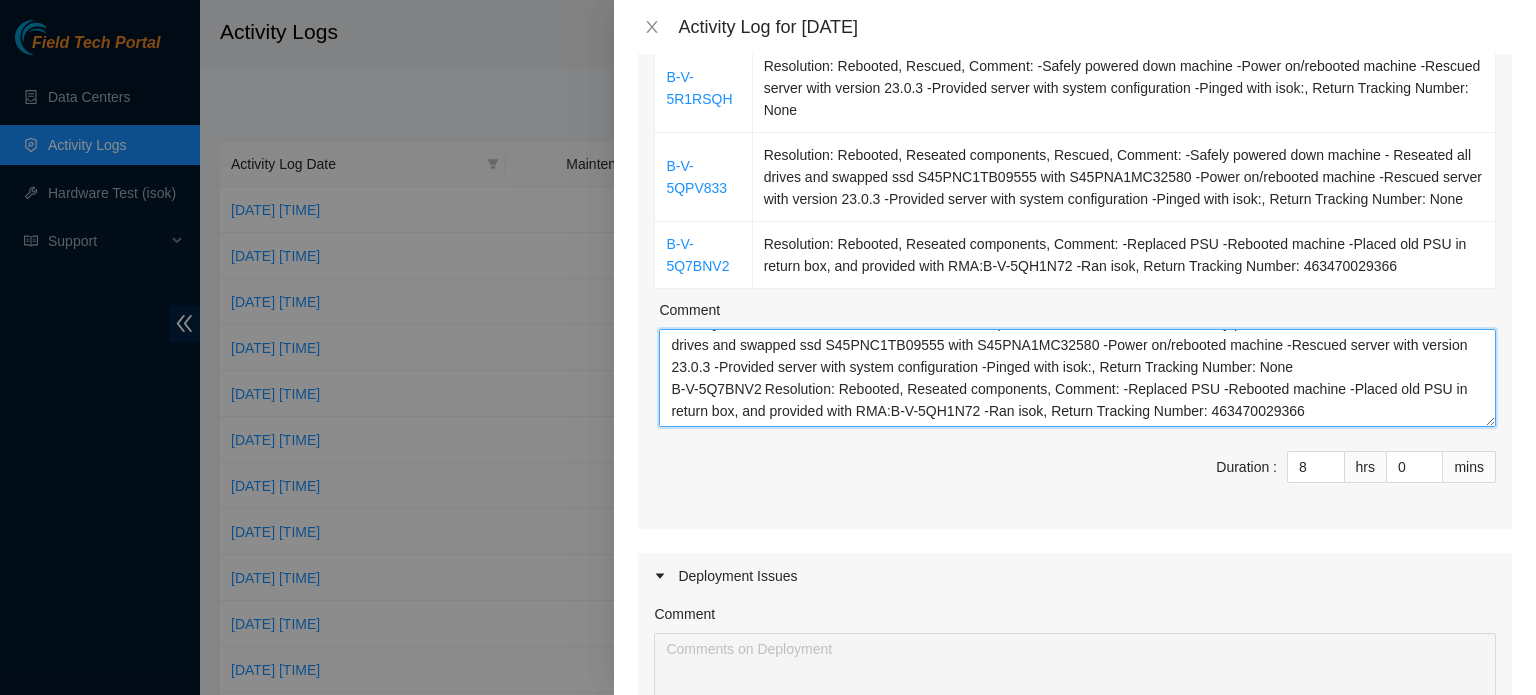 scroll, scrollTop: 88, scrollLeft: 0, axis: vertical 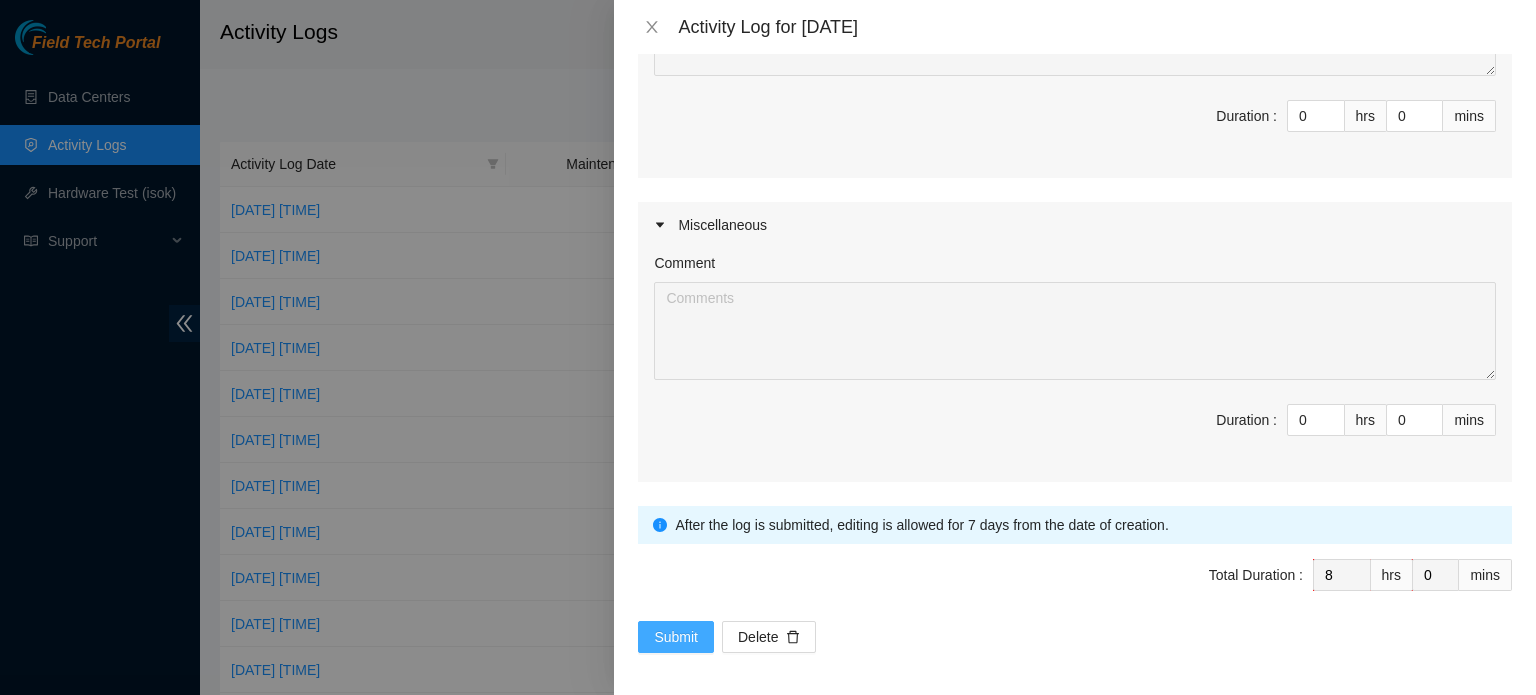 type on "B-V-5R1RSQH	Resolution: Rebooted, Rescued, Comment: -Safely powered down machine -Power on/rebooted machine -Rescued server with version 23.0.3 -Provided server with system configuration -Pinged with isok:, Return Tracking Number: None
B-V-5QPV833	Resolution: Rebooted, Reseated components, Rescued, Comment: -Safely powered down machine - Reseated all drives and swapped ssd S45PNC1TB09555 with S45PNA1MC32580 -Power on/rebooted machine -Rescued server with version 23.0.3 -Provided server with system configuration -Pinged with isok:, Return Tracking Number: None
B-V-5Q7BNV2	Resolution: Rebooted, Reseated components, Comment: -Replaced PSU -Rebooted machine -Placed old PSU in return box, and provided with RMA:B-V-5QH1N72 -Ran isok, Return Tracking Number: 463470029366" 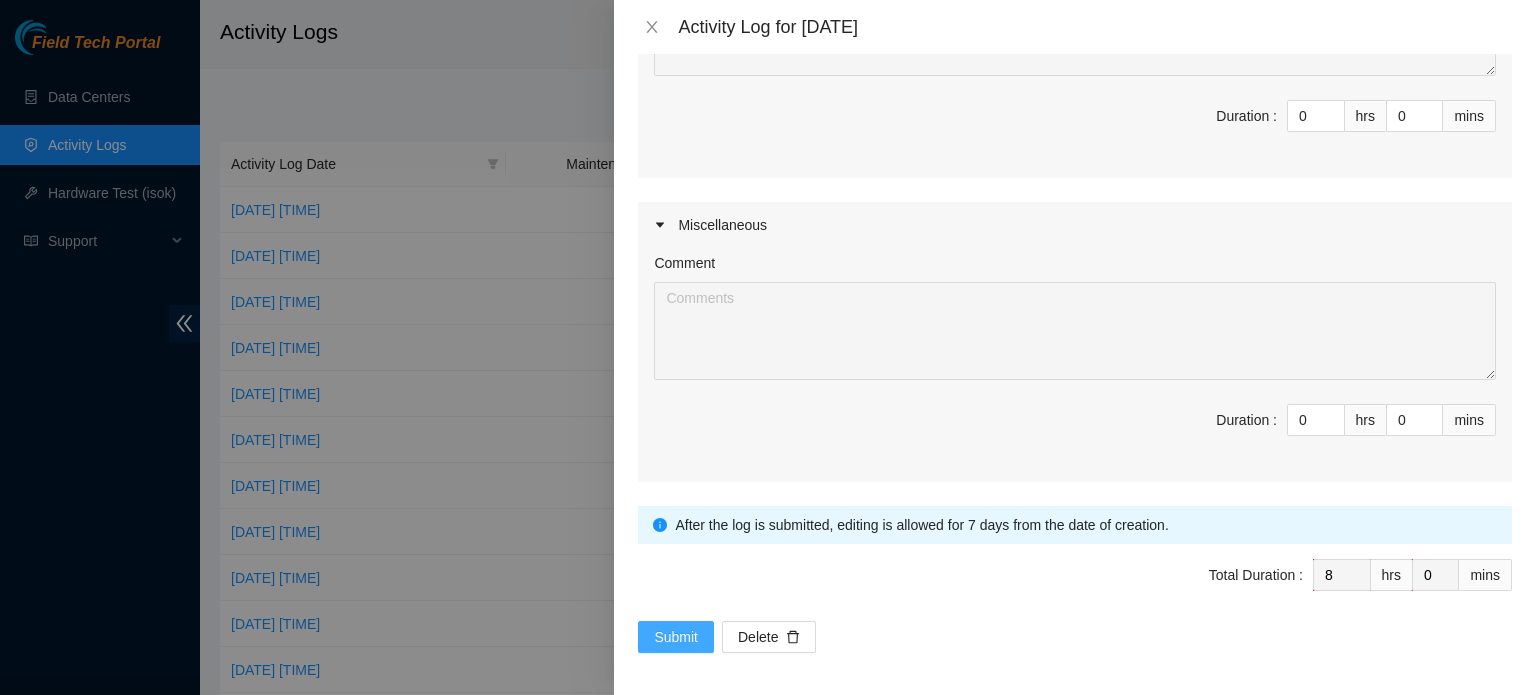 click on "Submit" at bounding box center (676, 637) 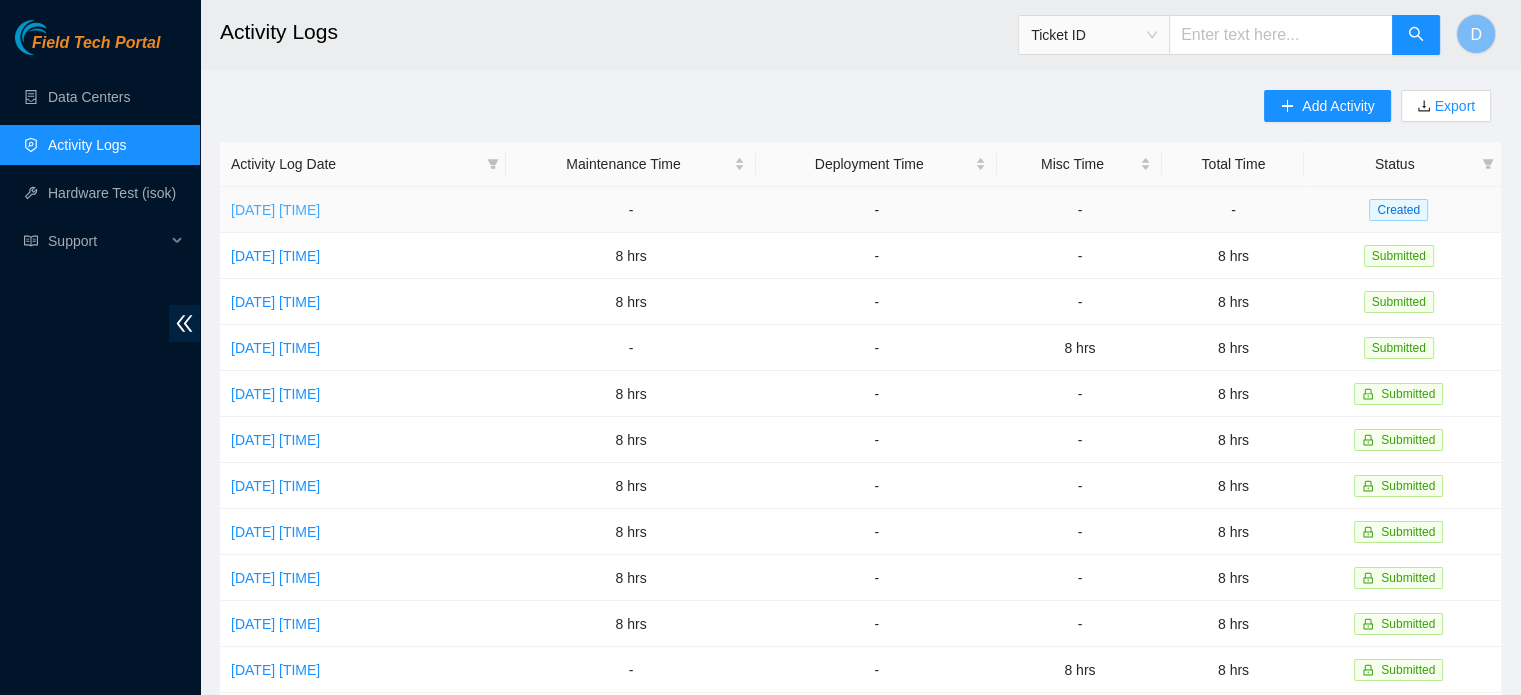 click on "Wed, 09 Jul 2025 11:23" at bounding box center [275, 210] 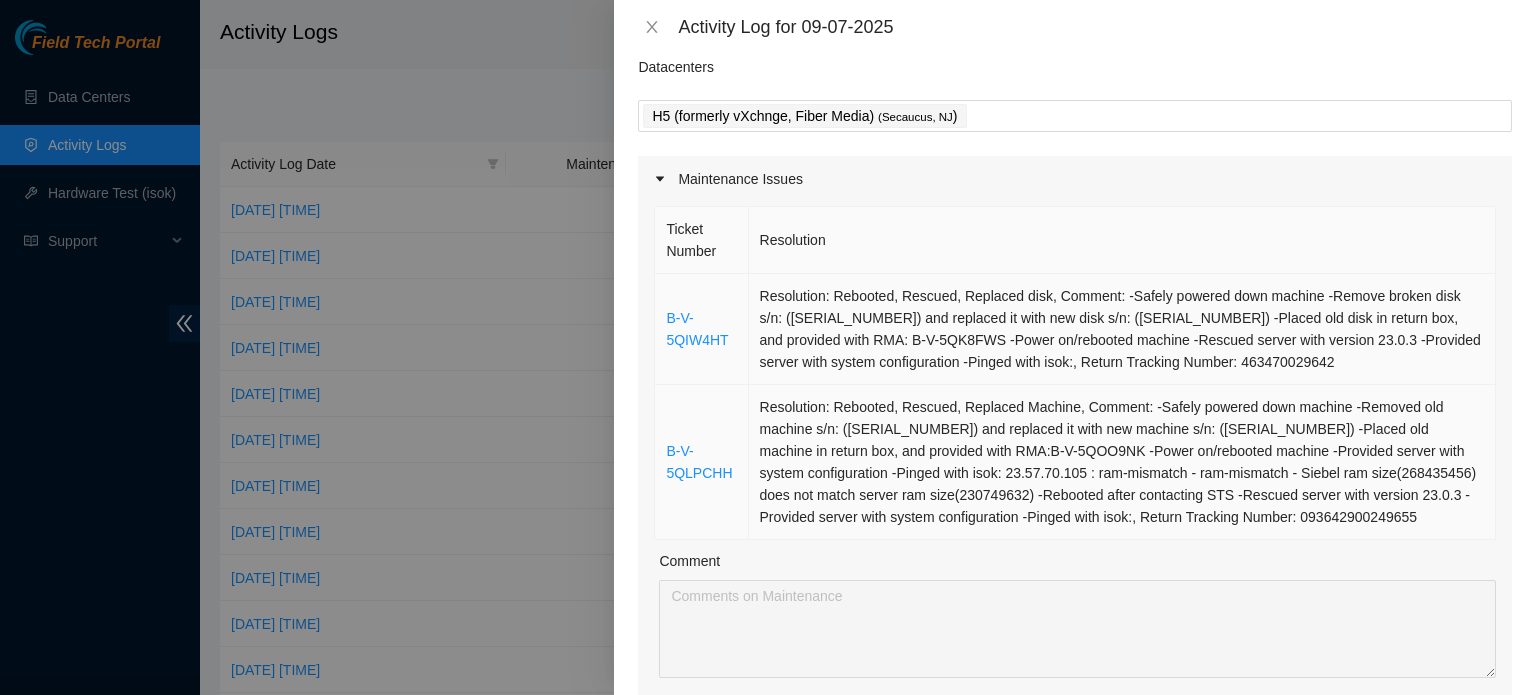scroll, scrollTop: 100, scrollLeft: 0, axis: vertical 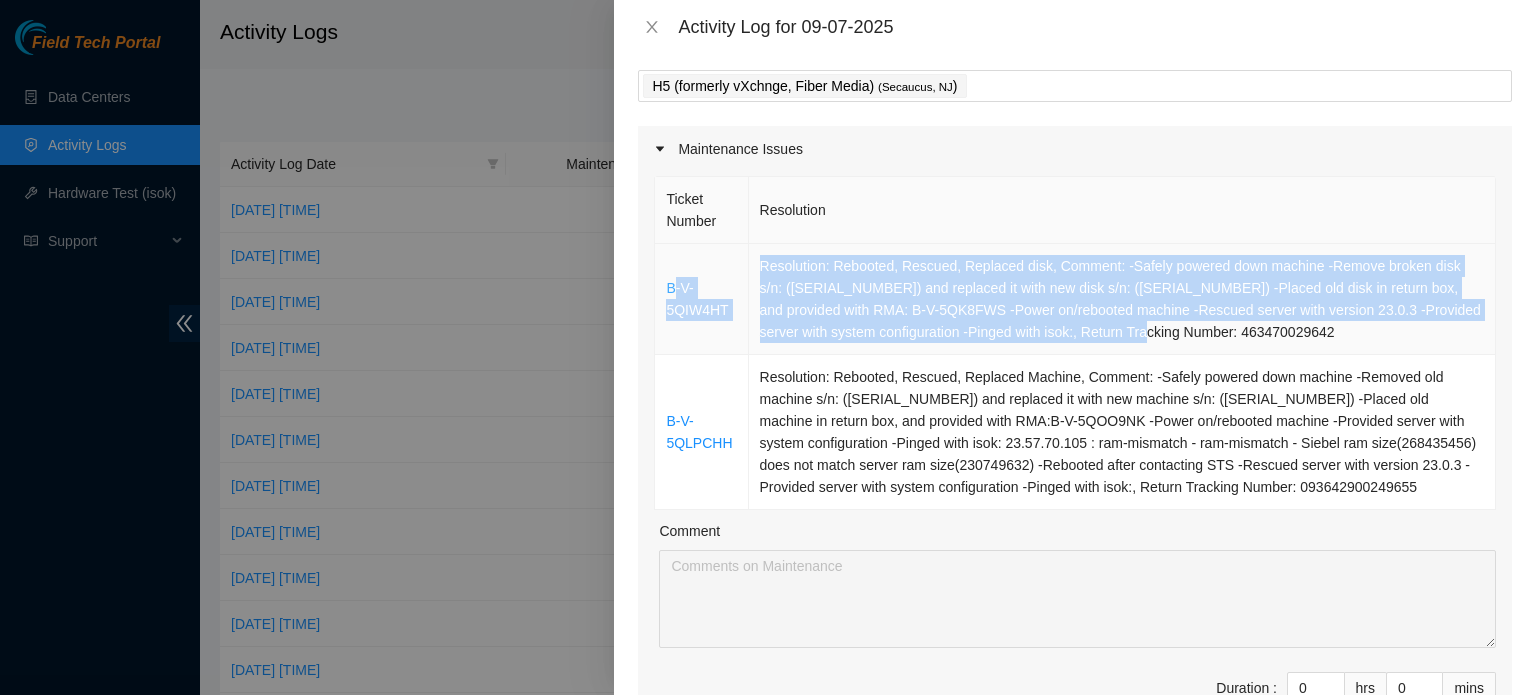 drag, startPoint x: 671, startPoint y: 257, endPoint x: 688, endPoint y: 279, distance: 27.802877 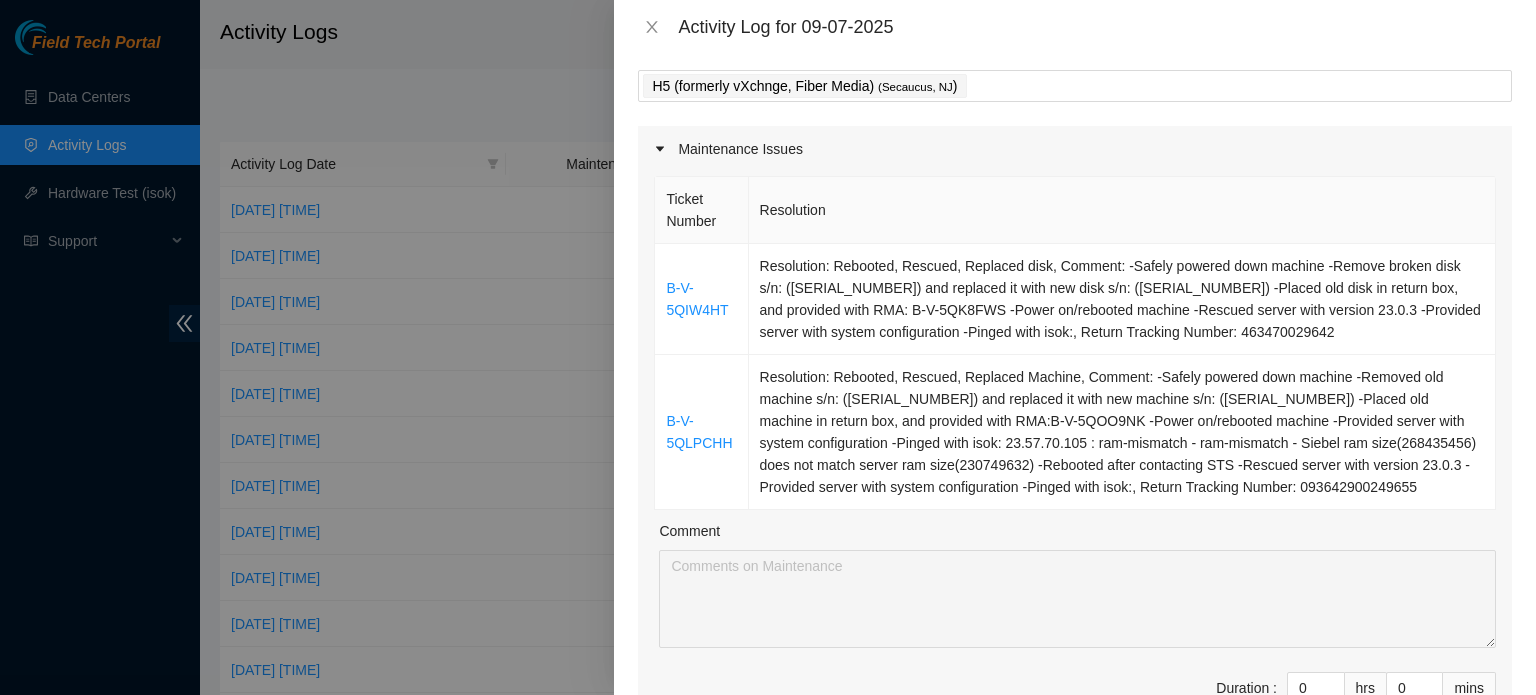 click on "Note:  This activity log is for informational purposes only. You will not be paid based on the hours you put in here. You must continue to fill in hours on your regular timesheet or invoice in order to be paid.   Note:  This activity log is for informational purposes only. You will not be paid based on the hours you put in here. You must continue to fill in hours on your regular timesheet or invoice in order to be paid.   Datacenters H5 (formerly vXchnge, Fiber Media)   ( Secaucus, NJ )   Maintenance Issues Ticket Number Resolution B-V-5QIW4HT Resolution: Rebooted, Rescued, Replaced disk, Comment: -Safely powered down machine
-Remove broken disk s/n: (WJG098K0 ) and replaced it with new disk s/n: (Z5B8K10VFJKA)
-Placed old disk in return box, and provided with RMA: B-V-5QK8FWS
-Power on/rebooted machine
-Rescued server with version 23.0.3
-Provided server with system configuration
-Pinged with isok:, Return Tracking Number: 463470029642 B-V-5QLPCHH Comment Duration : 0 hrs 0 mins Deployment Issues 0 hrs" at bounding box center [1075, 374] 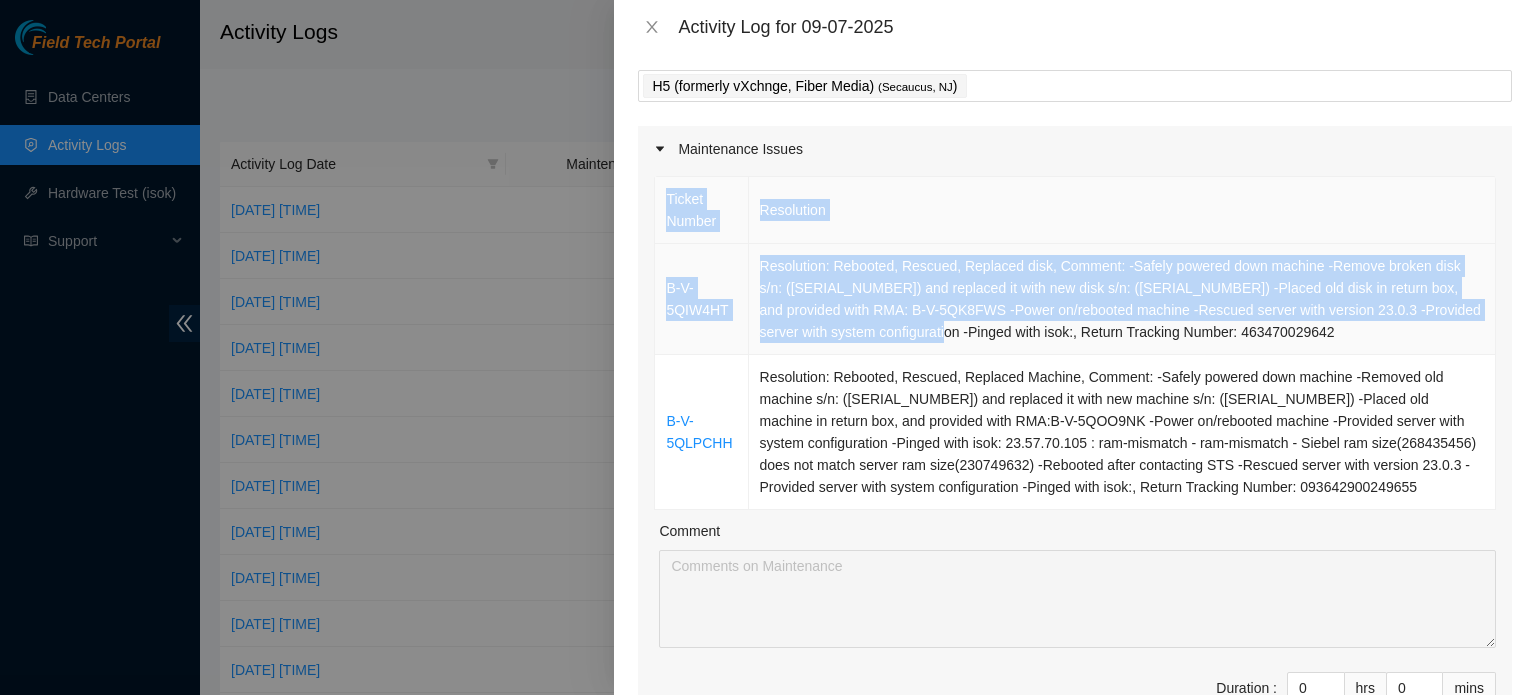 drag, startPoint x: 654, startPoint y: 262, endPoint x: 759, endPoint y: 298, distance: 111 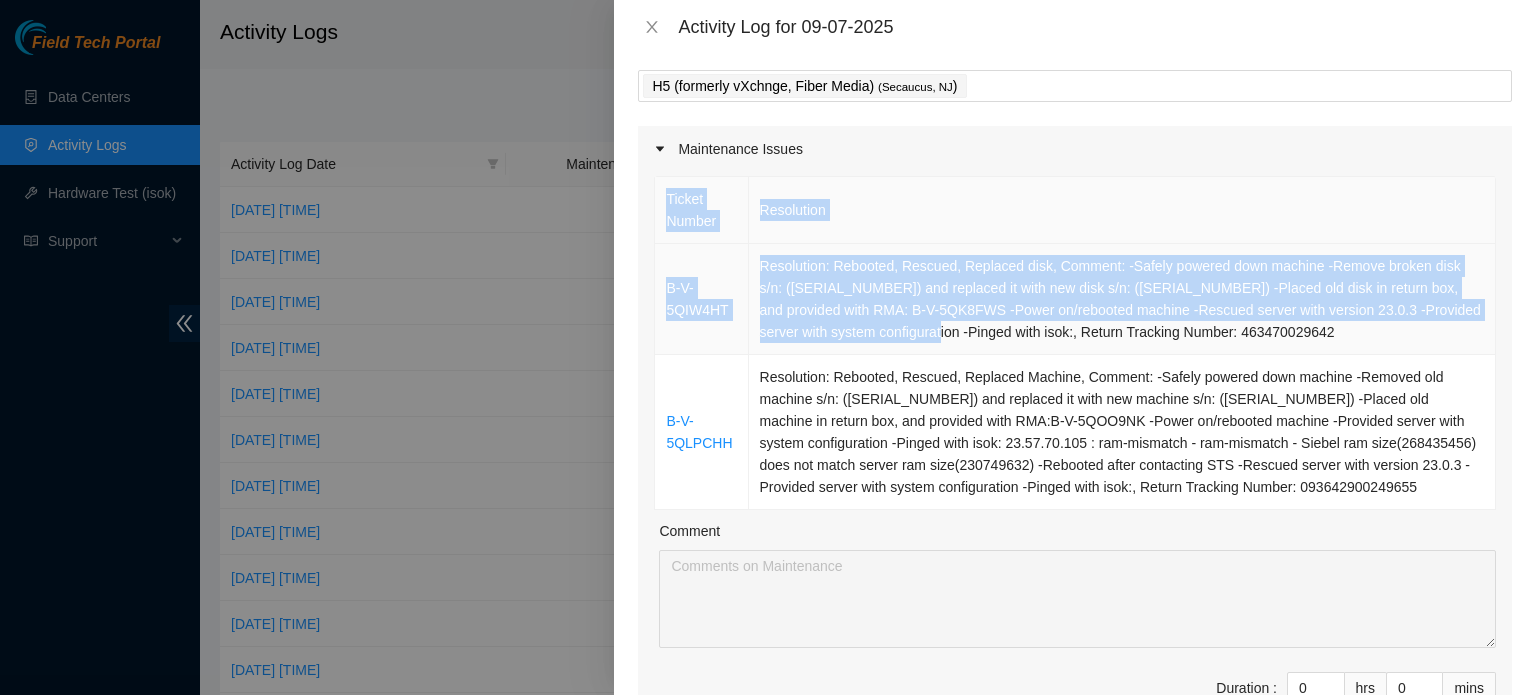 click on "B-V-5QIW4HT" at bounding box center [701, 299] 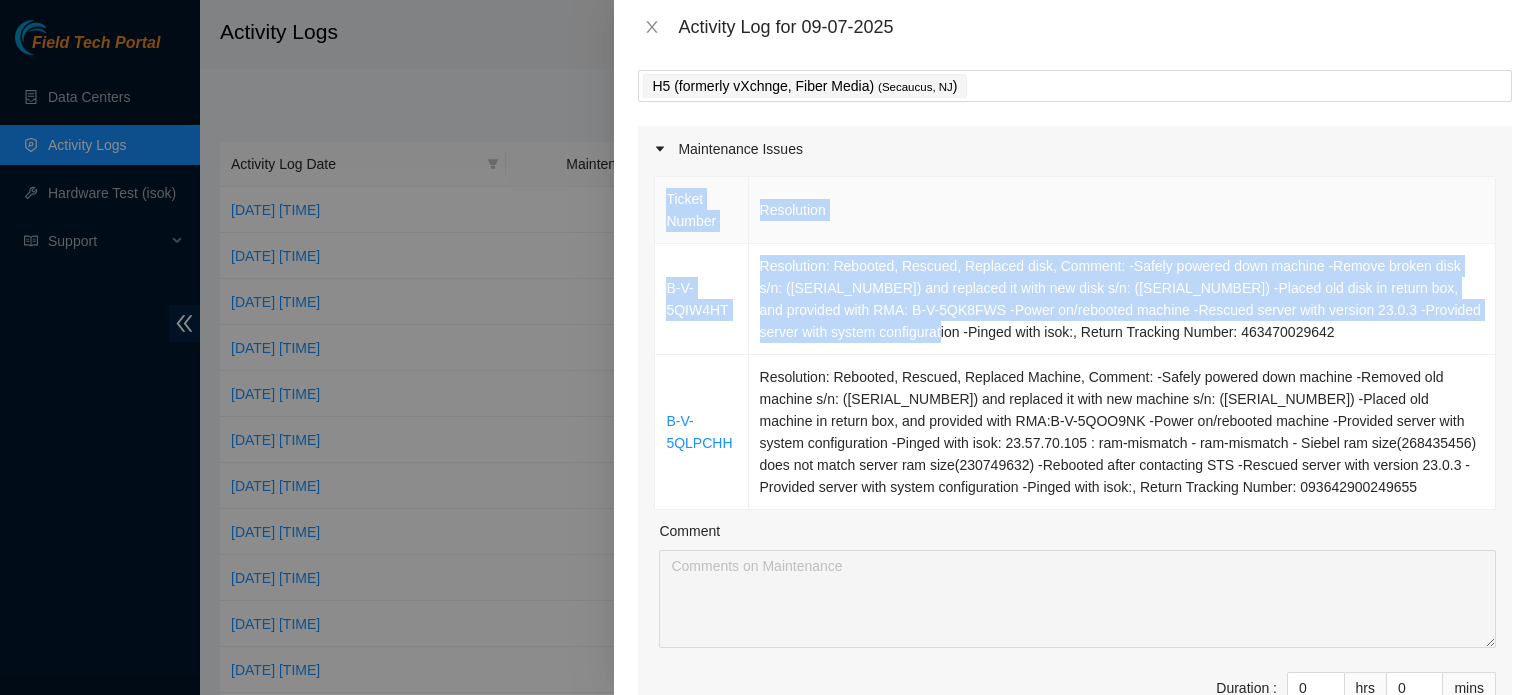 click on "Ticket Number Resolution B-V-5QIW4HT Resolution: Rebooted, Rescued, Replaced disk, Comment: -Safely powered down machine
-Remove broken disk s/n: (WJG098K0 ) and replaced it with new disk s/n: (Z5B8K10VFJKA)
-Placed old disk in return box, and provided with RMA: B-V-5QK8FWS
-Power on/rebooted machine
-Rescued server with version 23.0.3
-Provided server with system configuration
-Pinged with isok:, Return Tracking Number: 463470029642 B-V-5QLPCHH Comment Duration : 0 hrs 0 mins" at bounding box center [1075, 461] 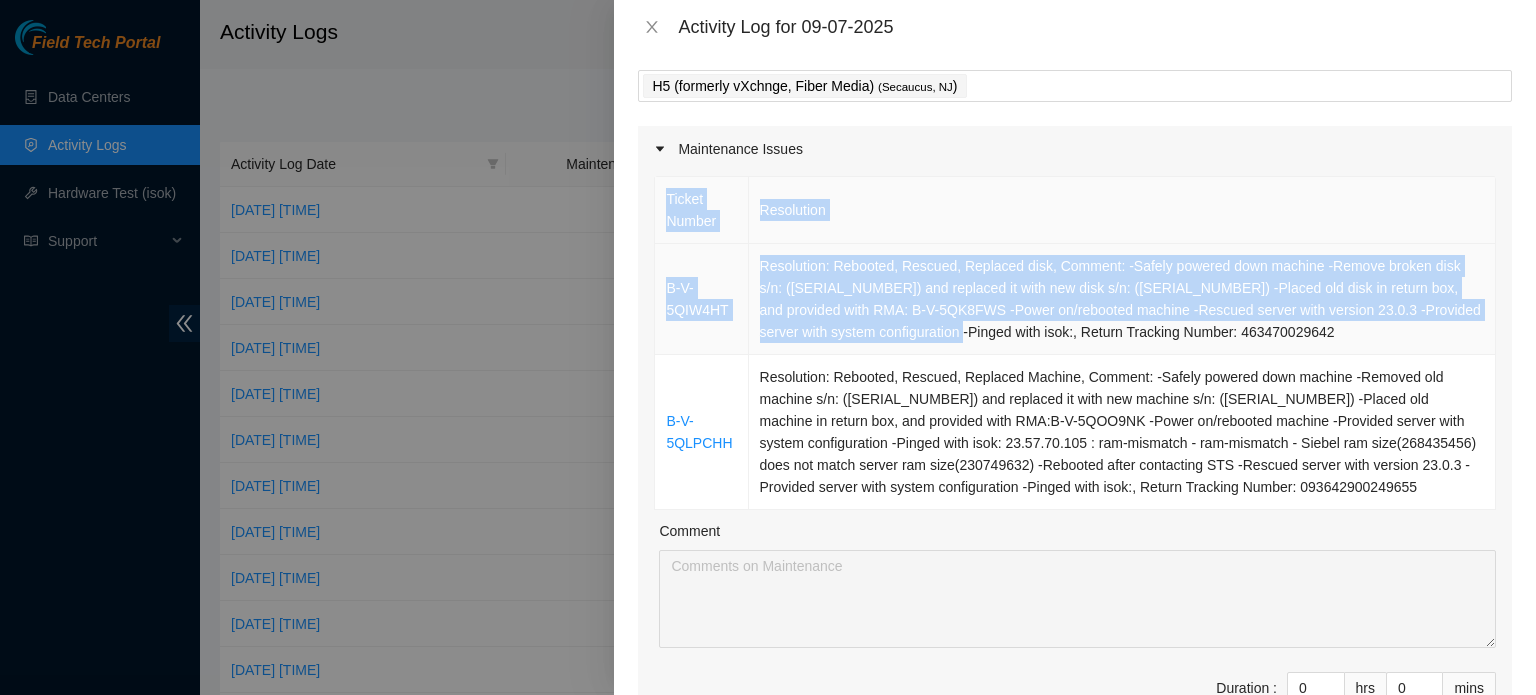 drag, startPoint x: 651, startPoint y: 259, endPoint x: 700, endPoint y: 270, distance: 50.219517 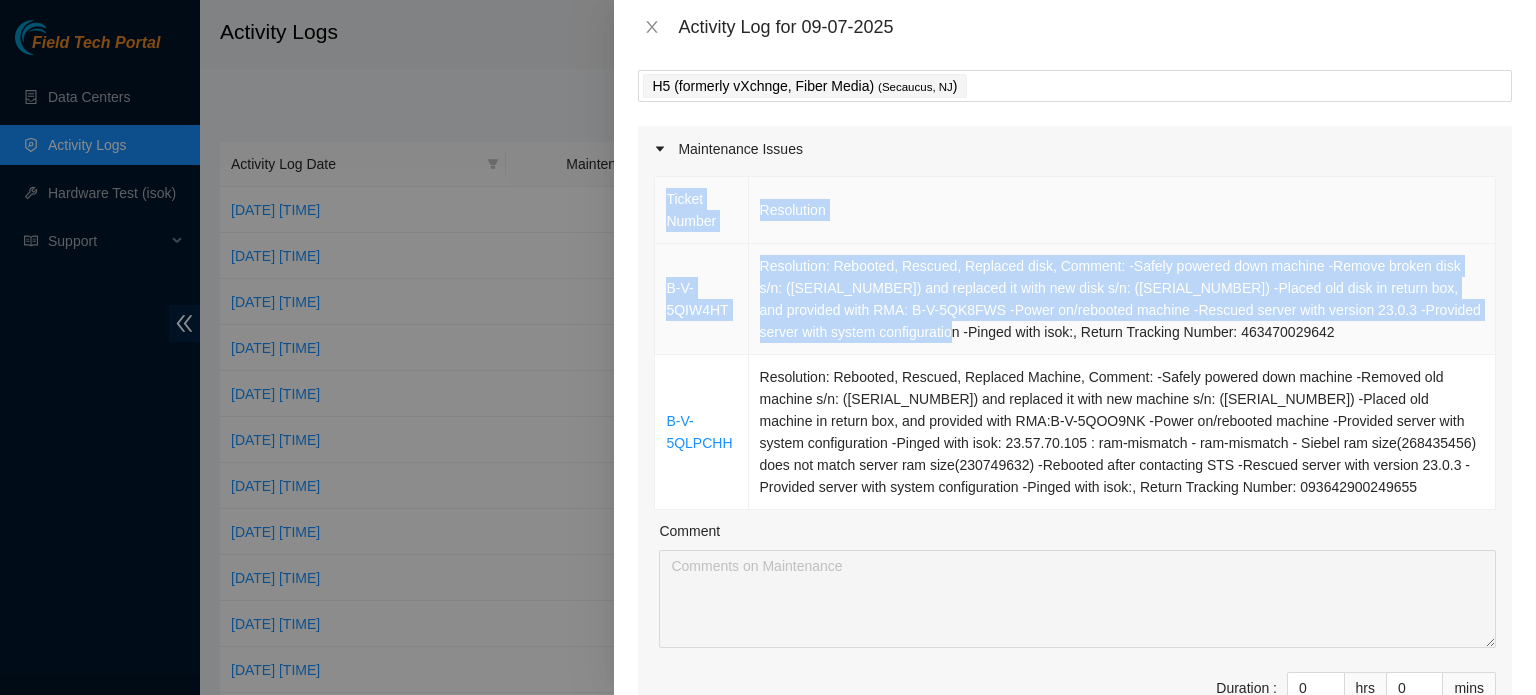 click on "B-V-5QIW4HT" at bounding box center (701, 299) 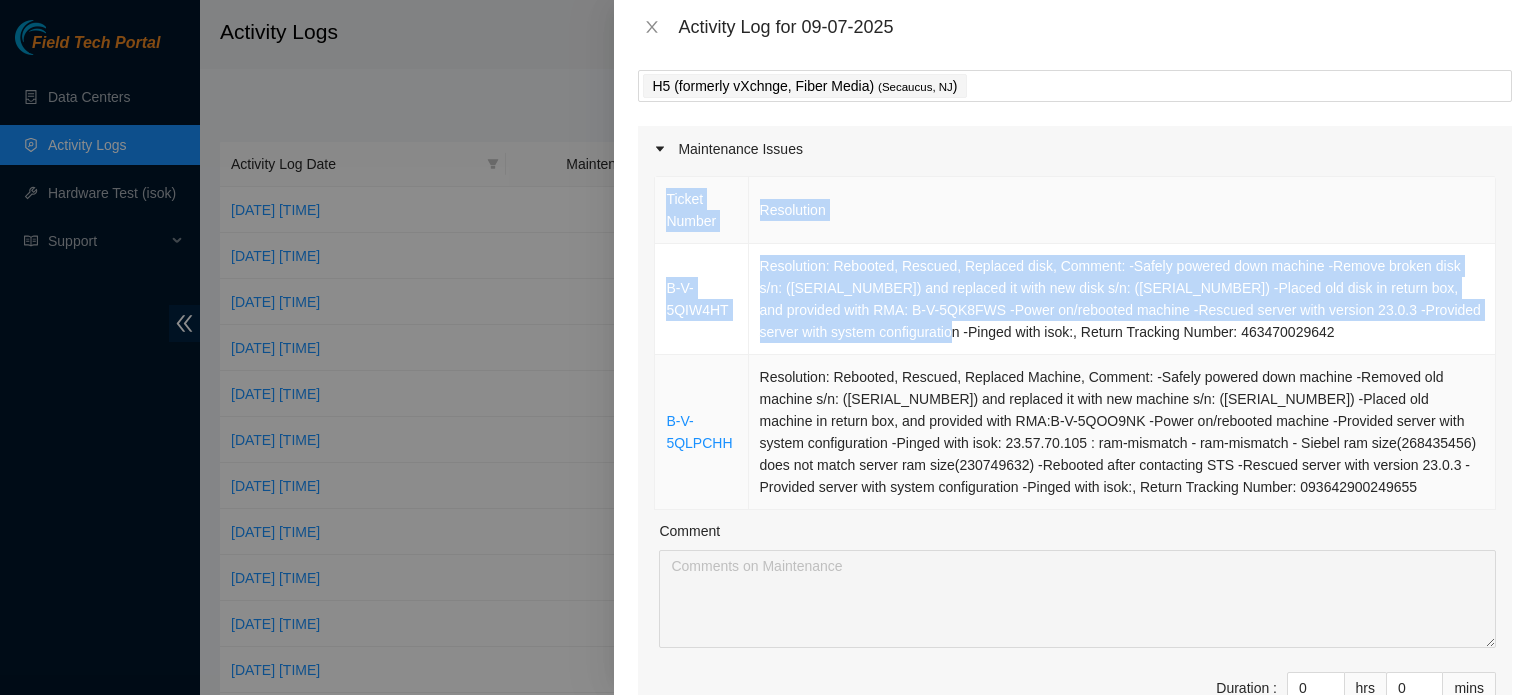 drag, startPoint x: 656, startPoint y: 247, endPoint x: 1400, endPoint y: 482, distance: 780.2314 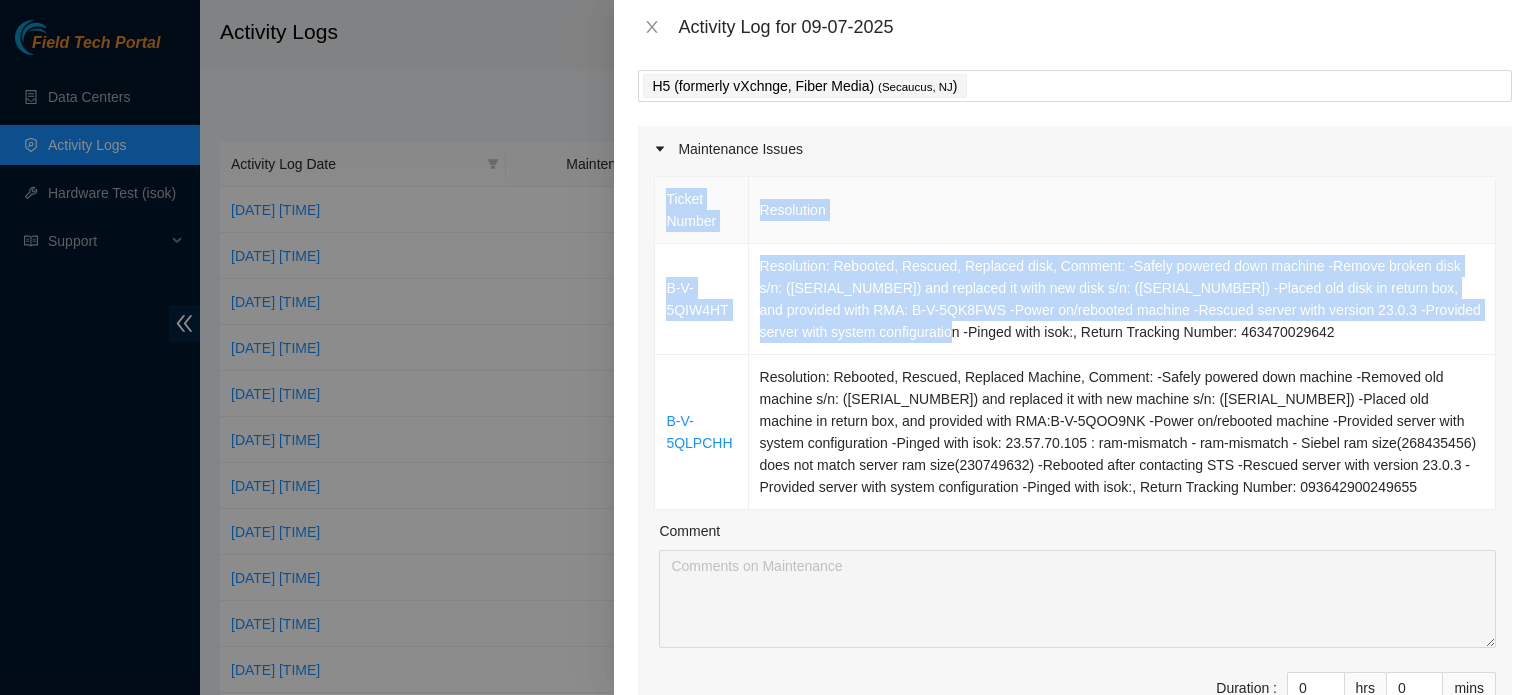 scroll, scrollTop: 200, scrollLeft: 0, axis: vertical 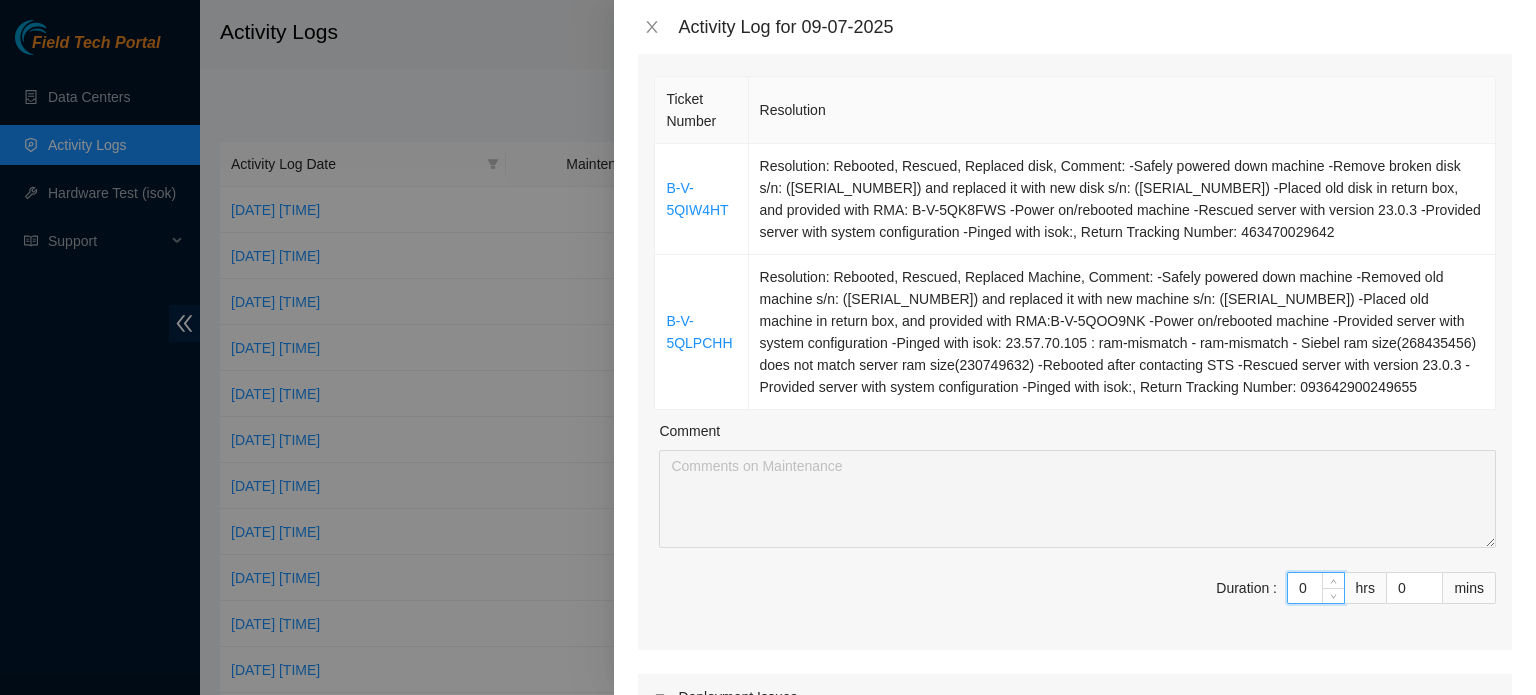 drag, startPoint x: 1294, startPoint y: 592, endPoint x: 1226, endPoint y: 582, distance: 68.73136 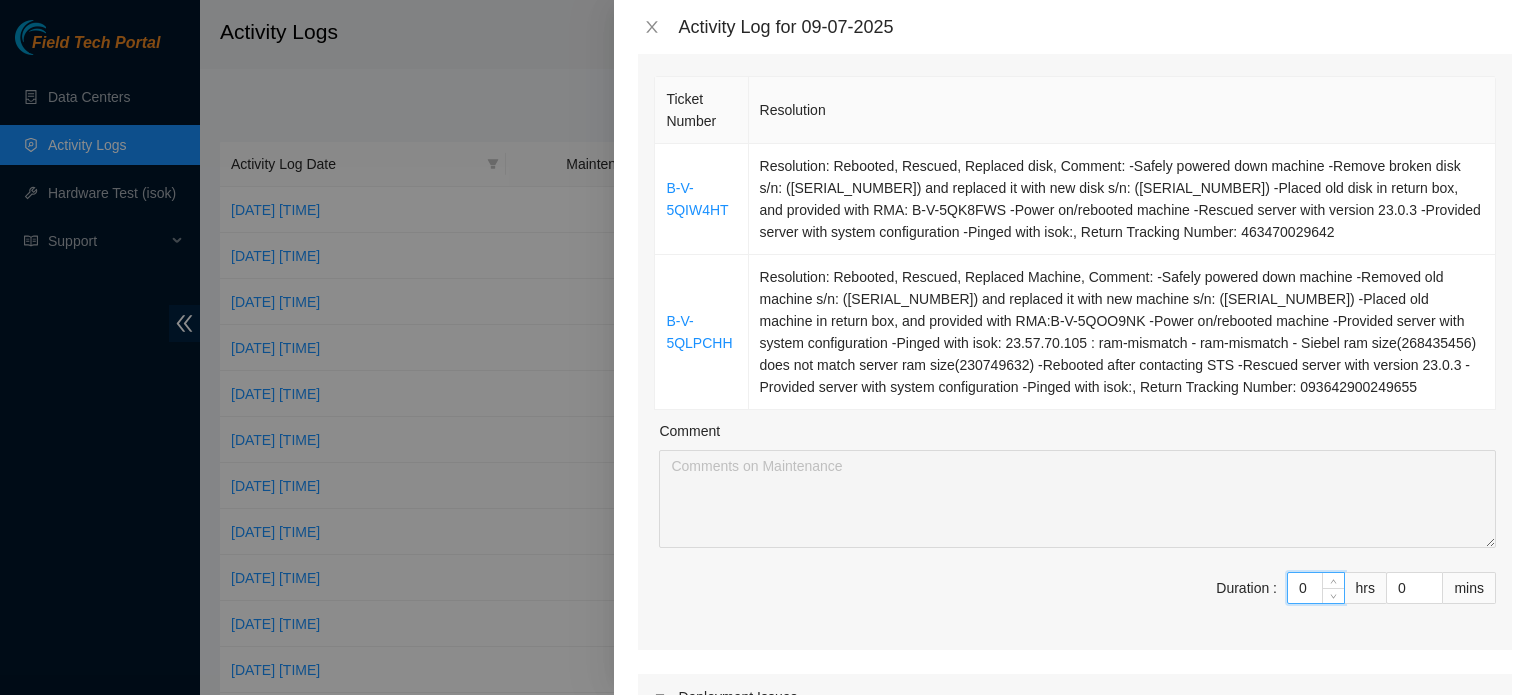 click on "Duration : 0 hrs 0 mins" at bounding box center [1075, 600] 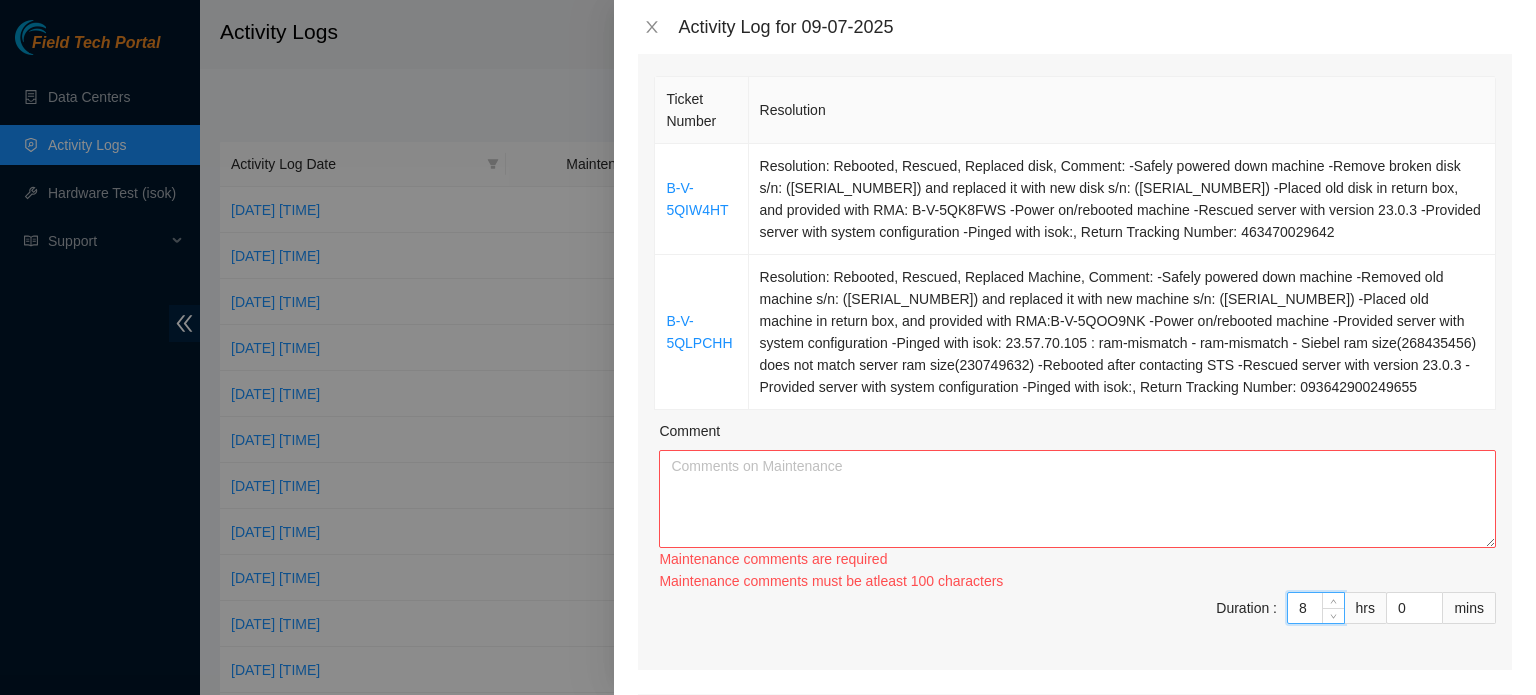 type on "8" 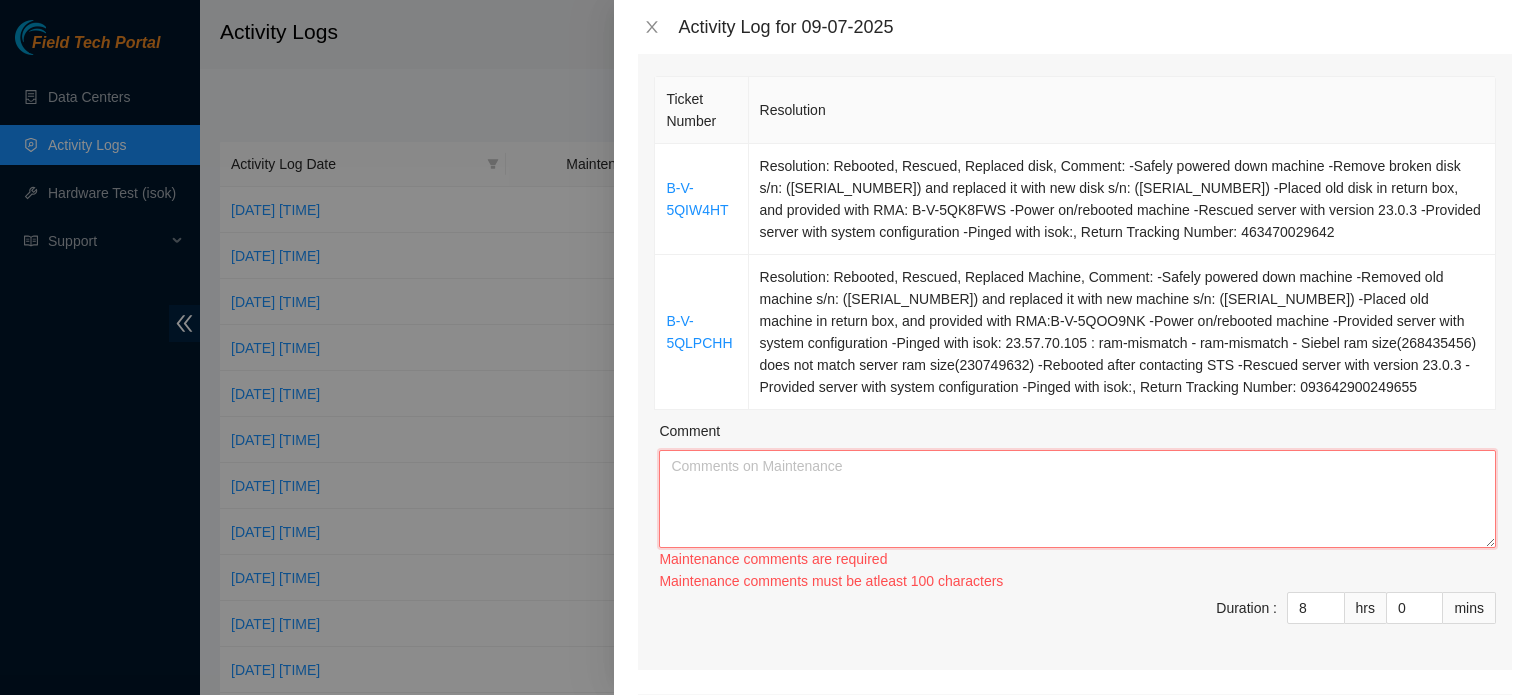 click on "Comment" at bounding box center (1077, 499) 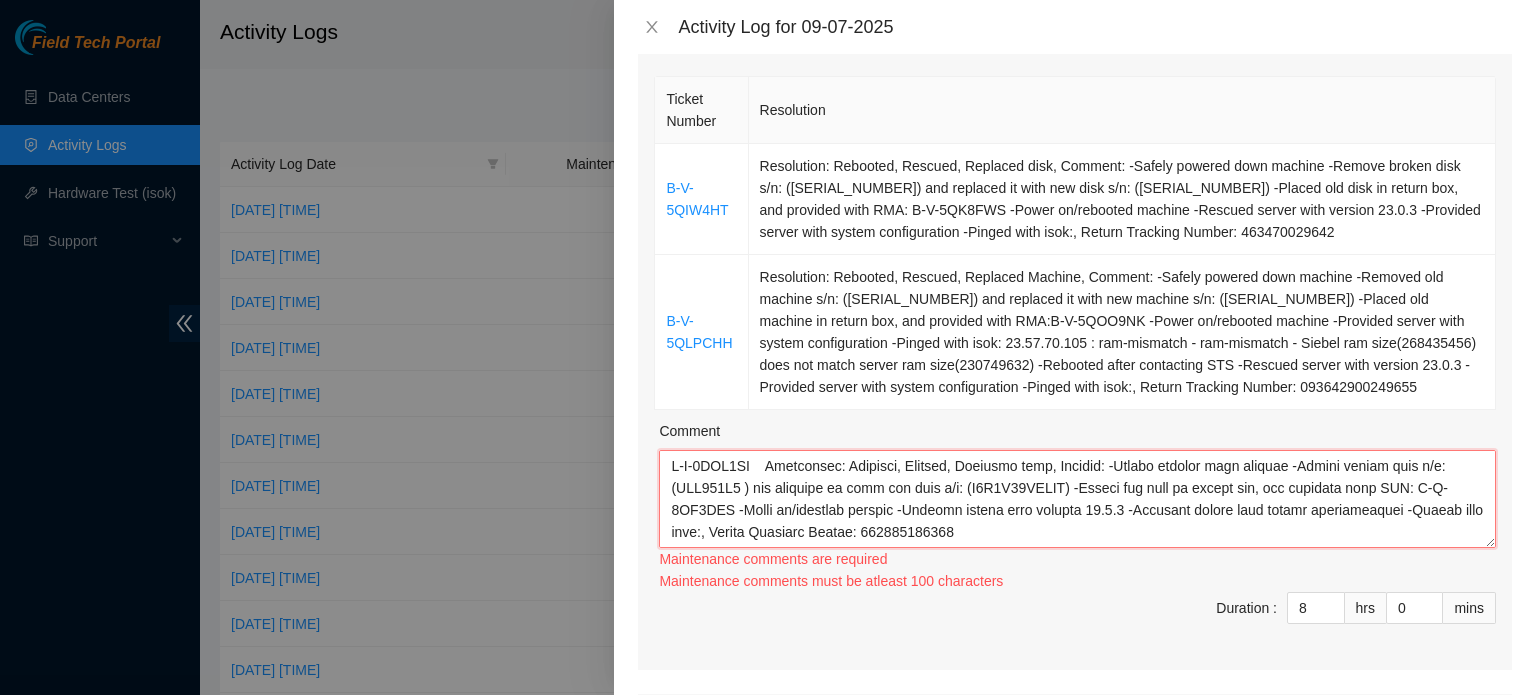 scroll, scrollTop: 126, scrollLeft: 0, axis: vertical 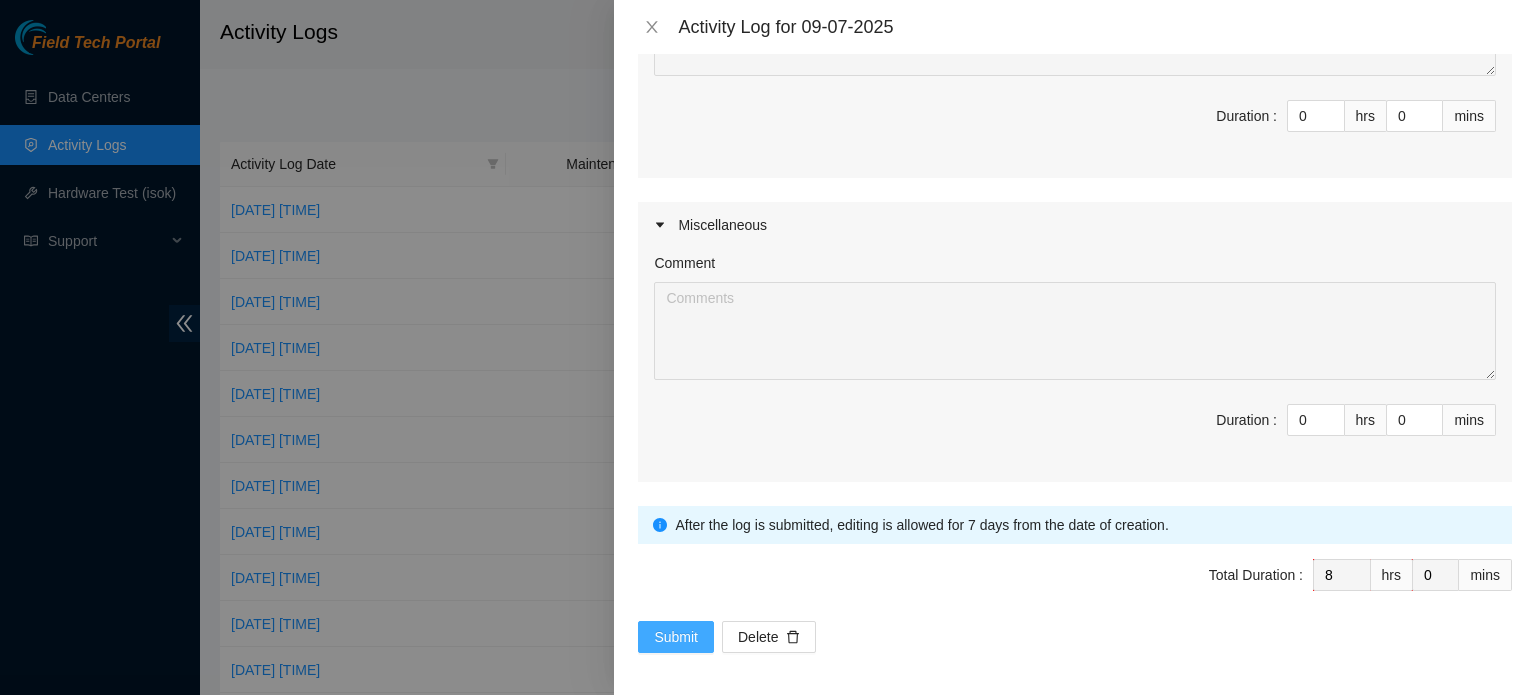 type on "B-V-5QIW4HT	Resolution: Rebooted, Rescued, Replaced disk, Comment: -Safely powered down machine -Remove broken disk s/n: (WJG098K0 ) and replaced it with new disk s/n: (Z5B8K10VFJKA) -Placed old disk in return box, and provided with RMA: B-V-5QK8FWS -Power on/rebooted machine -Rescued server with version 23.0.3 -Provided server with system configuration -Pinged with isok:, Return Tracking Number: 463470029642
B-V-5QLPCHH	Resolution: Rebooted, Rescued, Replaced Machine, Comment: -Safely powered down machine -Removed old machine s/n: (CT-4240222-00131 ) and replaced it with new machine s/n: (CT-4240222-00126 ) -Placed old machine in return box, and provided with RMA:B-V-5QOO9NK -Power on/rebooted machine -Provided server with system configuration -Pinged with isok: 23.57.70.105 : ram-mismatch - ram-mismatch - Siebel ram size(268435456) does not match server ram size(230749632) -Rebooted after contacting STS -Rescued server with version 23.0.3 -Provided server with system configuration -Pinged with isok:, Ret..." 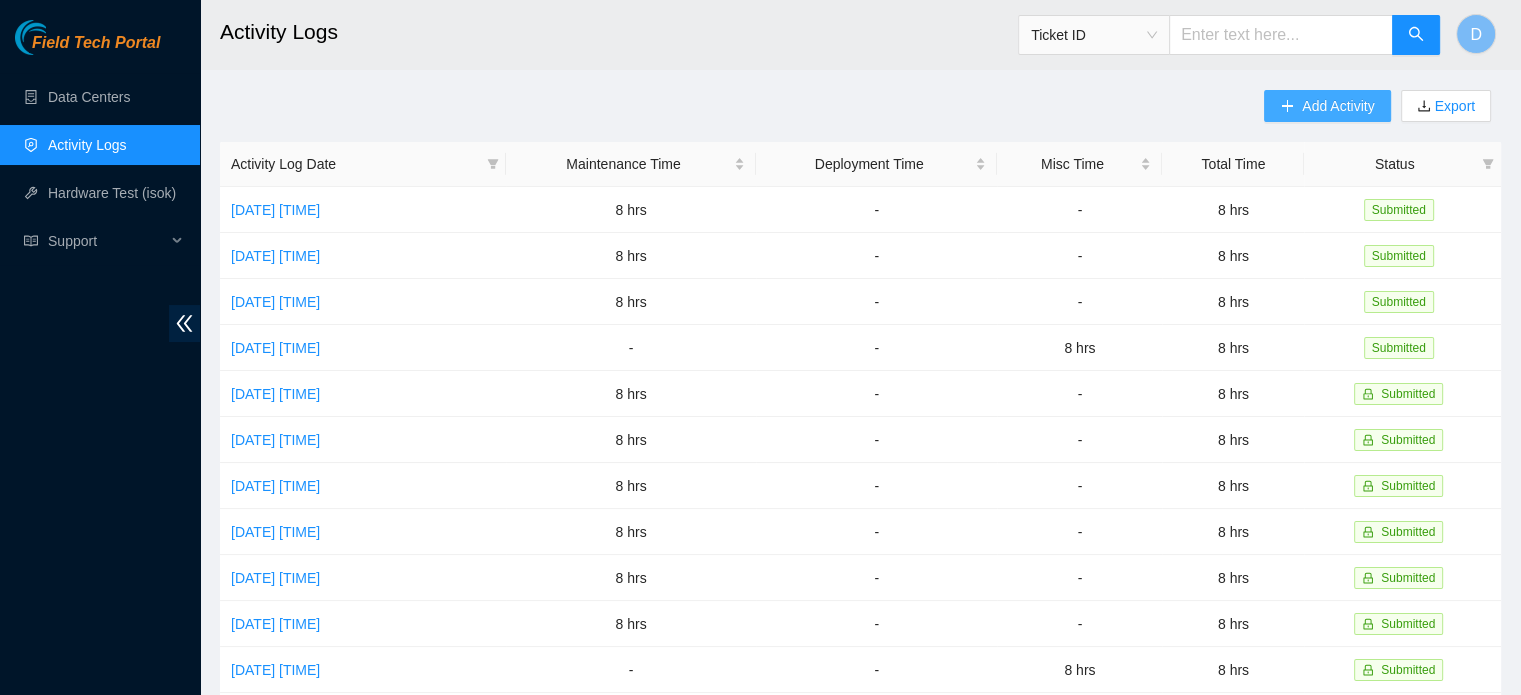 click on "Add Activity" at bounding box center [1327, 106] 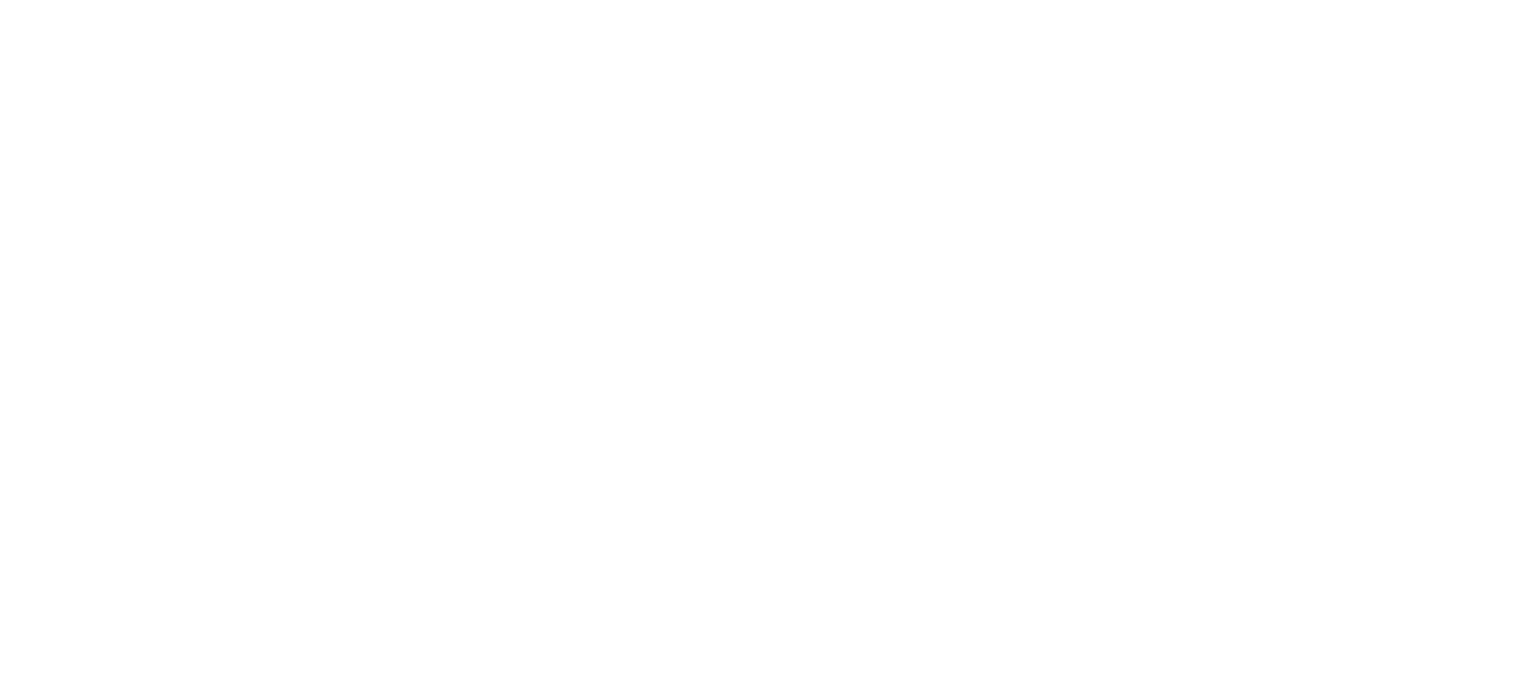 scroll, scrollTop: 0, scrollLeft: 0, axis: both 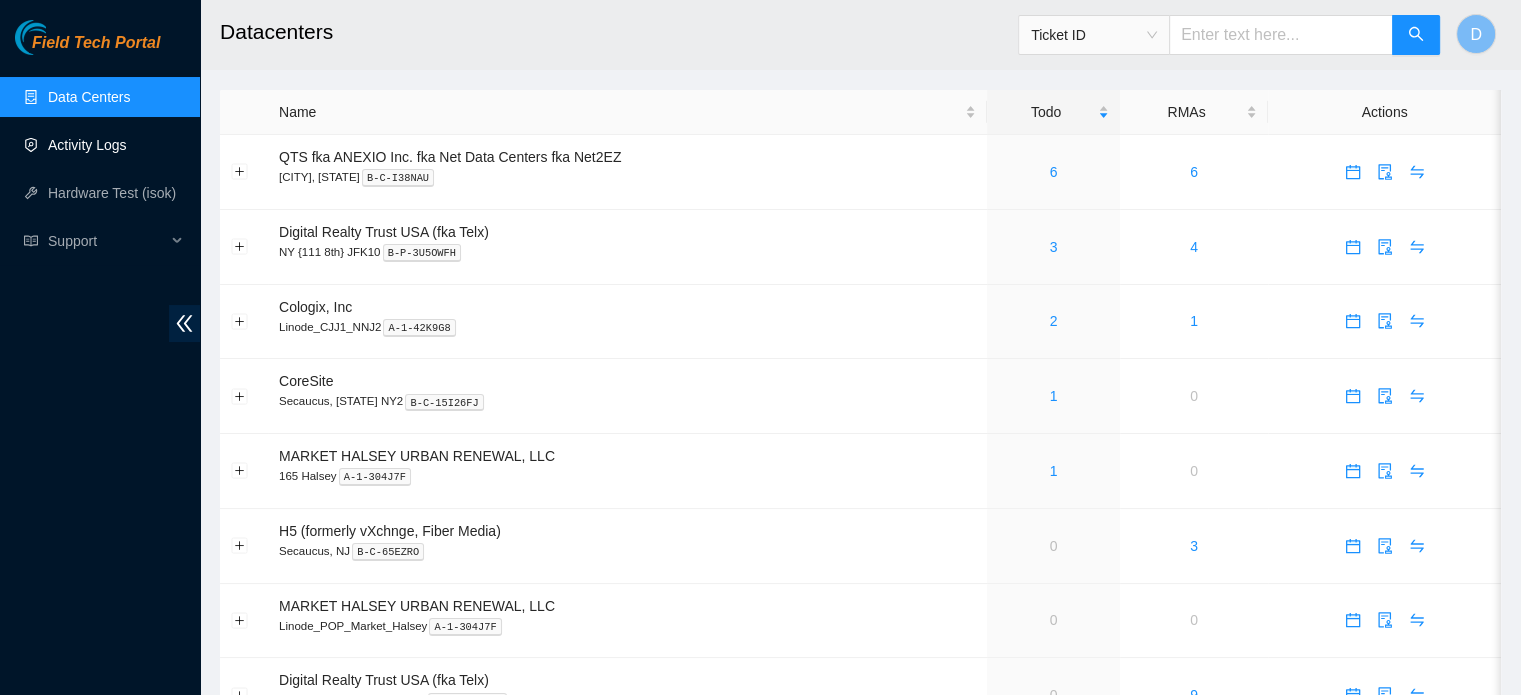 click on "Activity Logs" at bounding box center [87, 145] 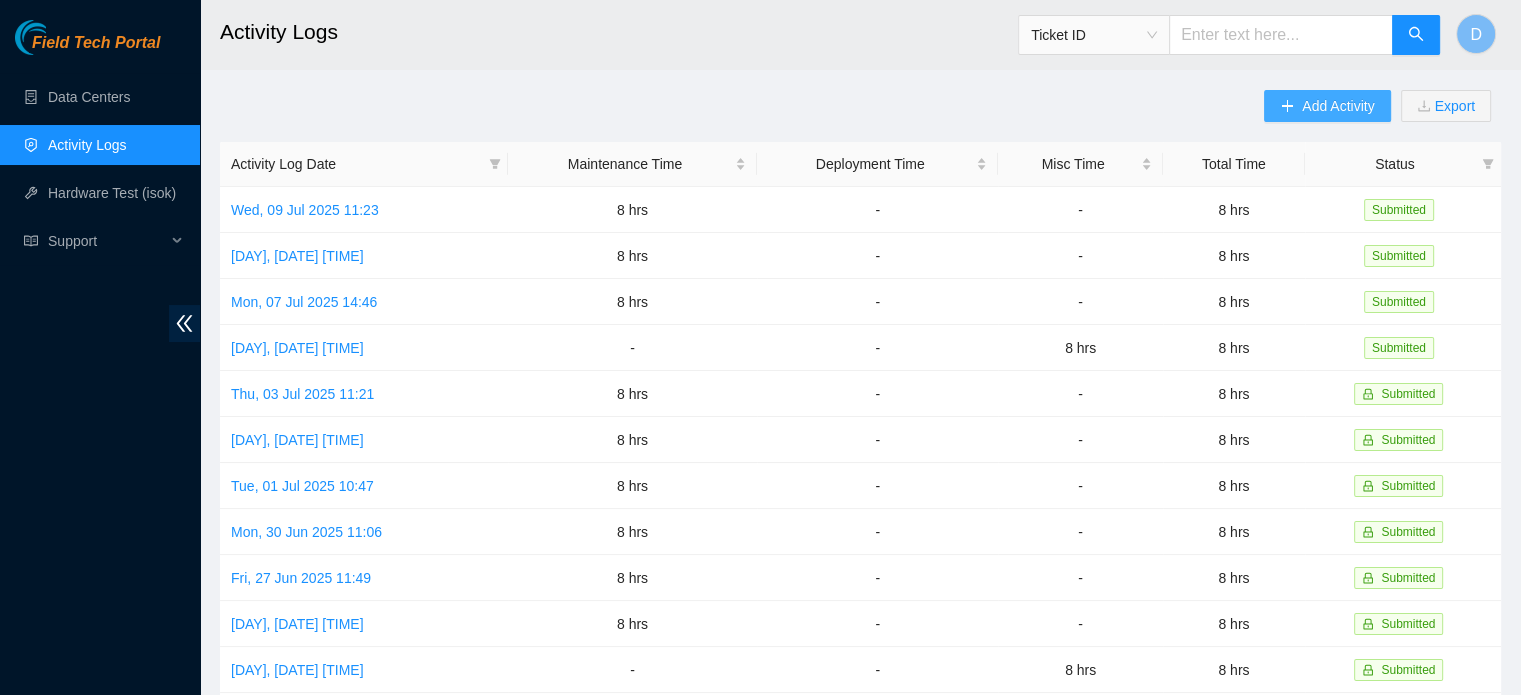 click on "Add Activity" at bounding box center (1327, 106) 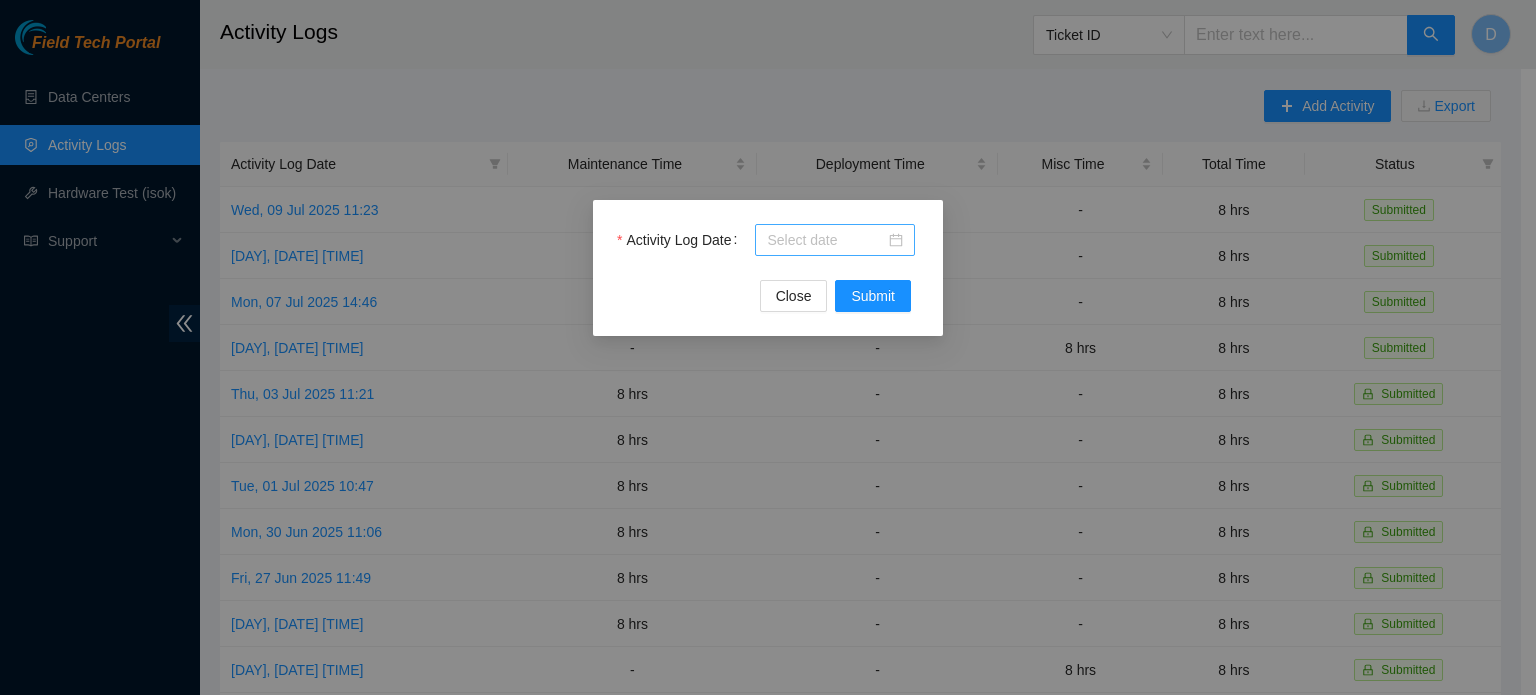 click at bounding box center [835, 240] 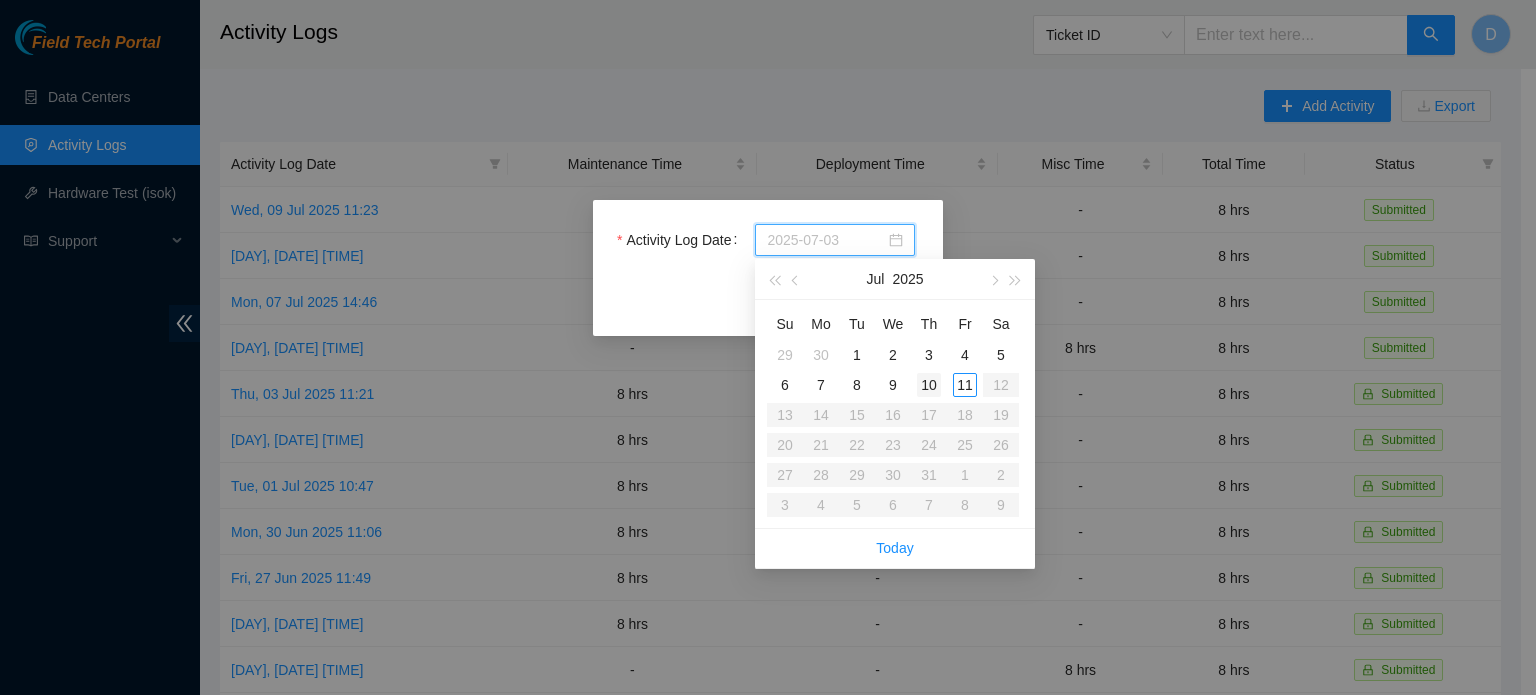 type on "2025-07-10" 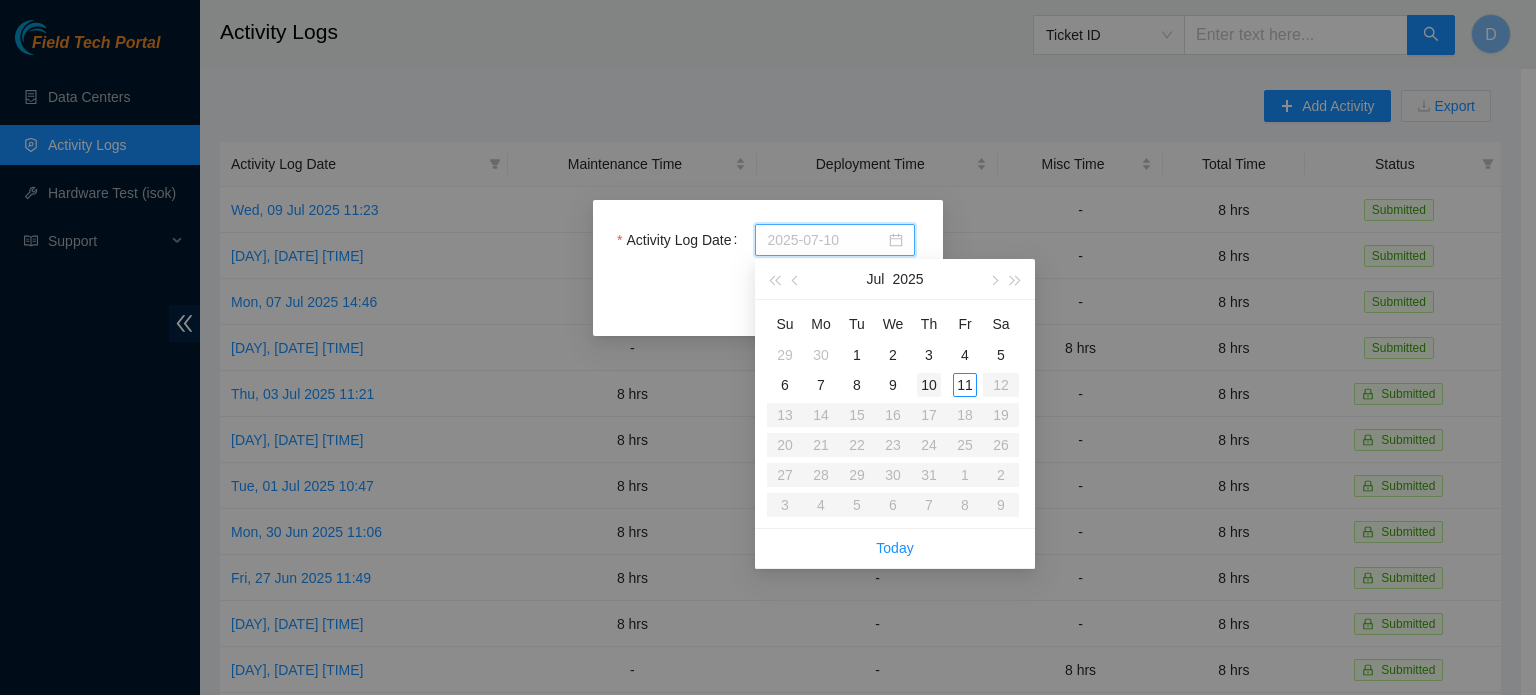 click on "10" at bounding box center [929, 385] 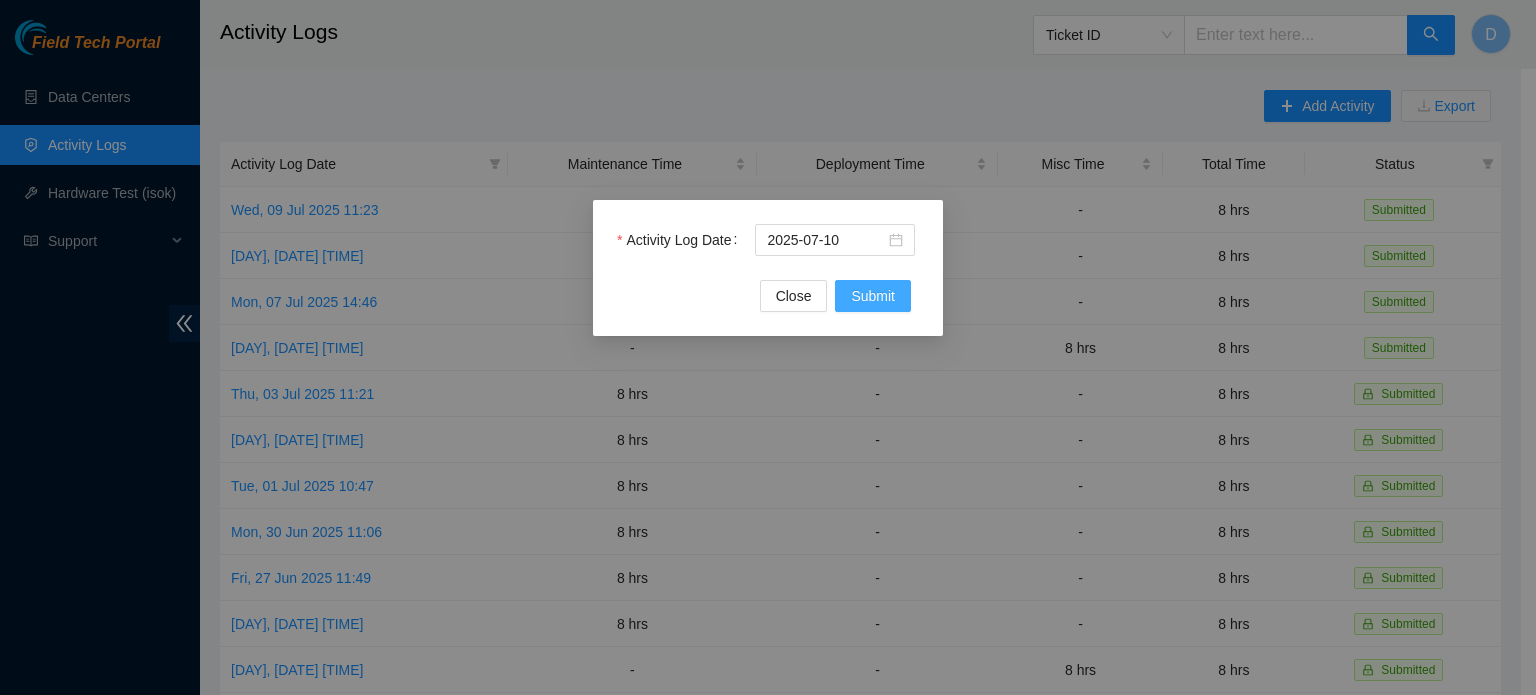 click on "Submit" at bounding box center [873, 296] 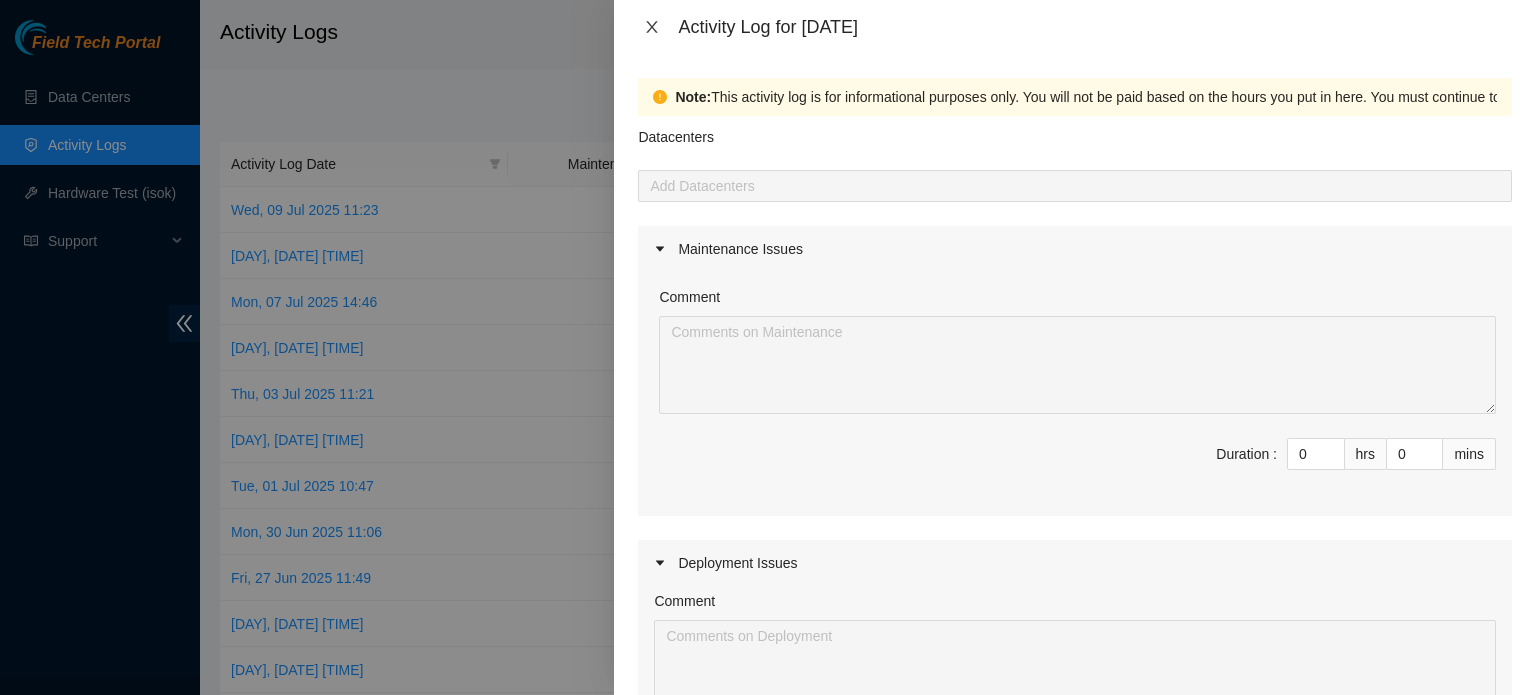 click 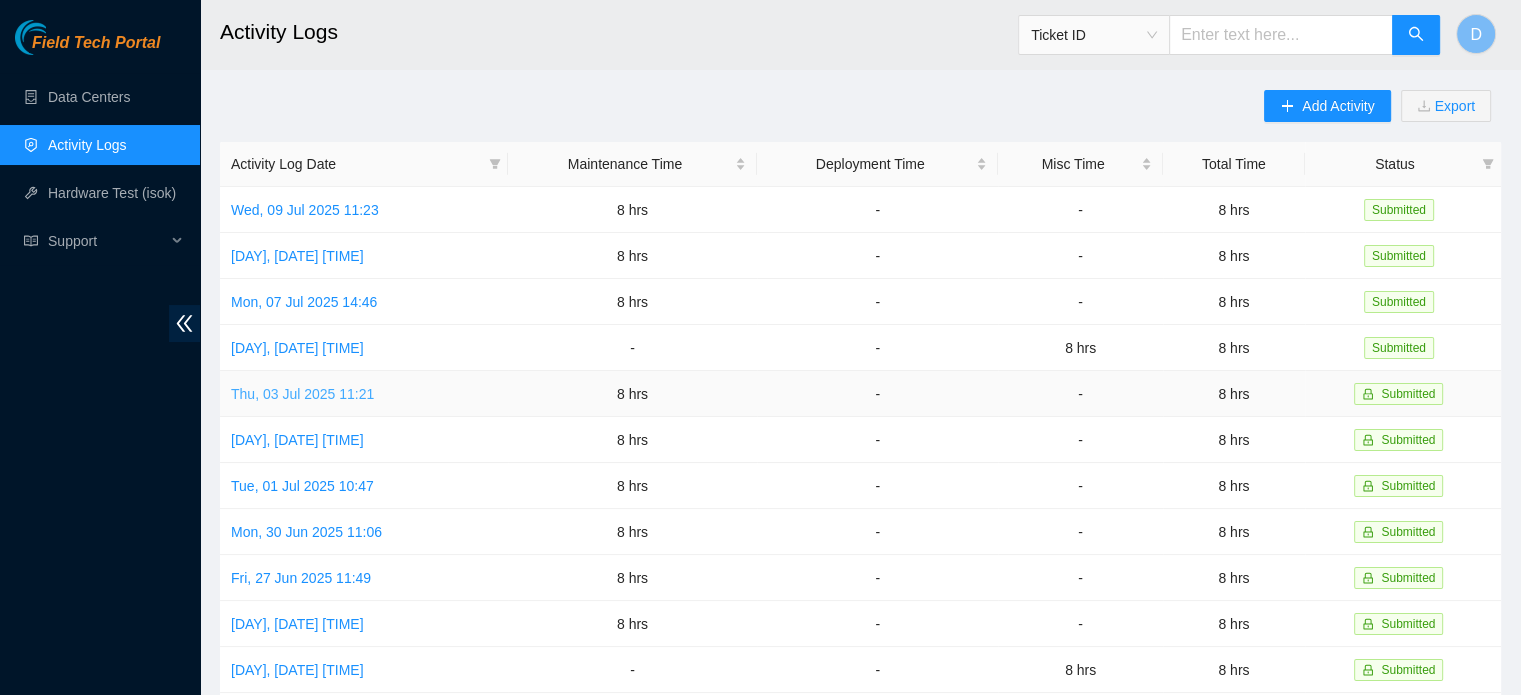 click on "Thu, 03 Jul 2025 11:21" at bounding box center (302, 394) 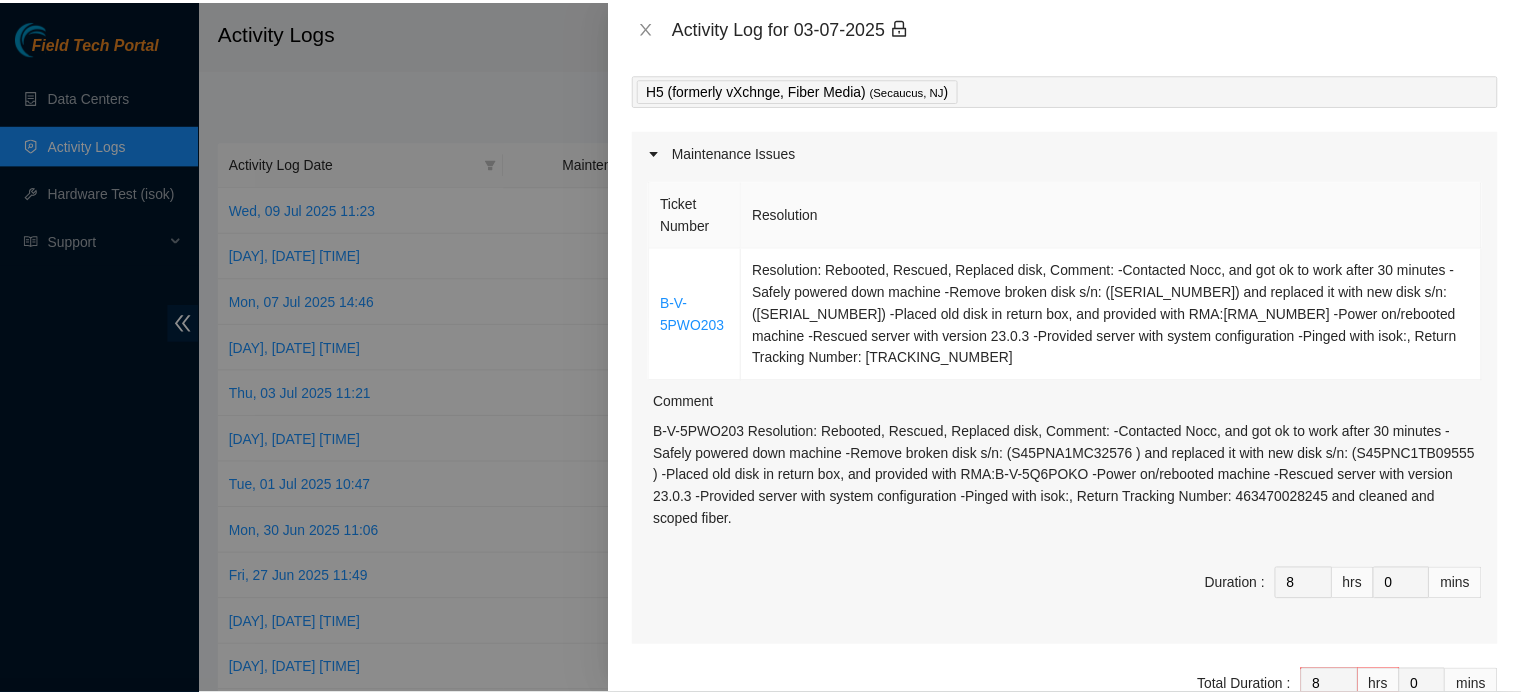 scroll, scrollTop: 0, scrollLeft: 0, axis: both 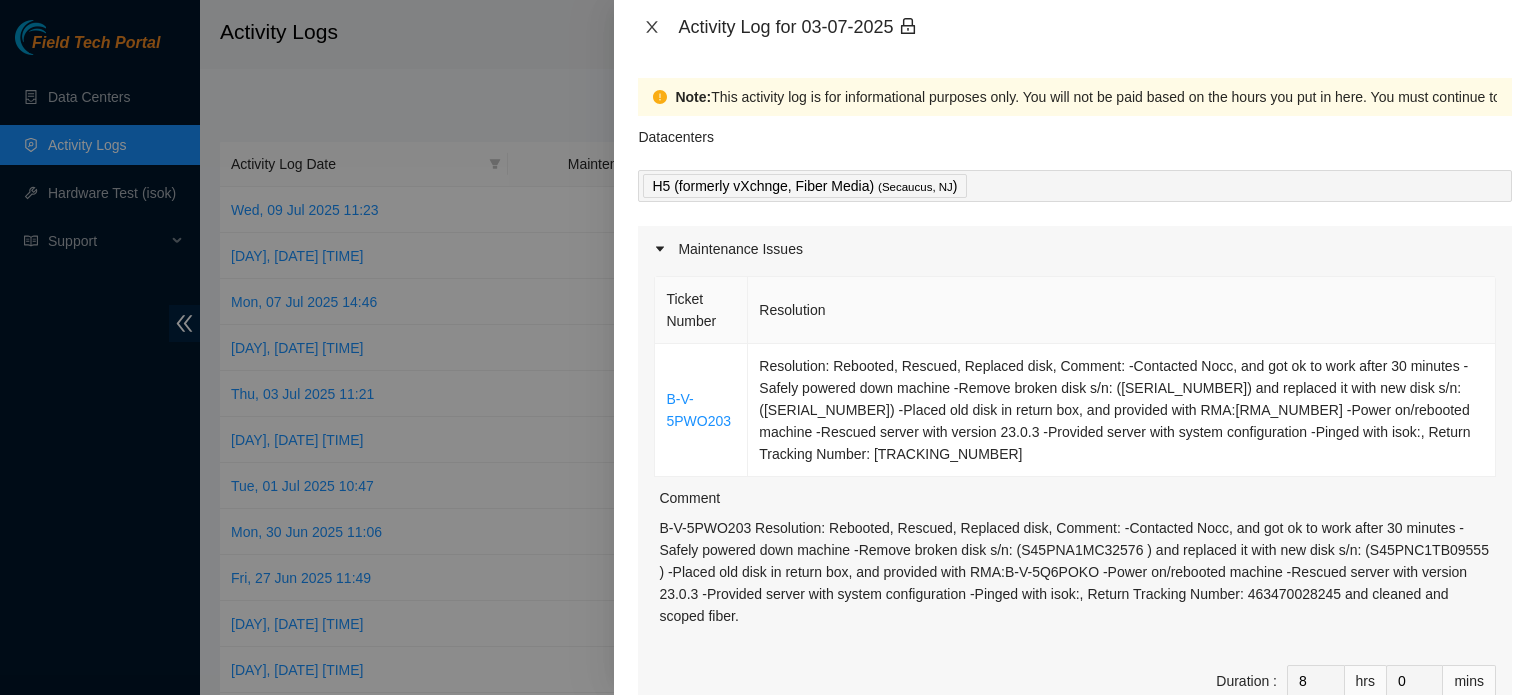 click 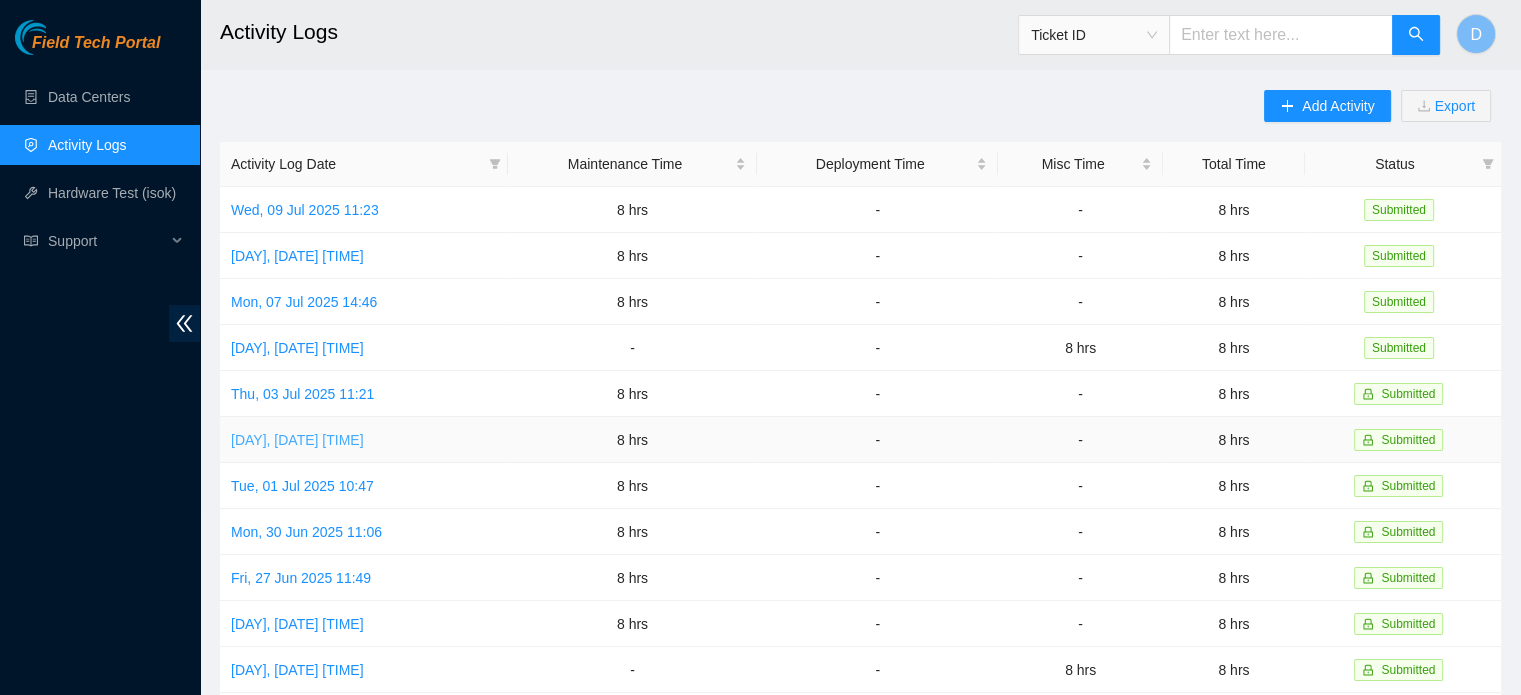 click on "[DAY], [DATE] [TIME]" at bounding box center [297, 440] 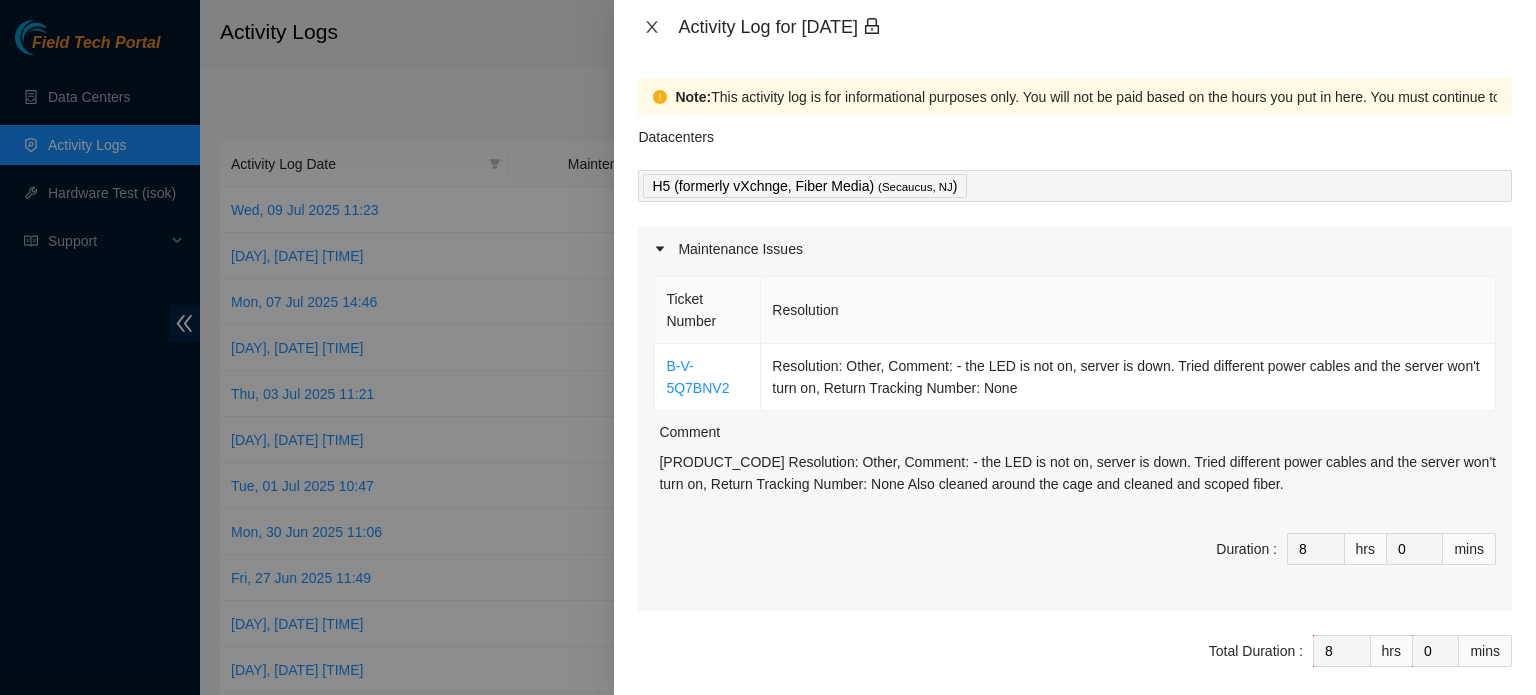 click at bounding box center (652, 27) 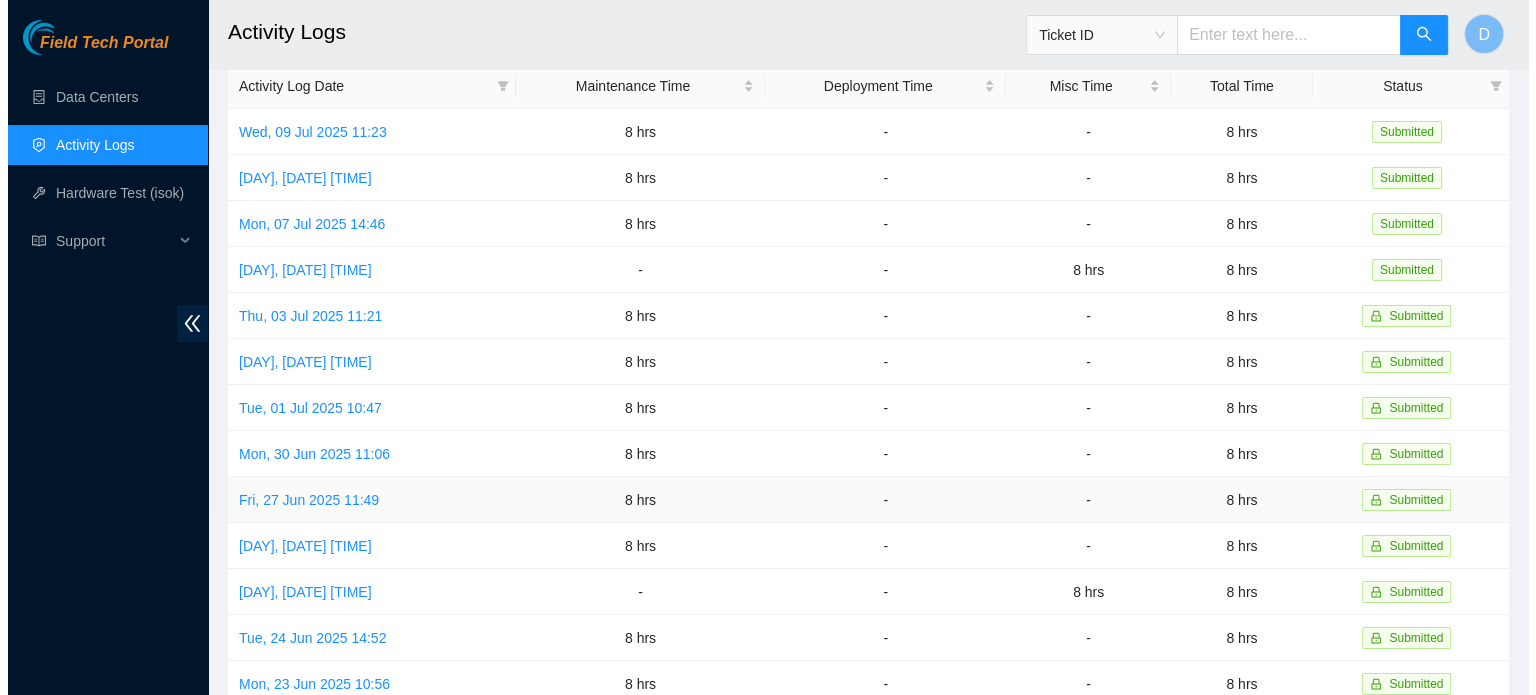 scroll, scrollTop: 100, scrollLeft: 0, axis: vertical 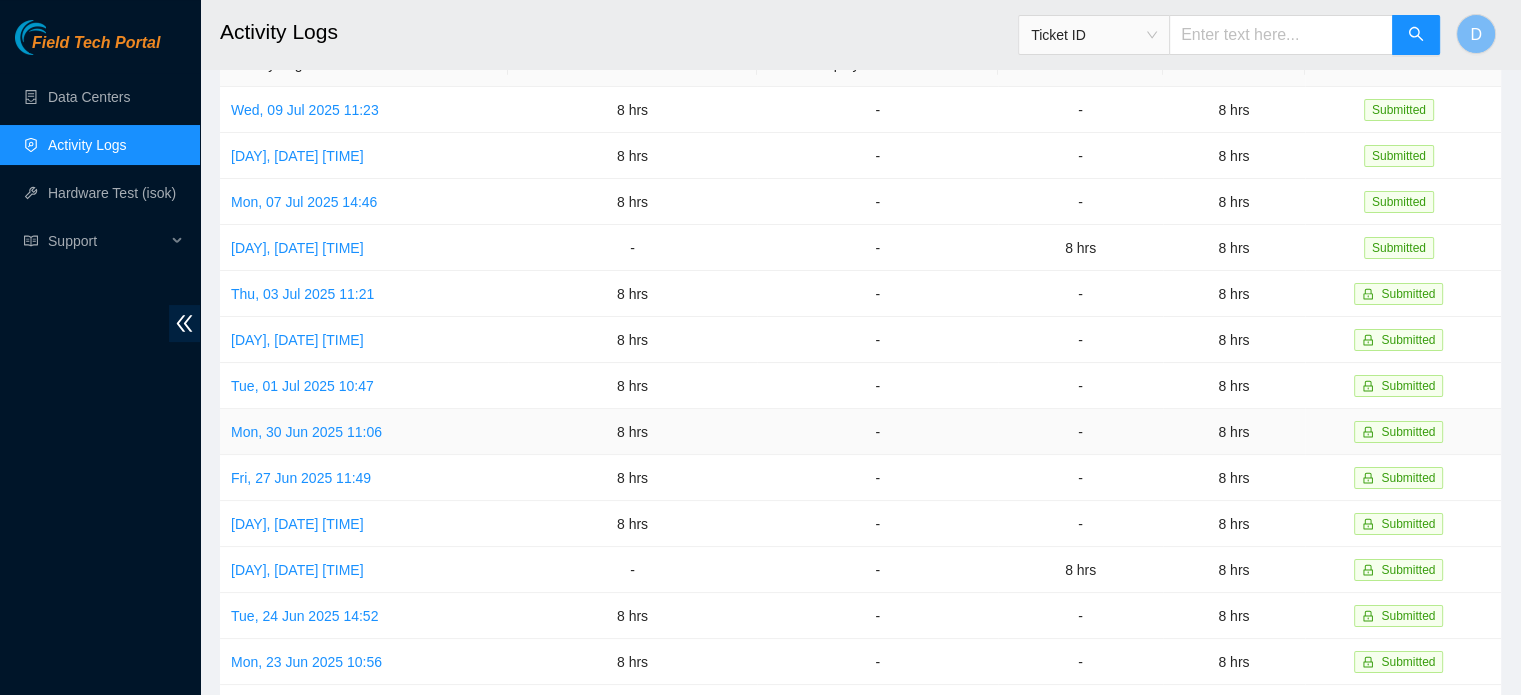 click on "Mon, 30 Jun 2025 11:06" at bounding box center [364, 432] 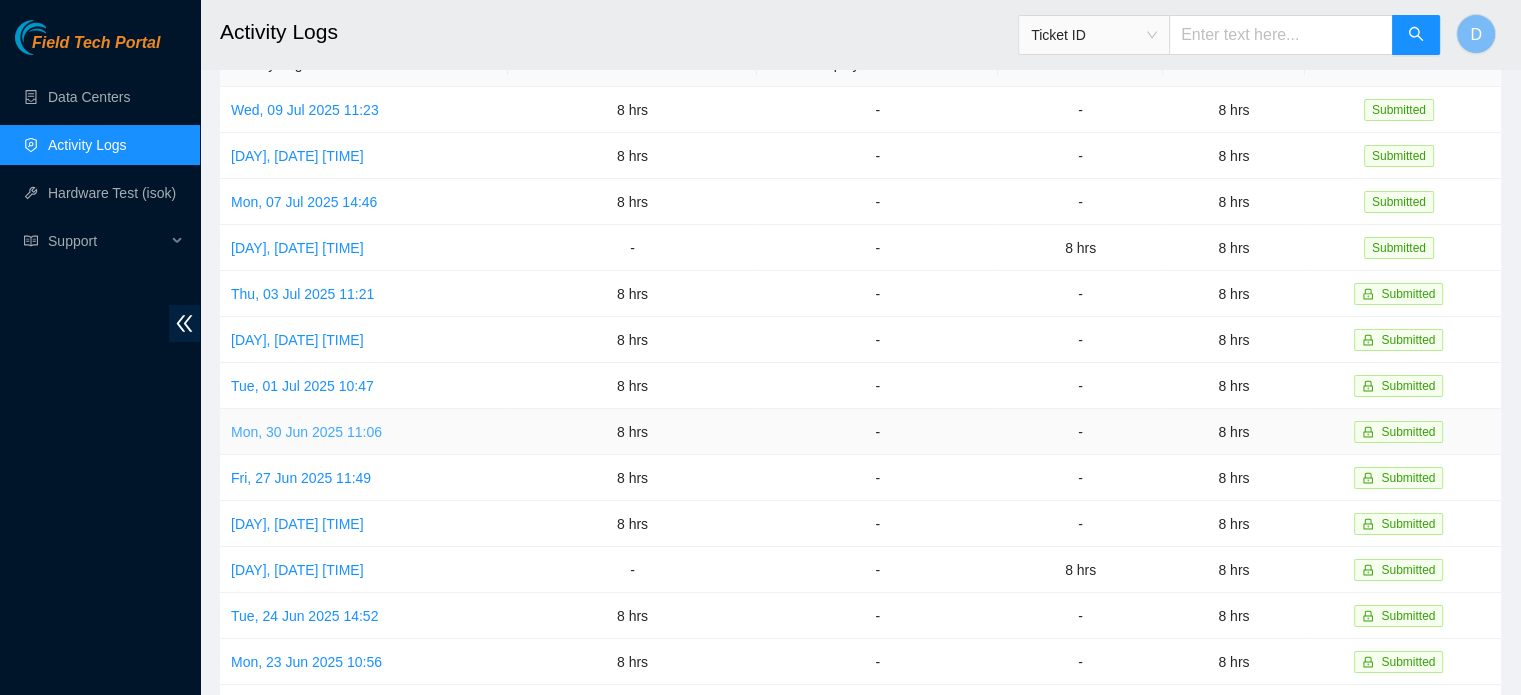 click on "Mon, 30 Jun 2025 11:06" at bounding box center [306, 432] 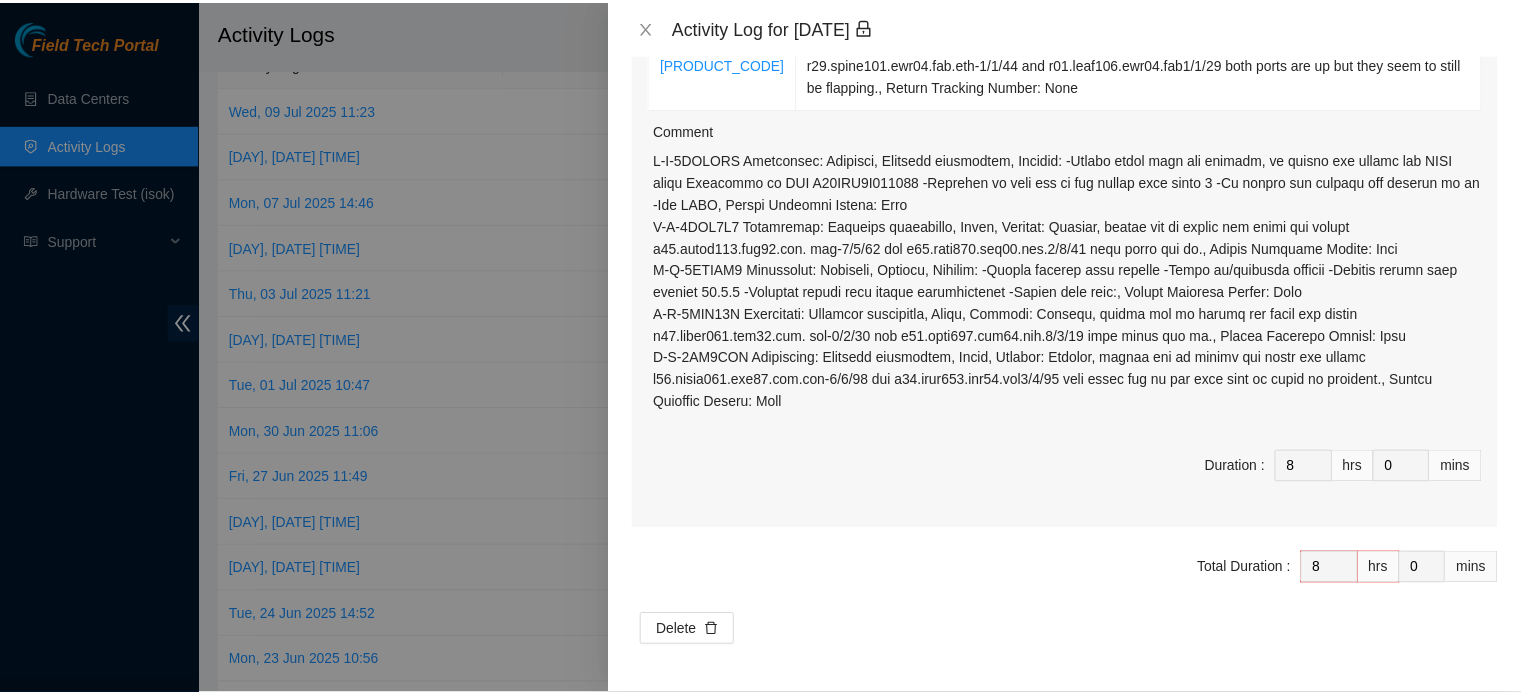 scroll, scrollTop: 676, scrollLeft: 0, axis: vertical 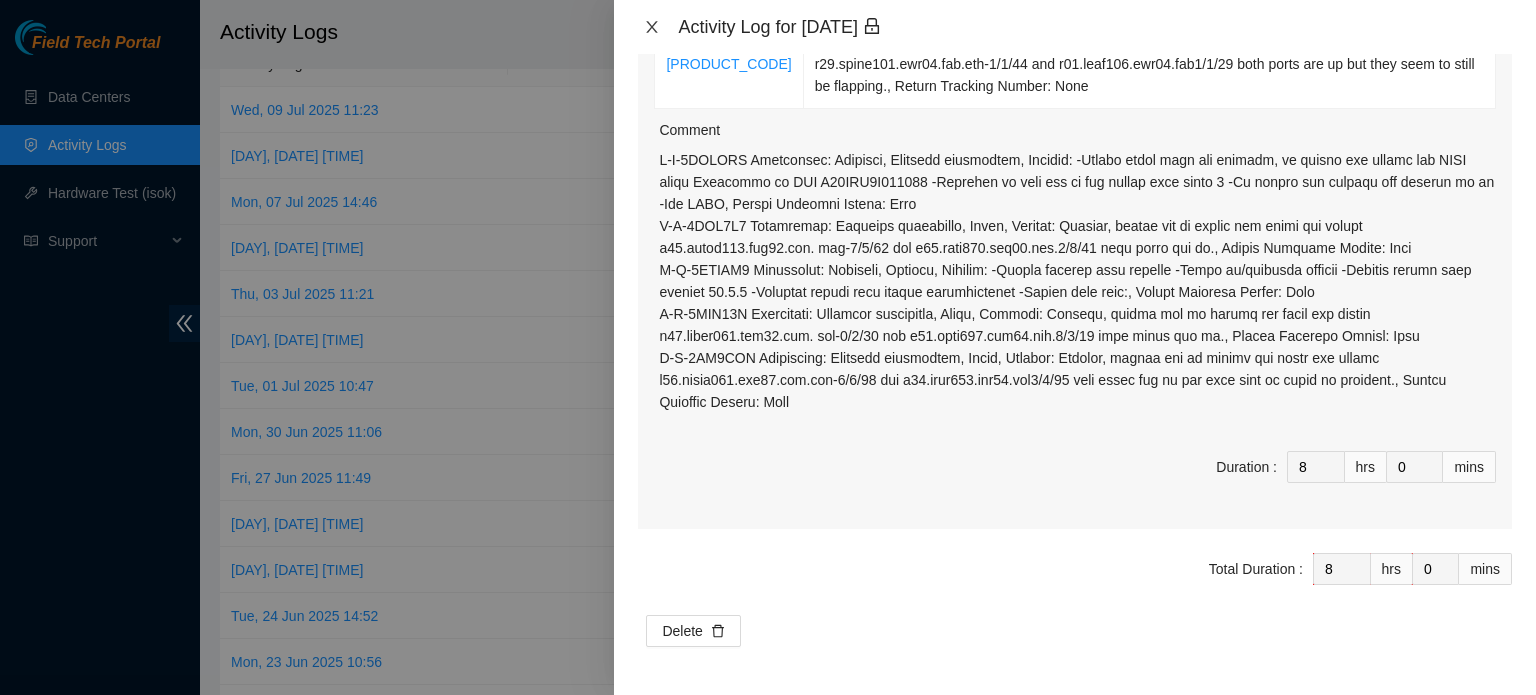 click 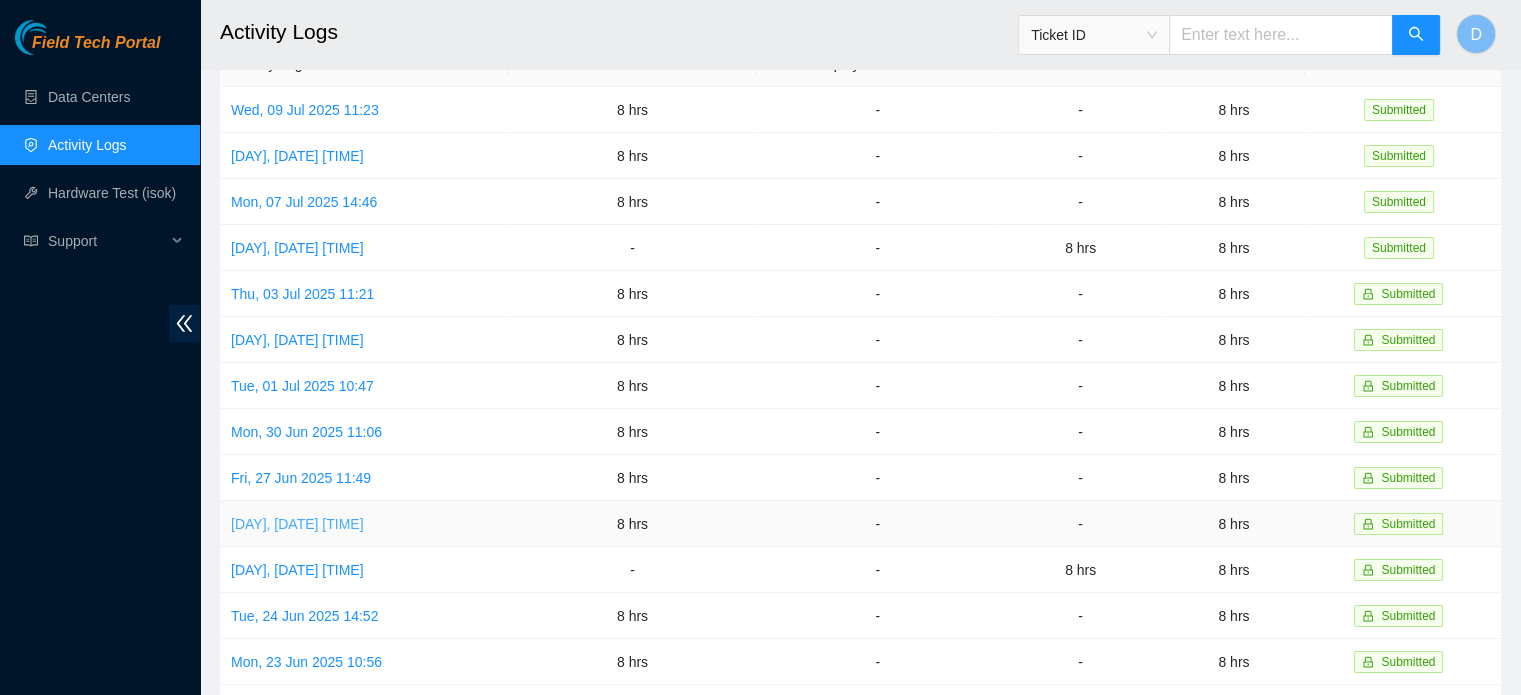 click on "[DAY], [DATE] [TIME]" at bounding box center [297, 524] 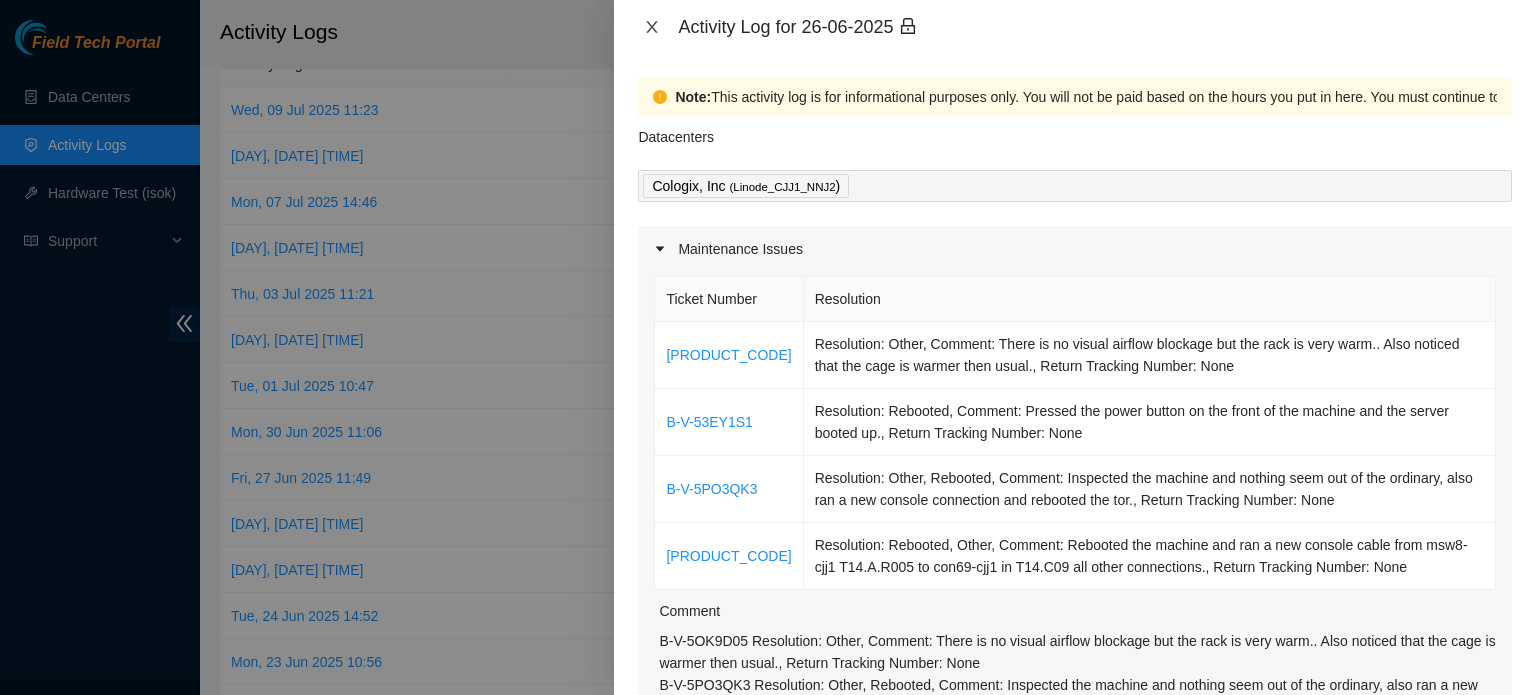 click 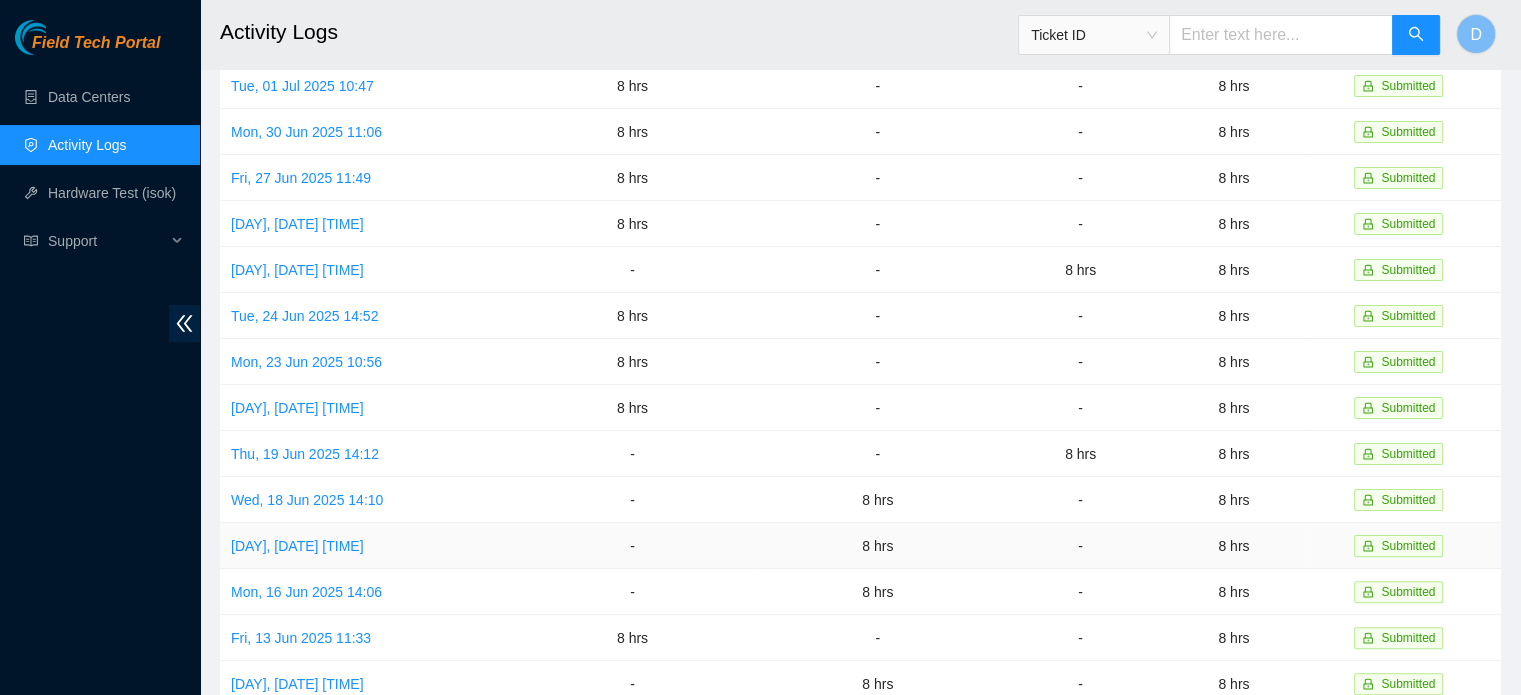 scroll, scrollTop: 537, scrollLeft: 0, axis: vertical 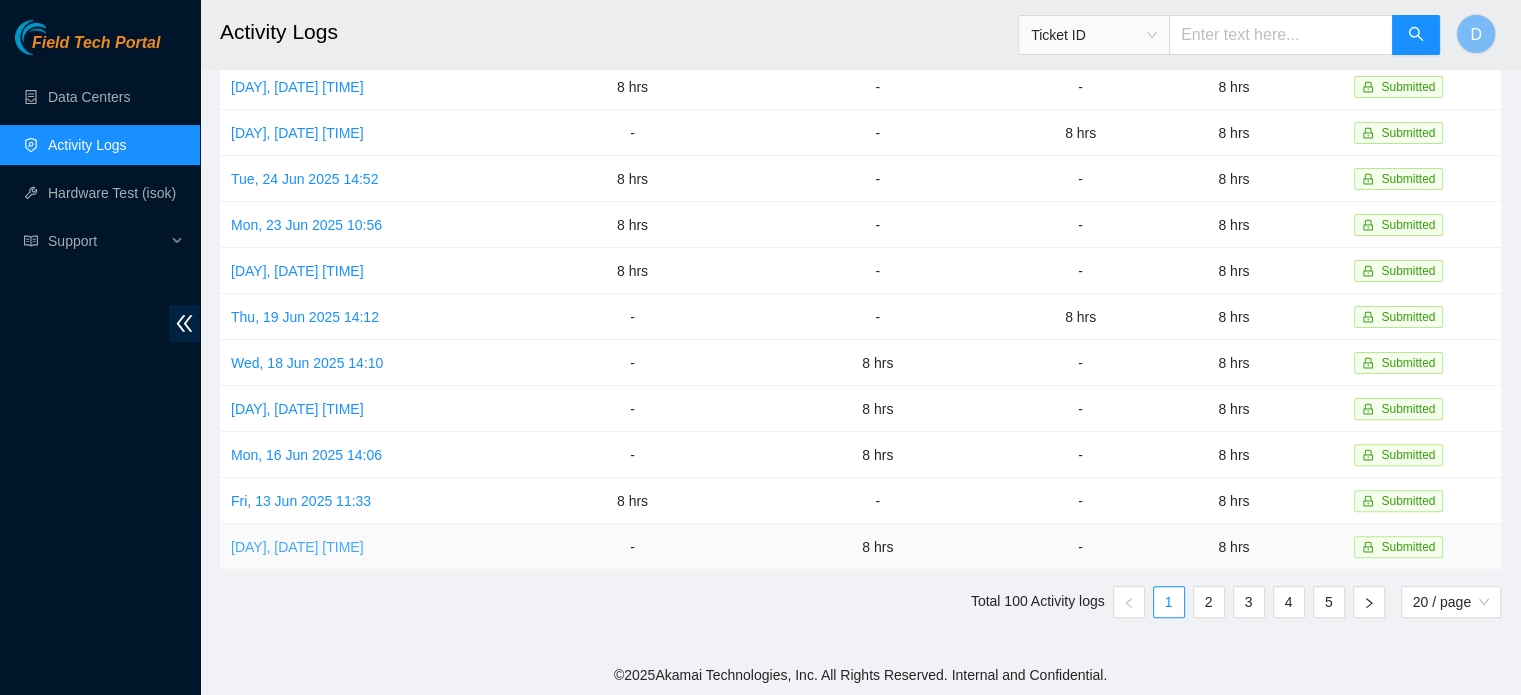 click on "[DAY], [DATE] [TIME]" at bounding box center [297, 547] 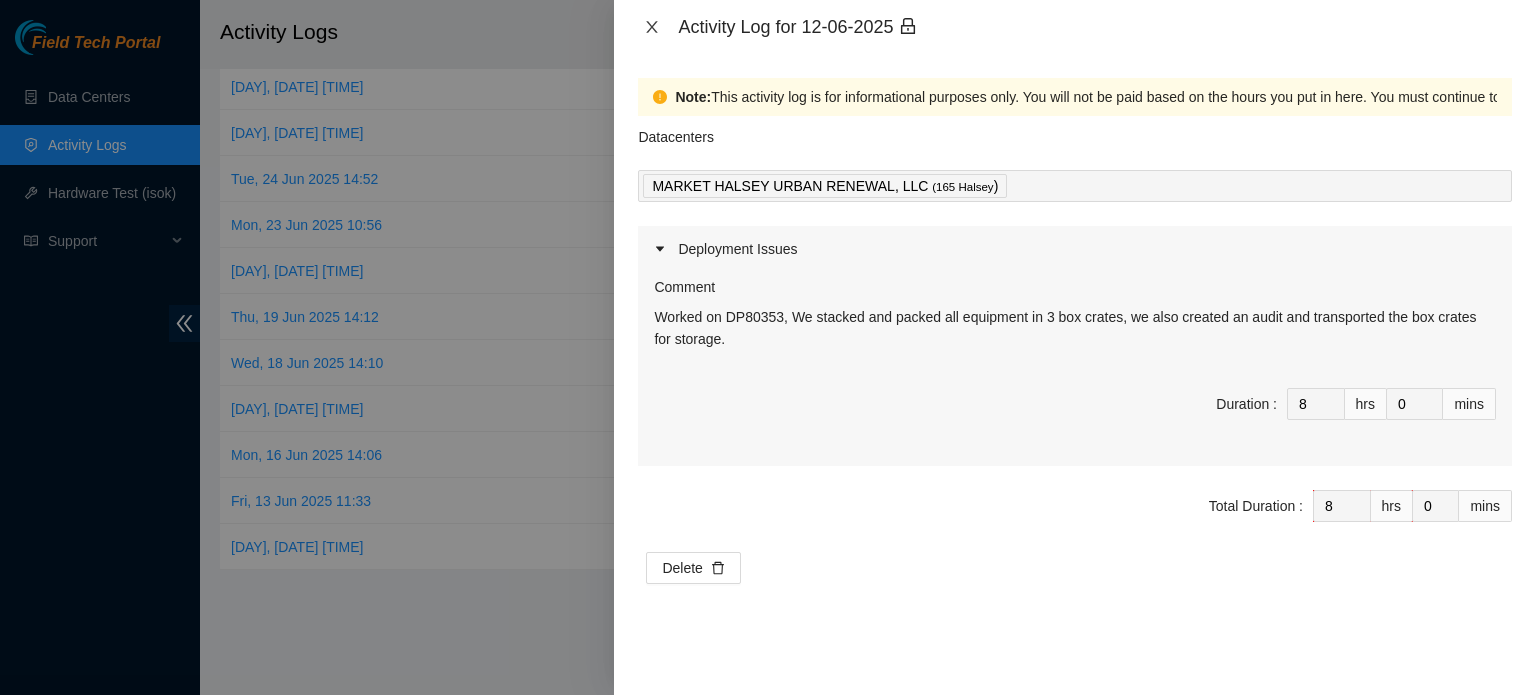 drag, startPoint x: 649, startPoint y: 28, endPoint x: 636, endPoint y: 32, distance: 13.601471 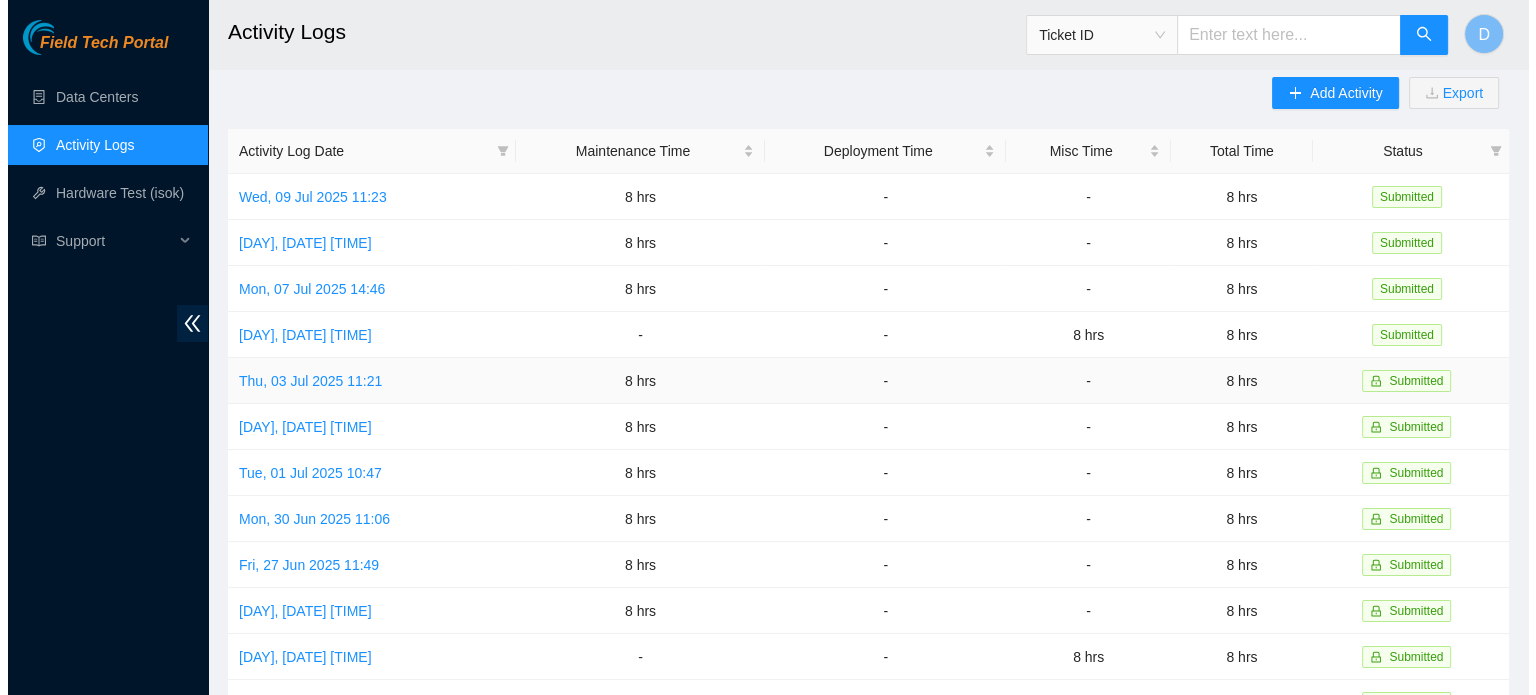 scroll, scrollTop: 0, scrollLeft: 0, axis: both 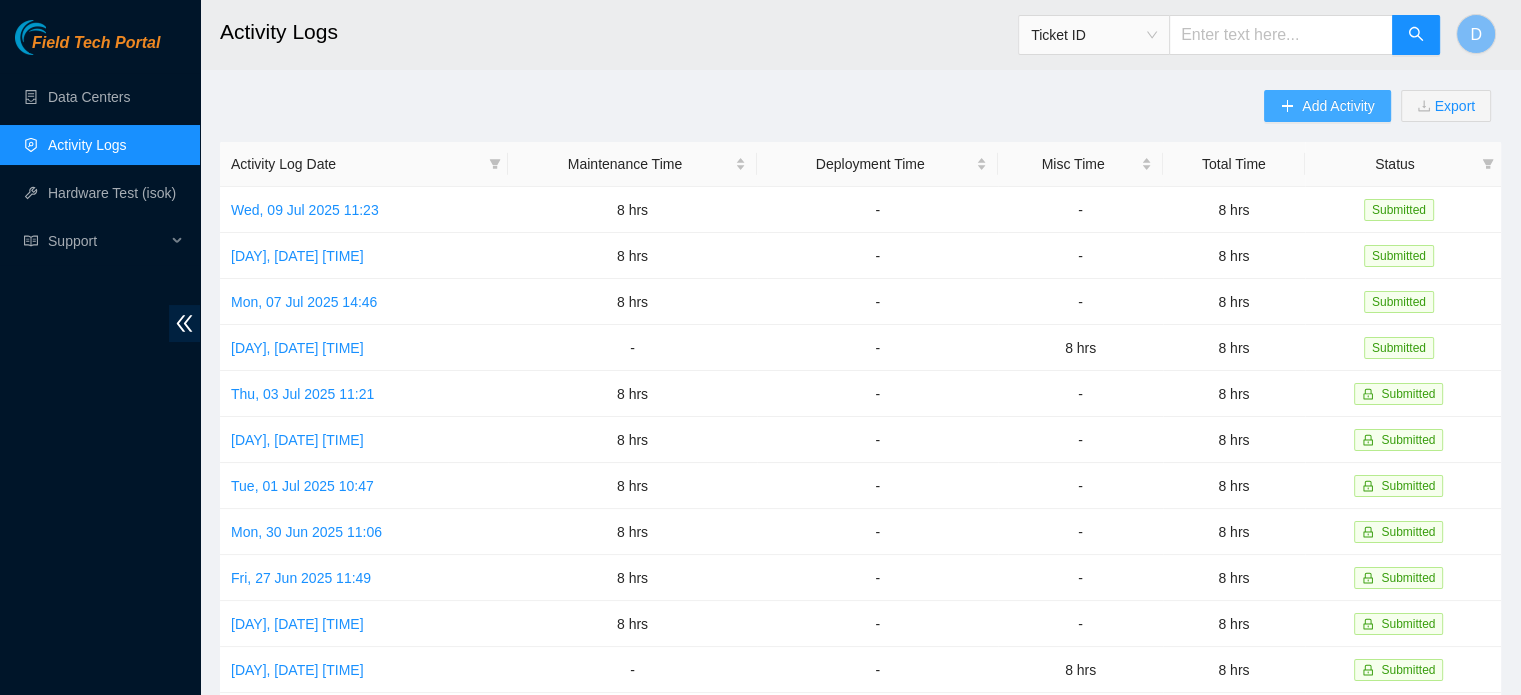 click 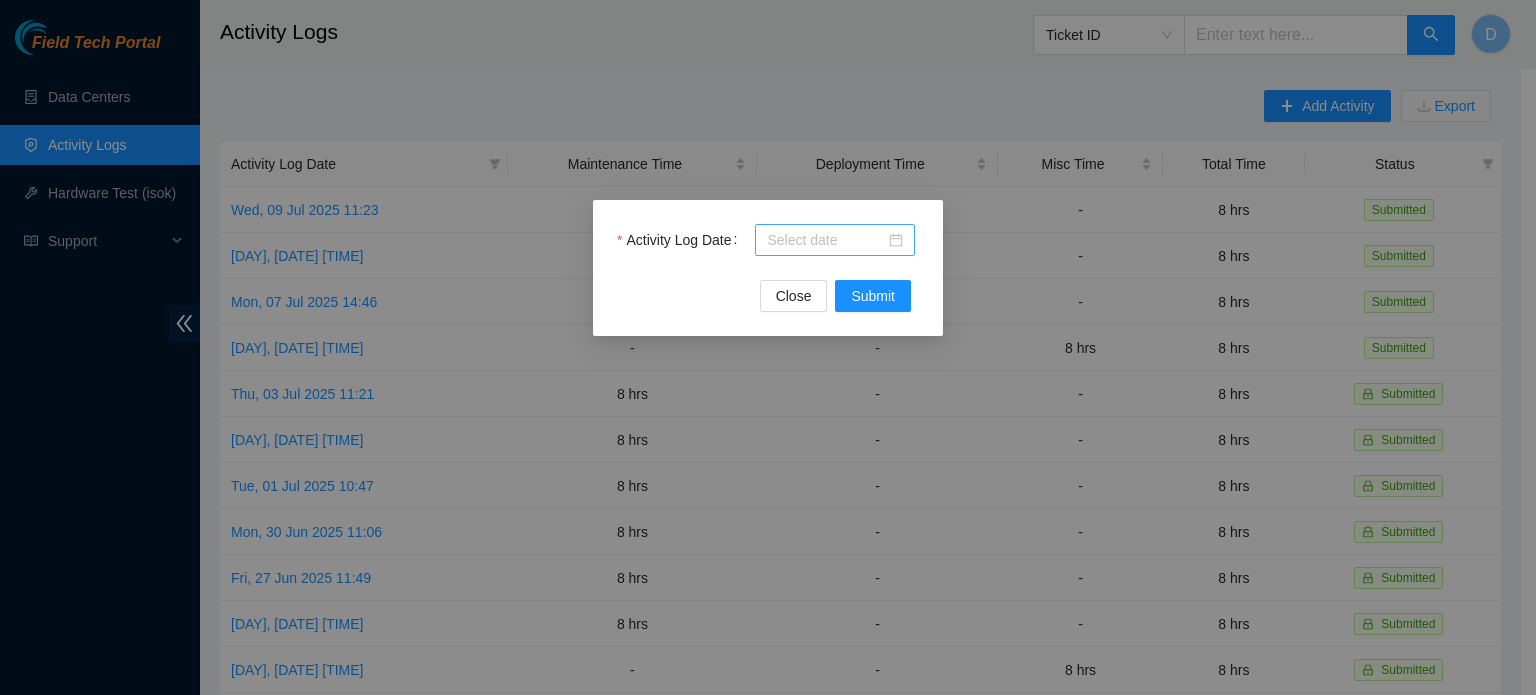 click at bounding box center (835, 240) 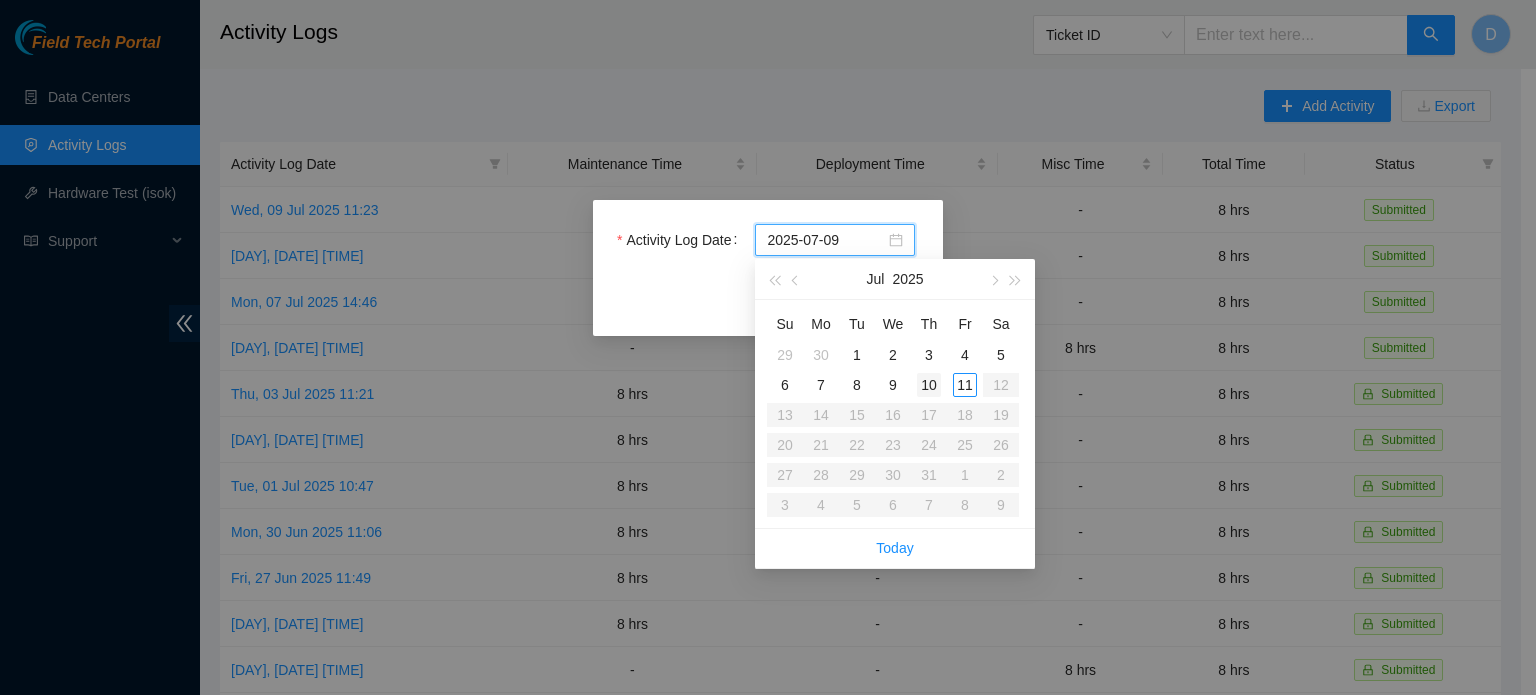 type on "2025-07-10" 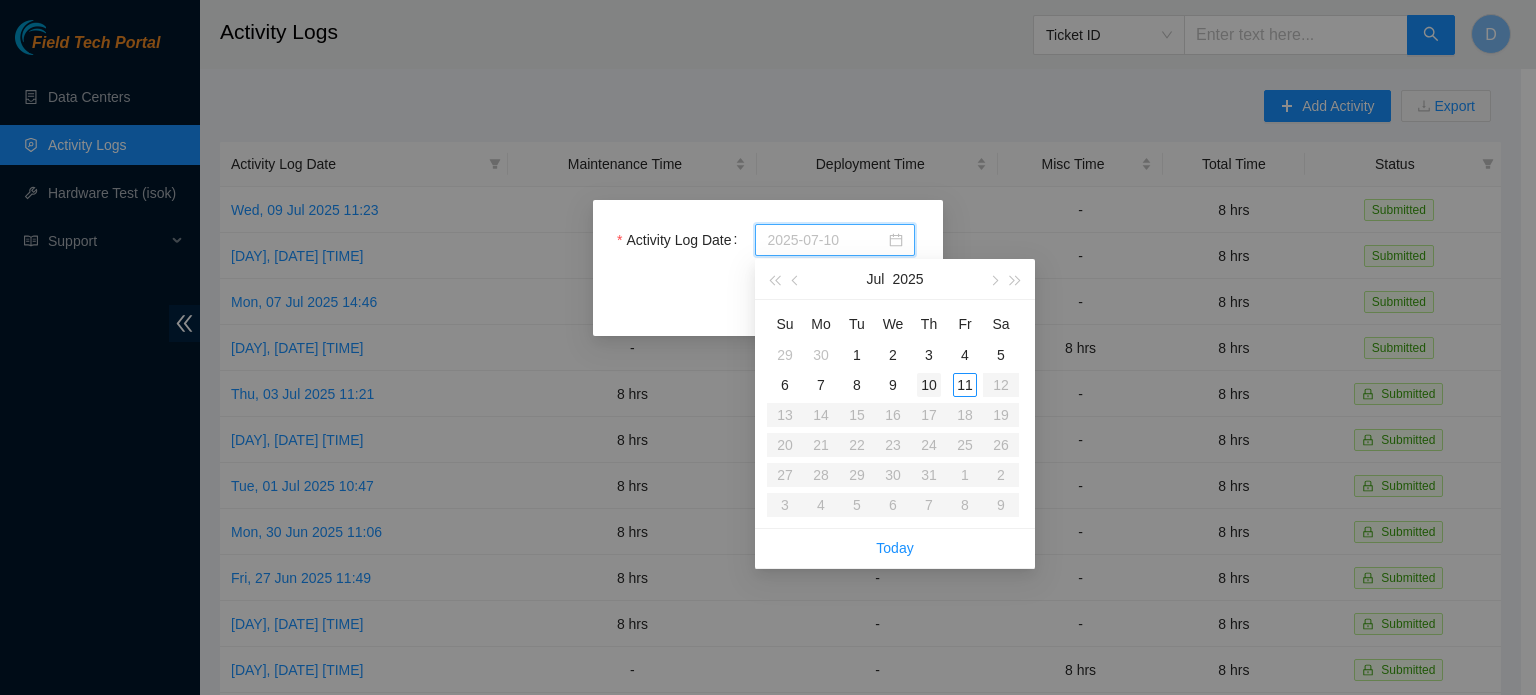 click on "10" at bounding box center [929, 385] 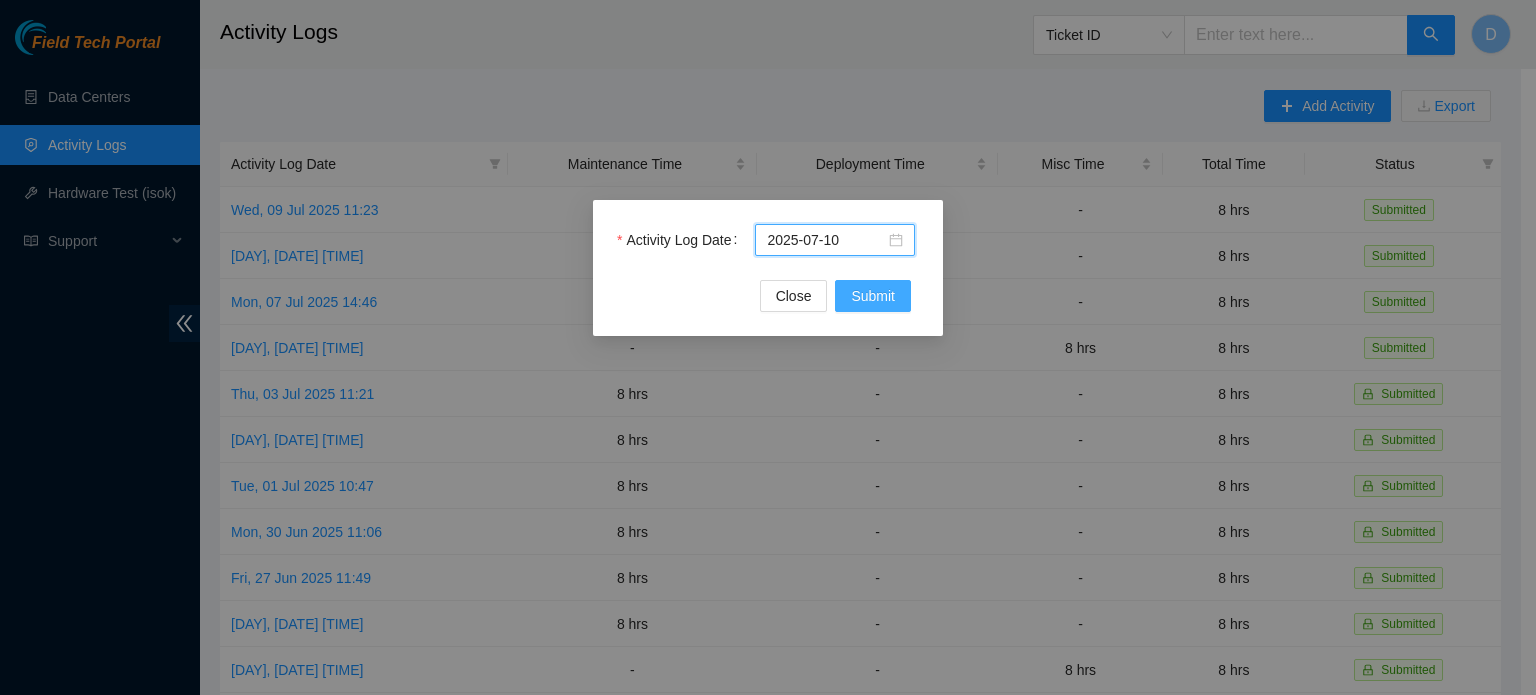 click on "Submit" at bounding box center [873, 296] 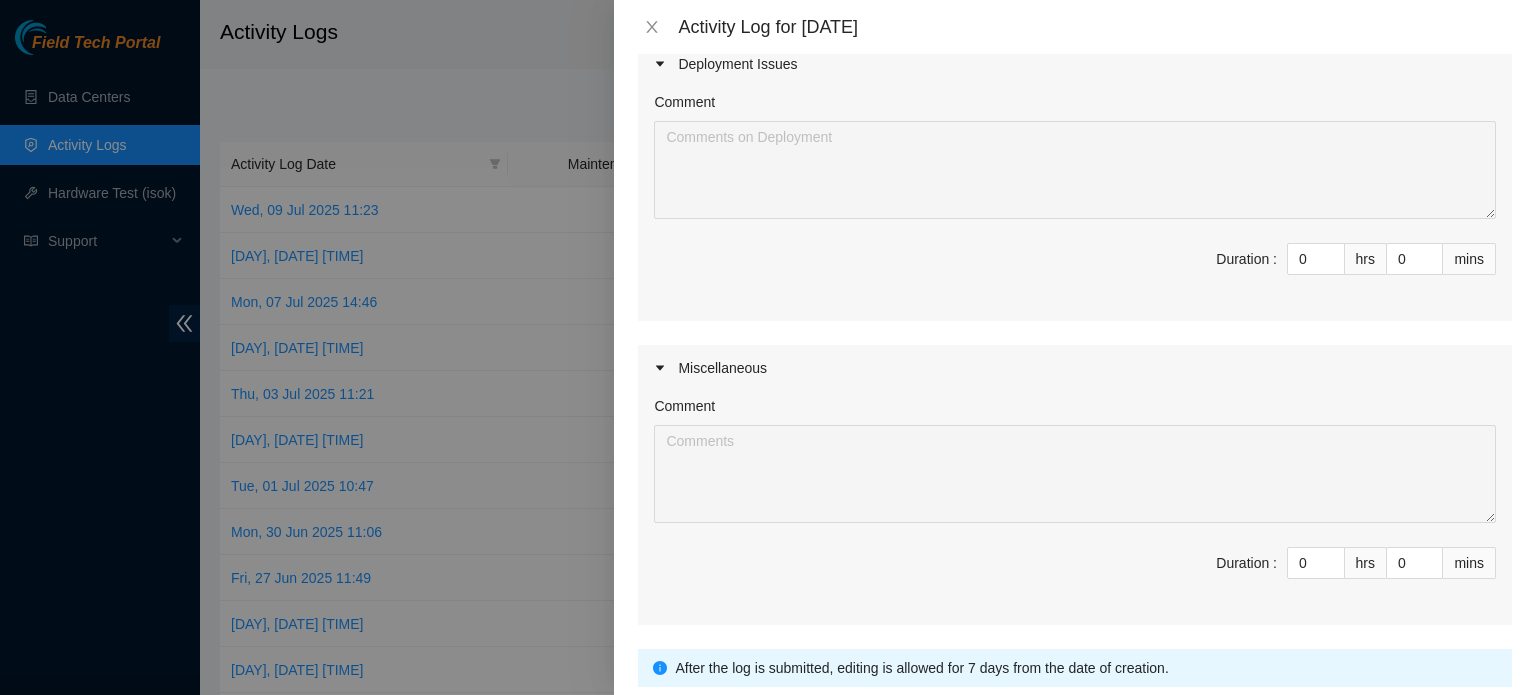 scroll, scrollTop: 500, scrollLeft: 0, axis: vertical 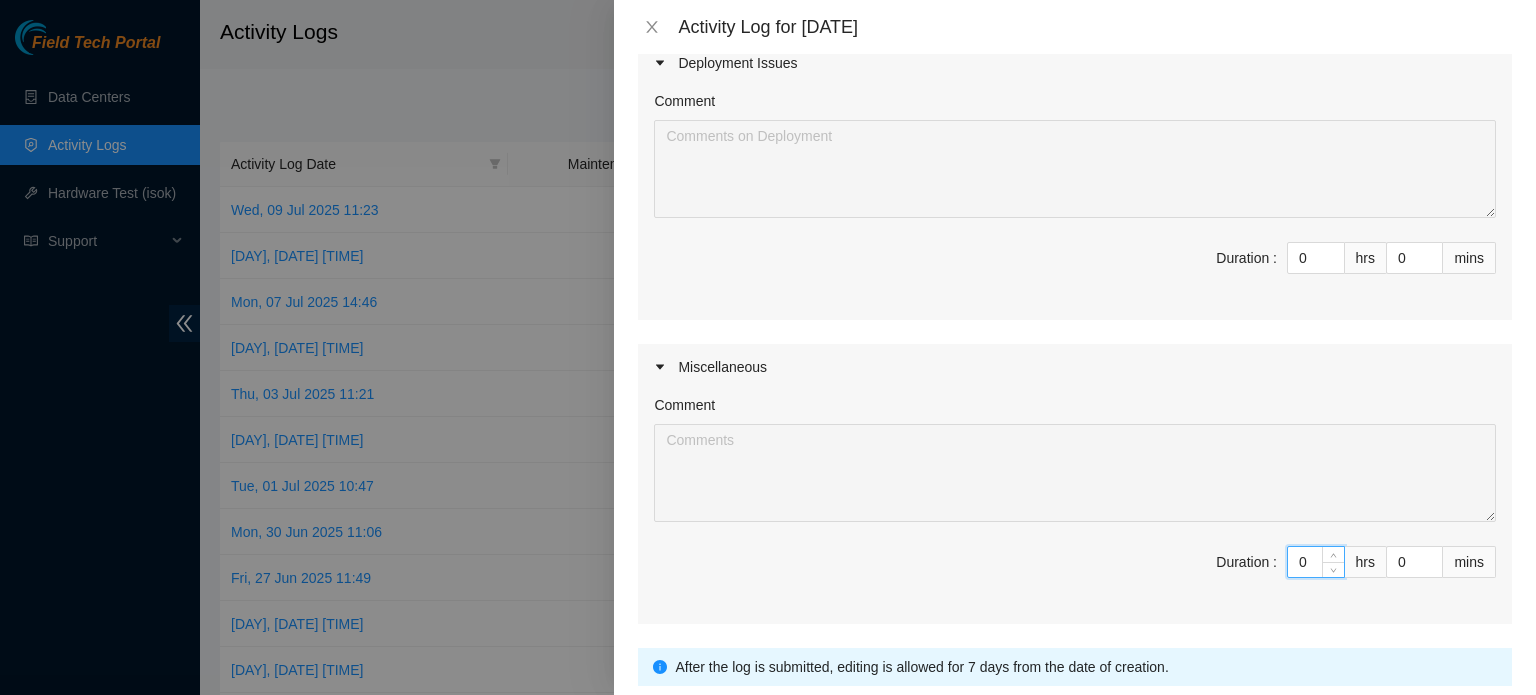 drag, startPoint x: 1284, startPoint y: 558, endPoint x: 1160, endPoint y: 543, distance: 124.90396 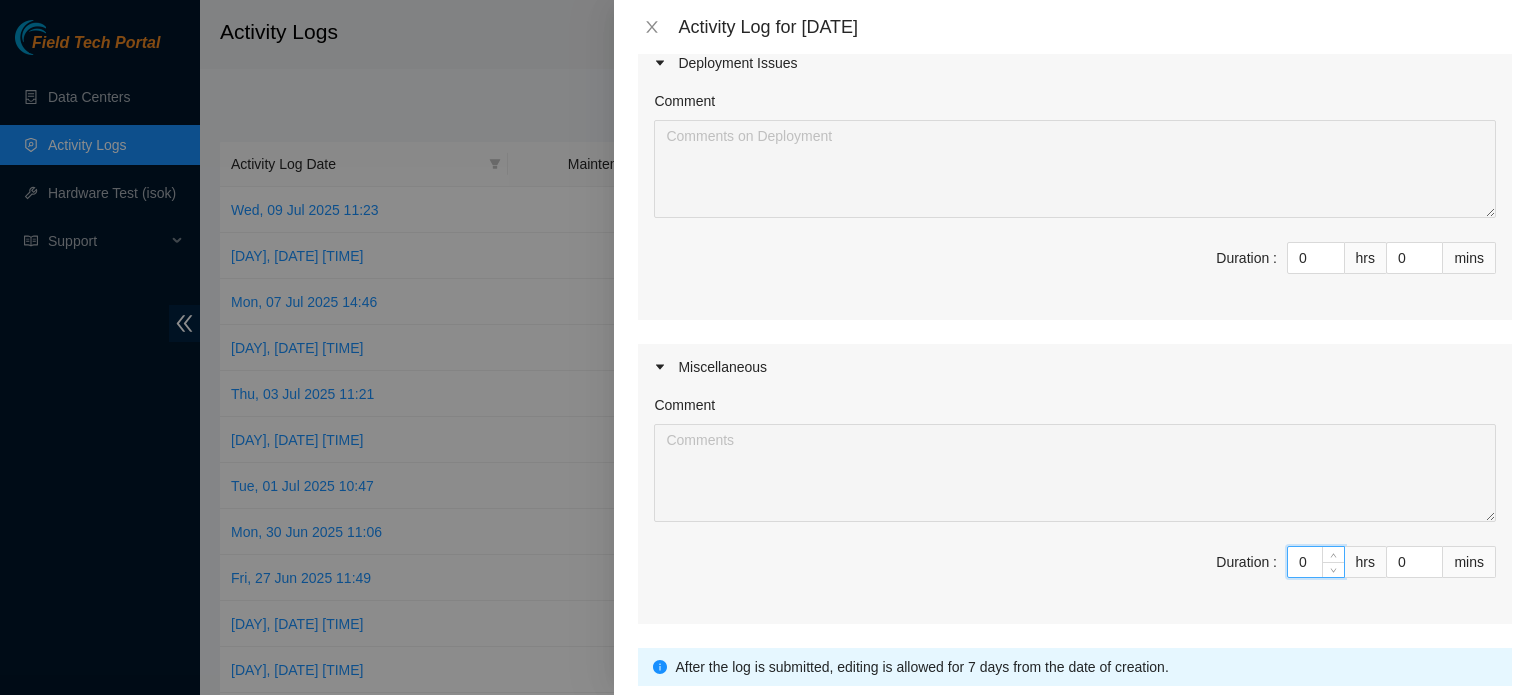 click on "Duration : 0 hrs 0 mins" at bounding box center (1075, 574) 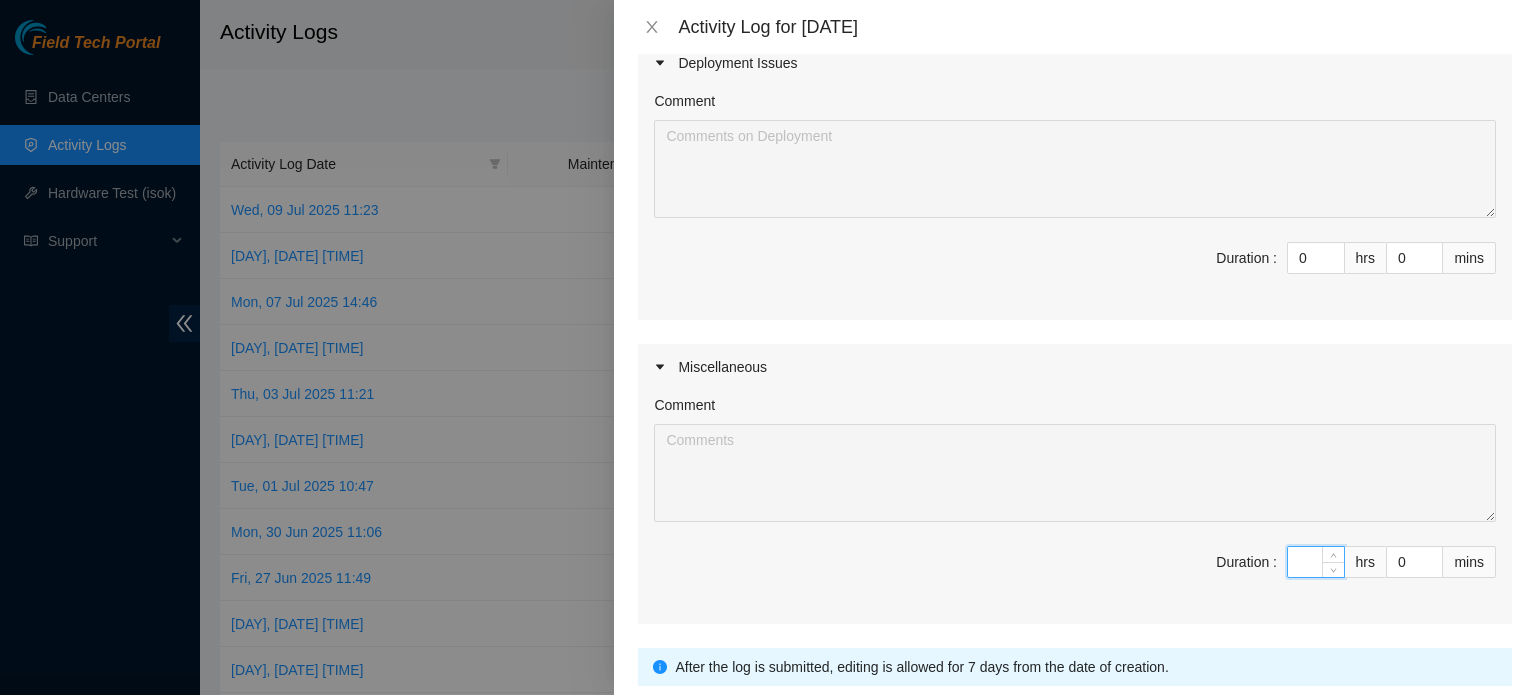 type on "8" 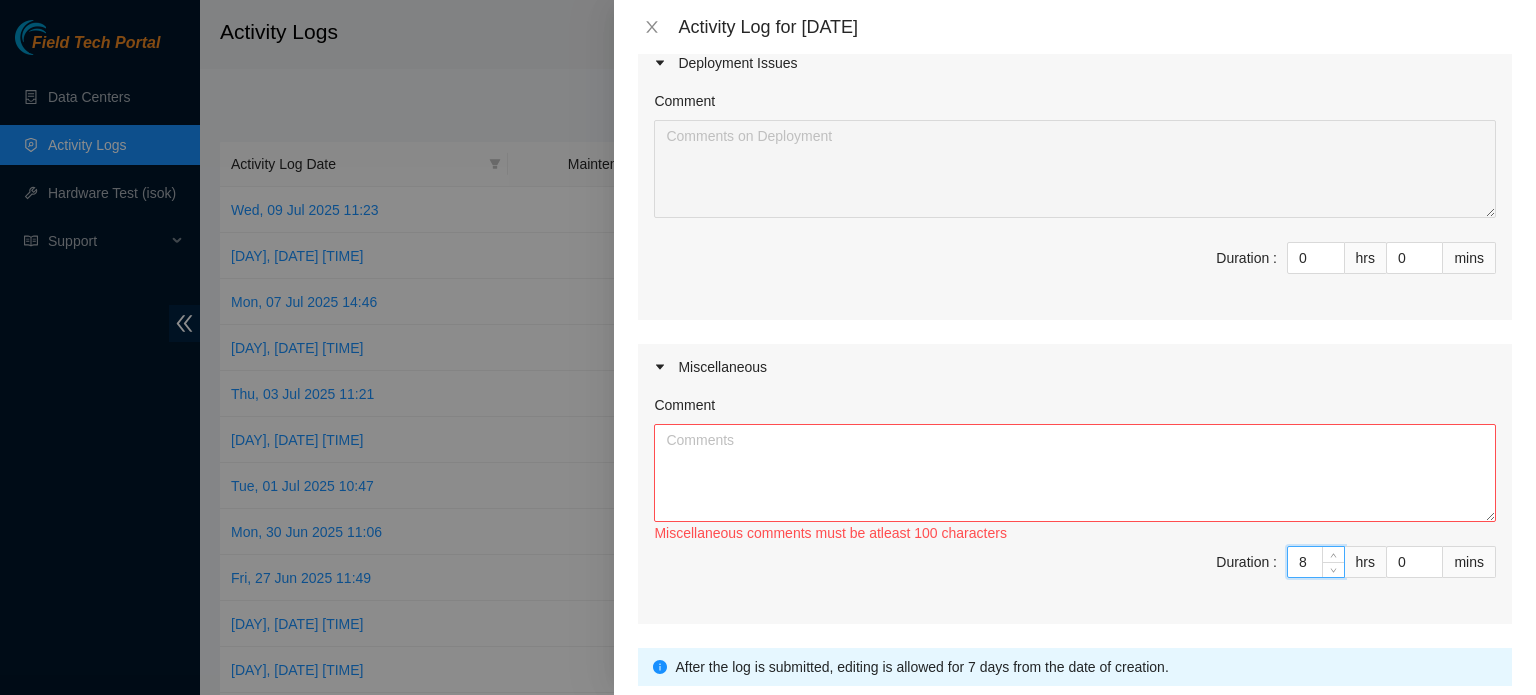 type on "8" 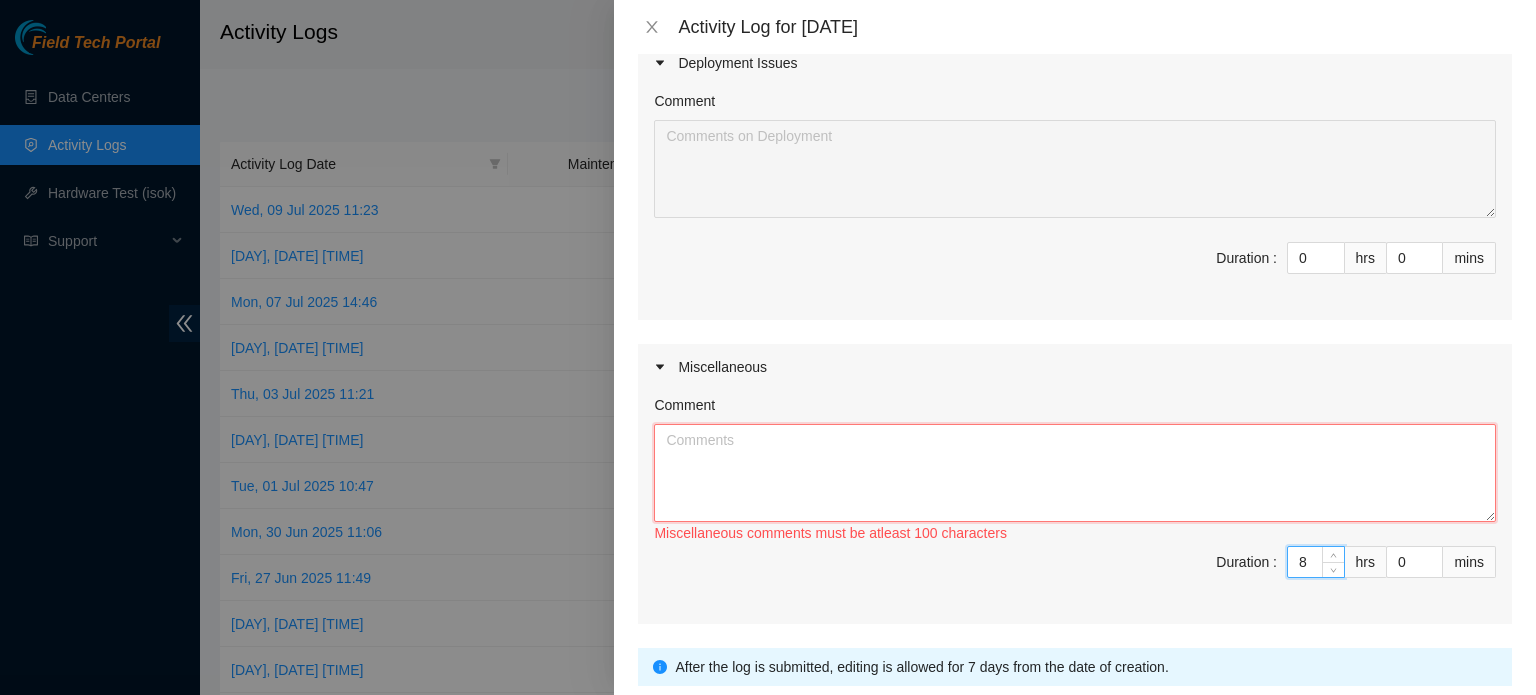 click on "Comment" at bounding box center [1075, 473] 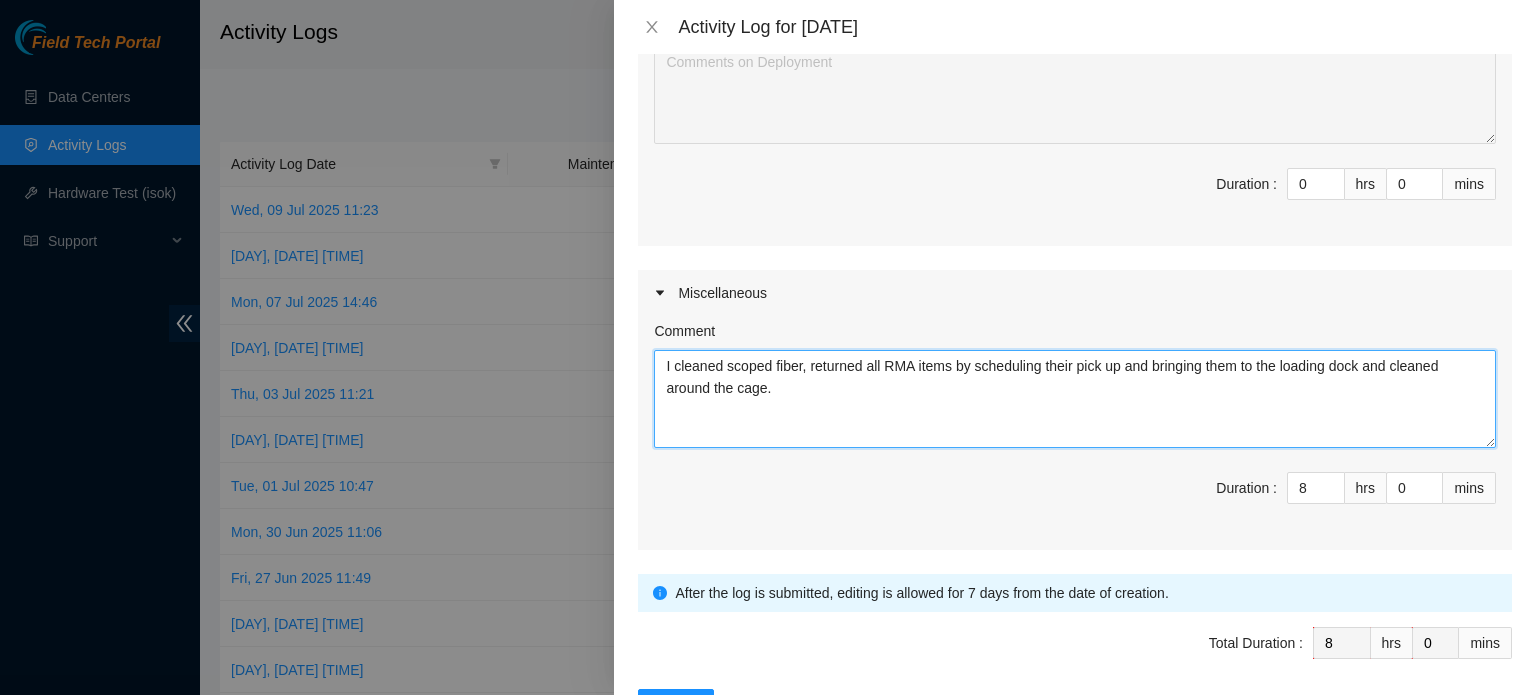 scroll, scrollTop: 643, scrollLeft: 0, axis: vertical 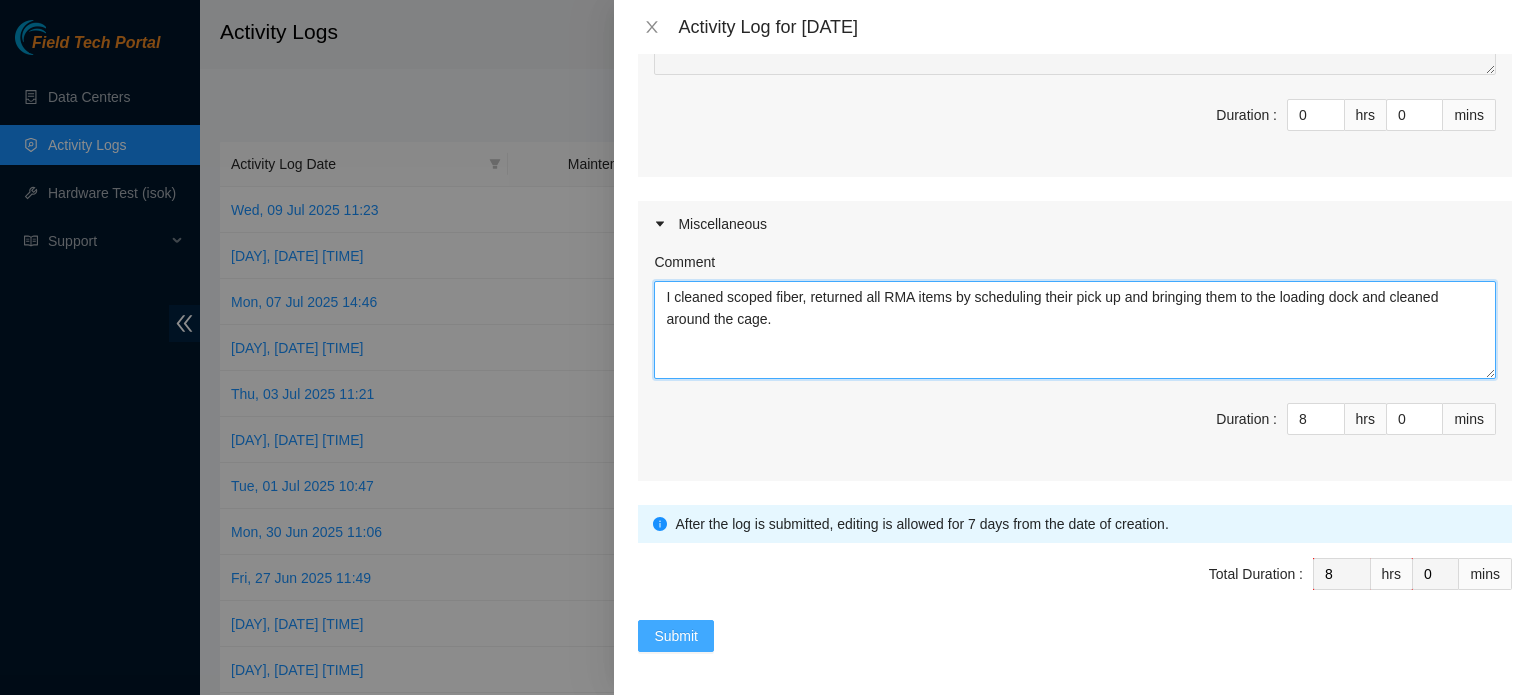 type on "I cleaned scoped fiber, returned all RMA items by scheduling their pick up and bringing them to the loading dock and cleaned around the cage." 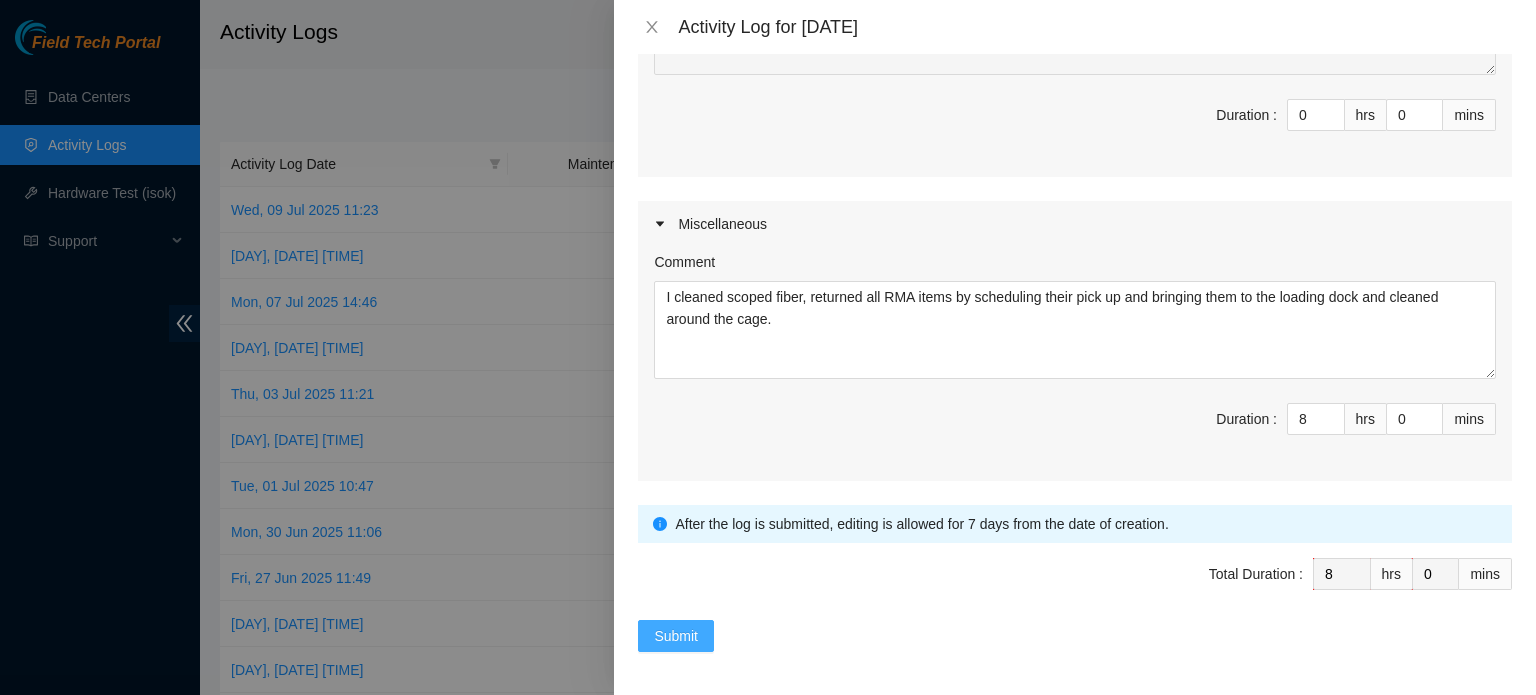 click on "Submit" at bounding box center [676, 636] 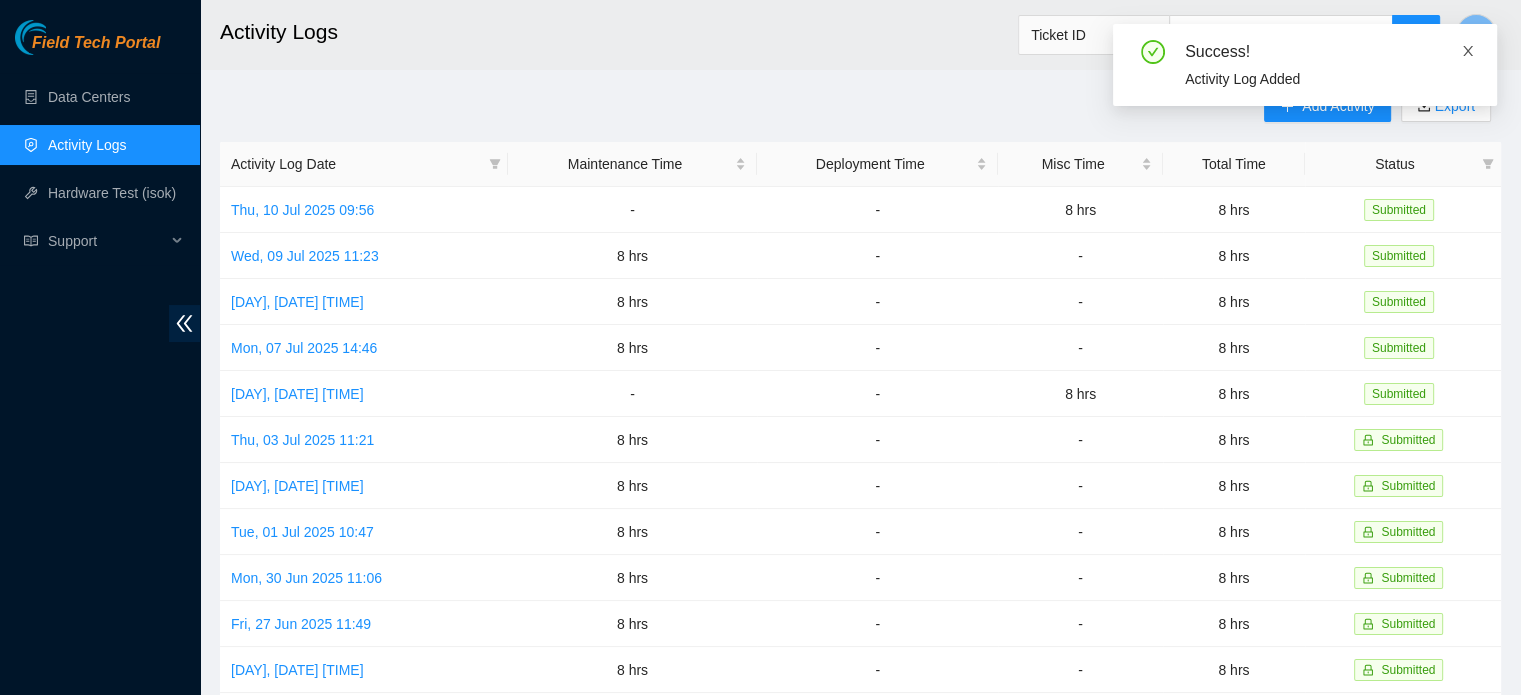 click 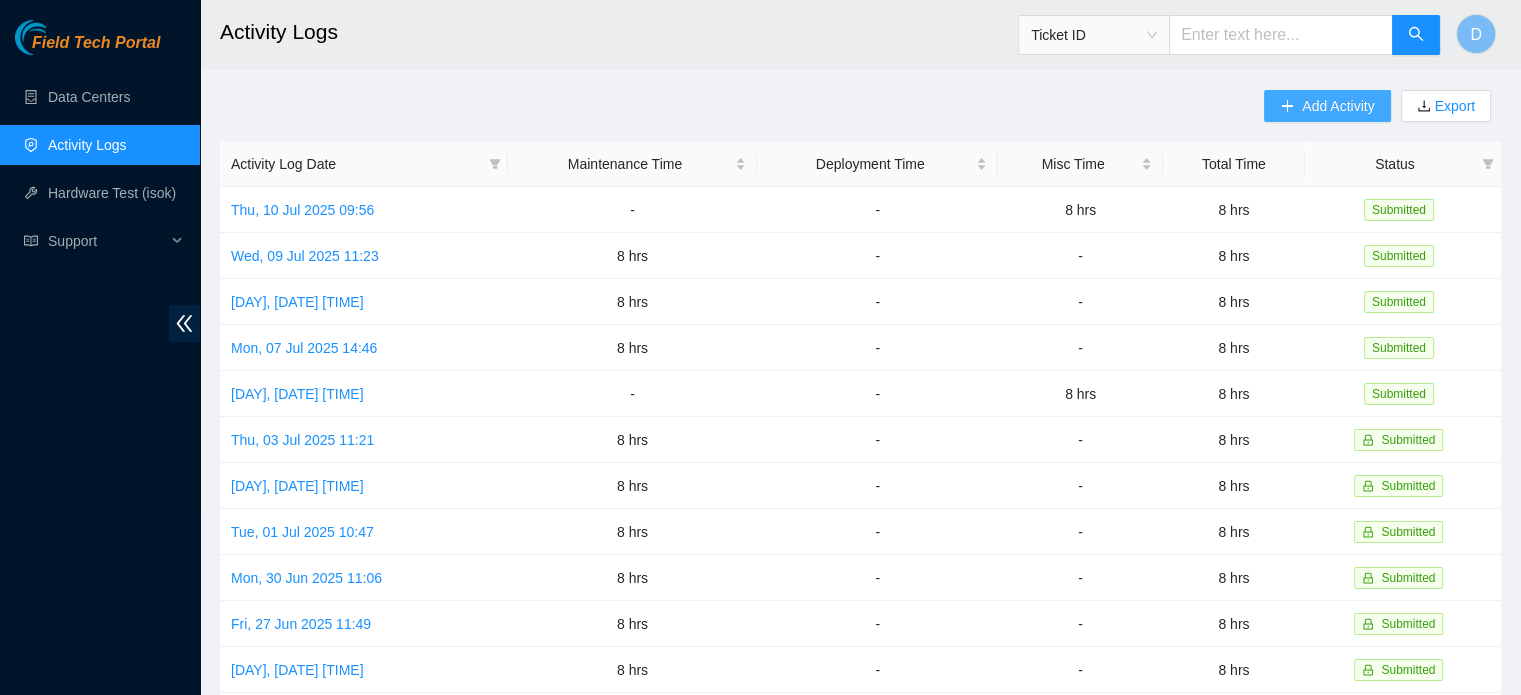 click on "Add Activity" at bounding box center (1338, 106) 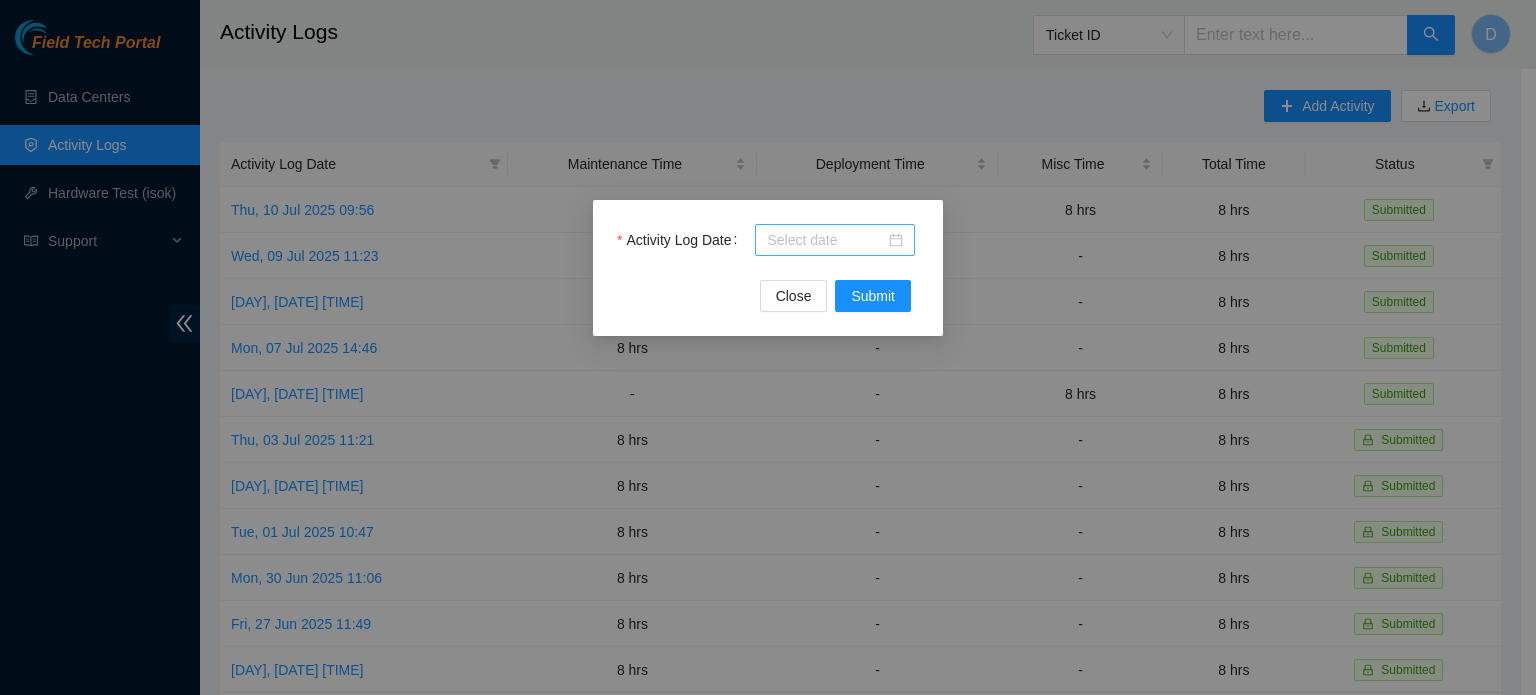 click at bounding box center (835, 240) 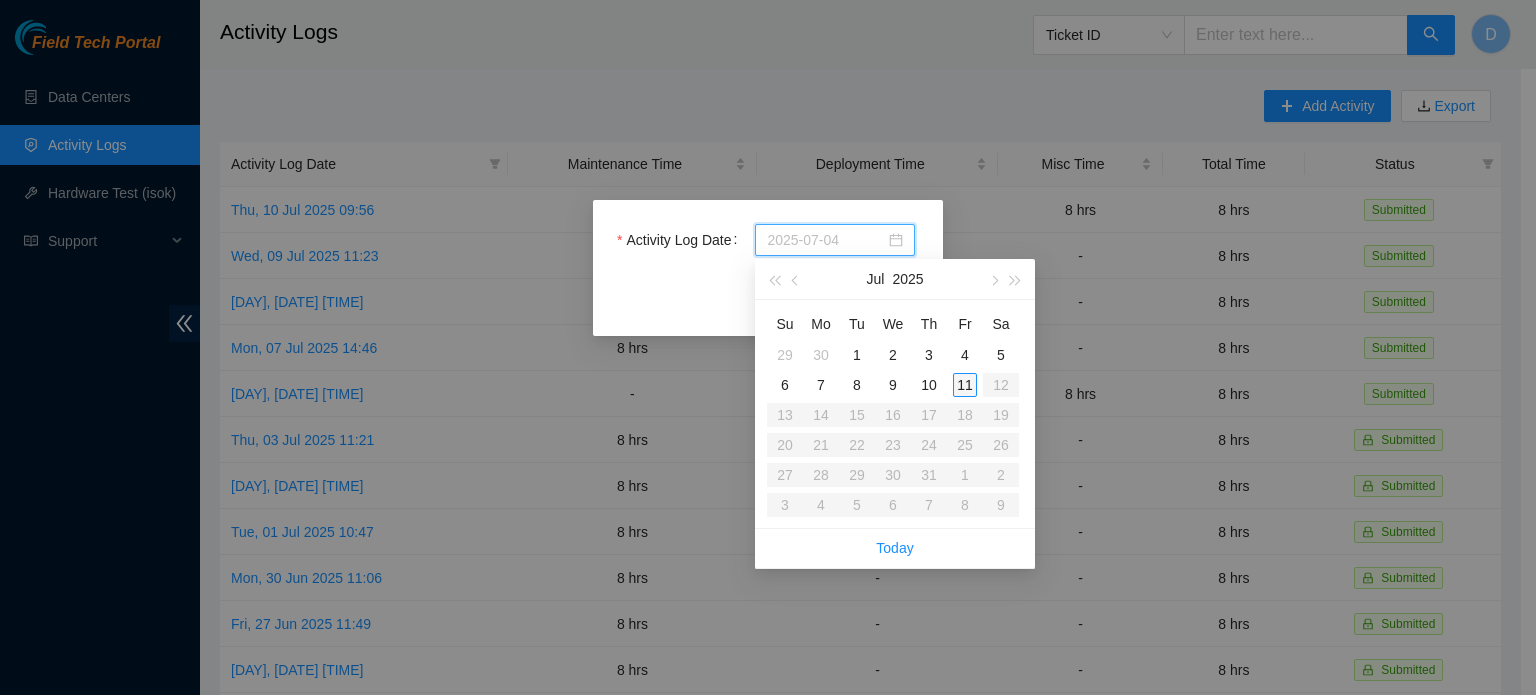 type on "2025-07-11" 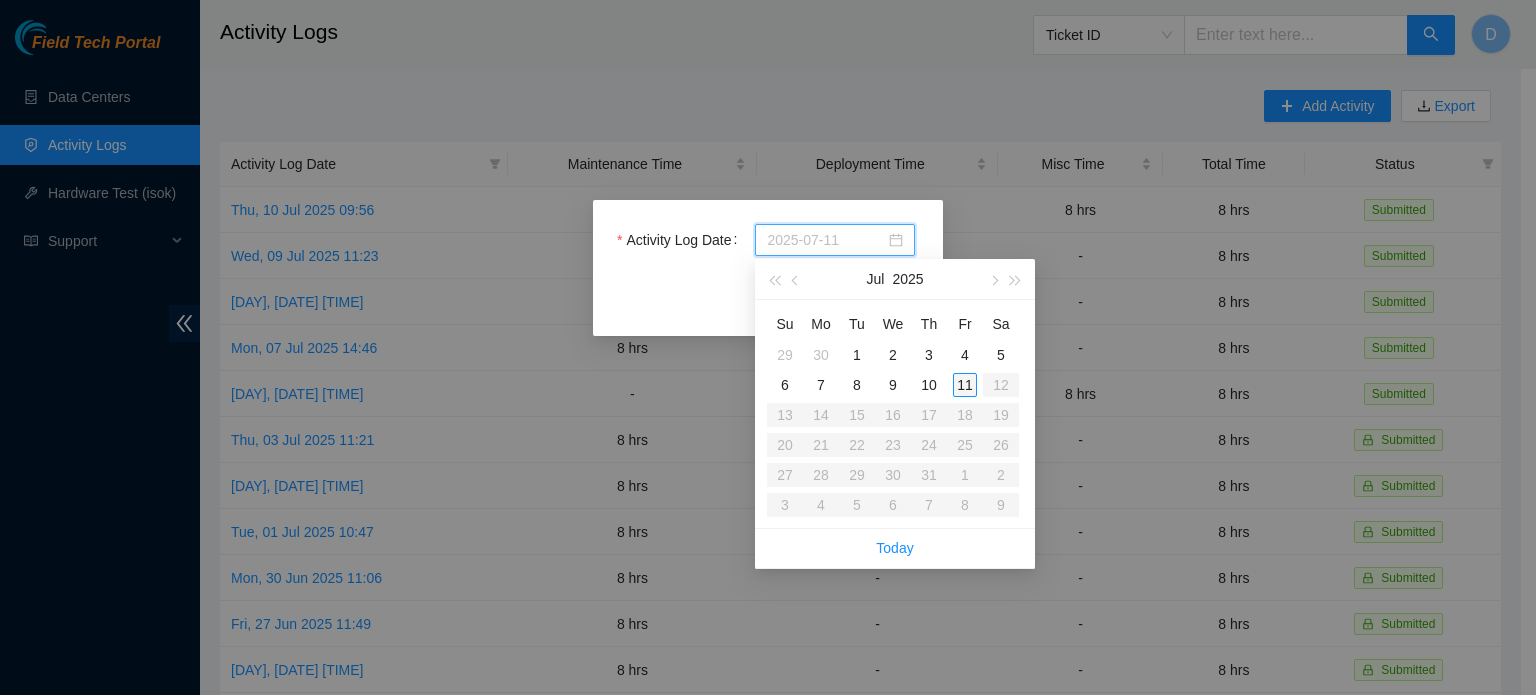 click on "11" at bounding box center [965, 385] 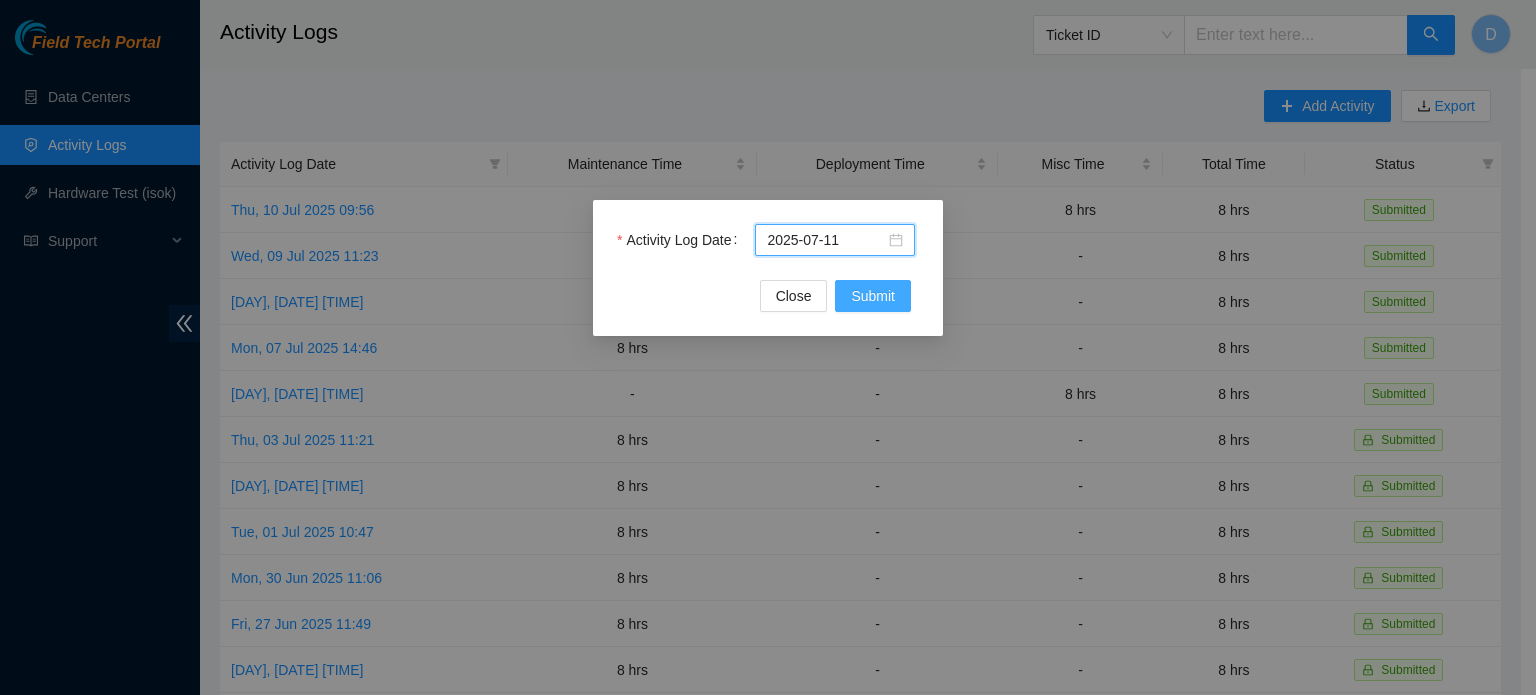 click on "Submit" at bounding box center [873, 296] 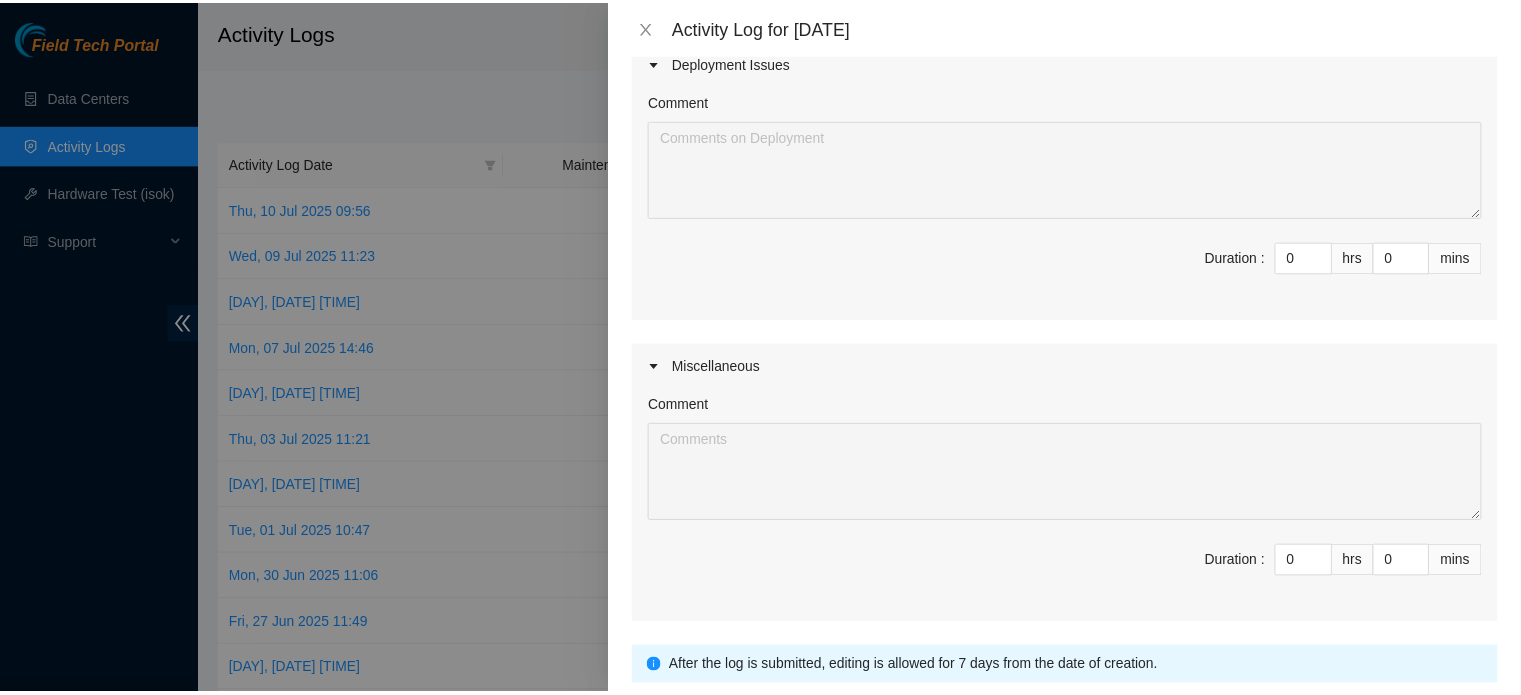 scroll, scrollTop: 643, scrollLeft: 0, axis: vertical 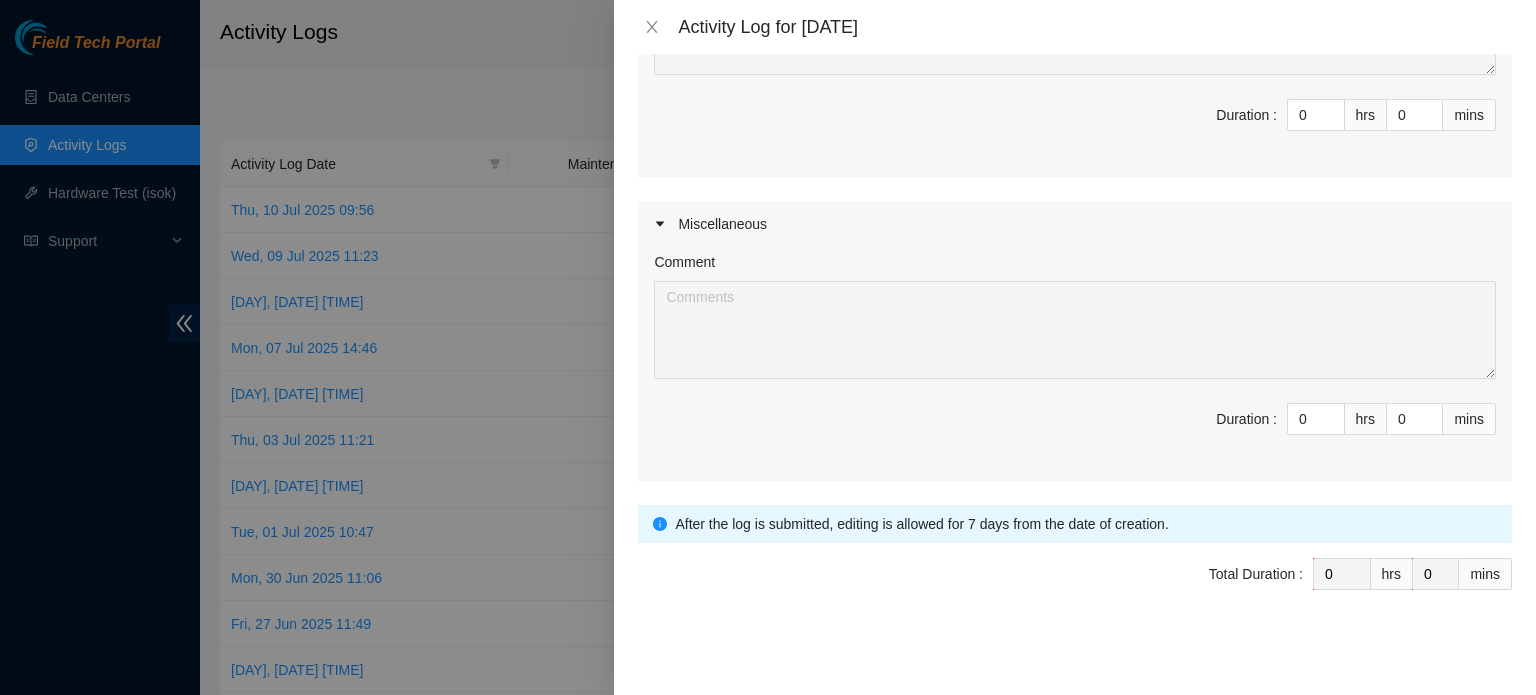 drag, startPoint x: 1291, startPoint y: 415, endPoint x: 1088, endPoint y: 400, distance: 203.55344 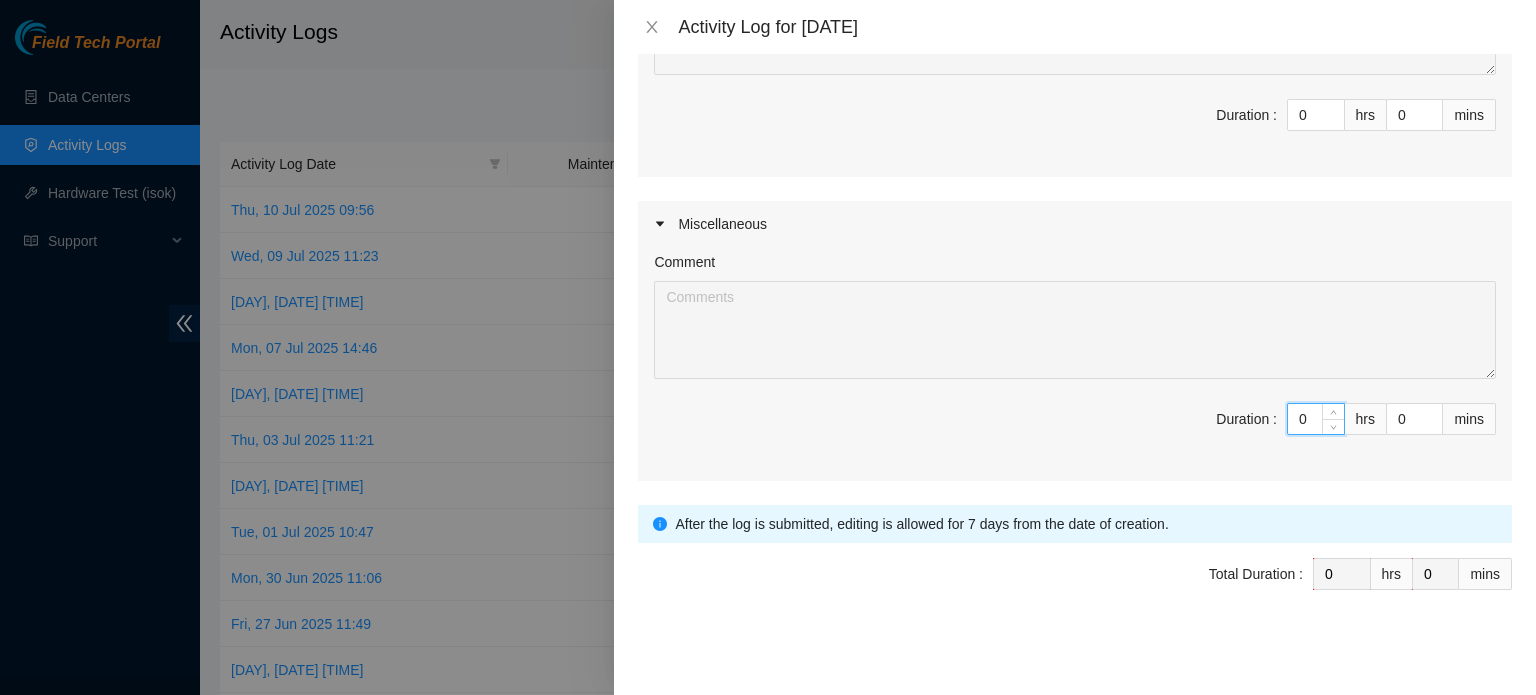 type on "8" 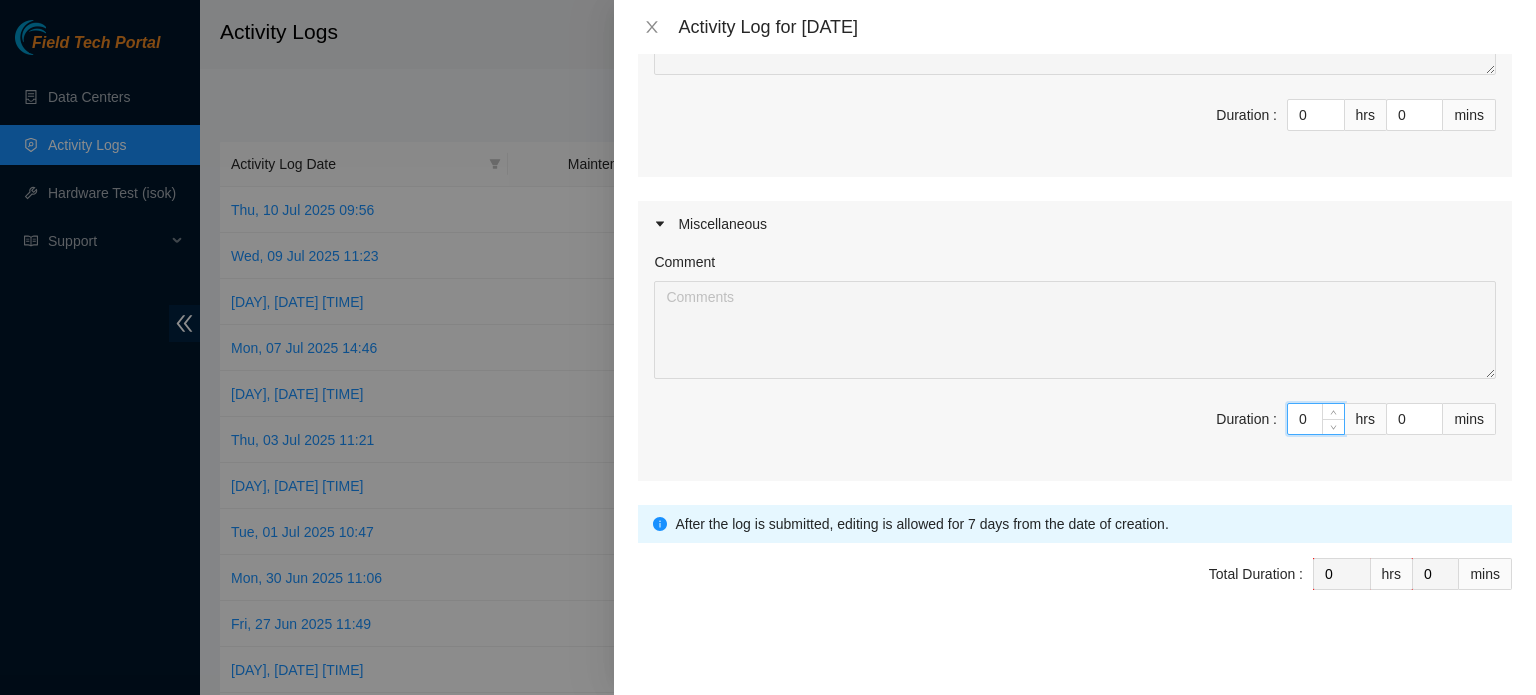 type on "8" 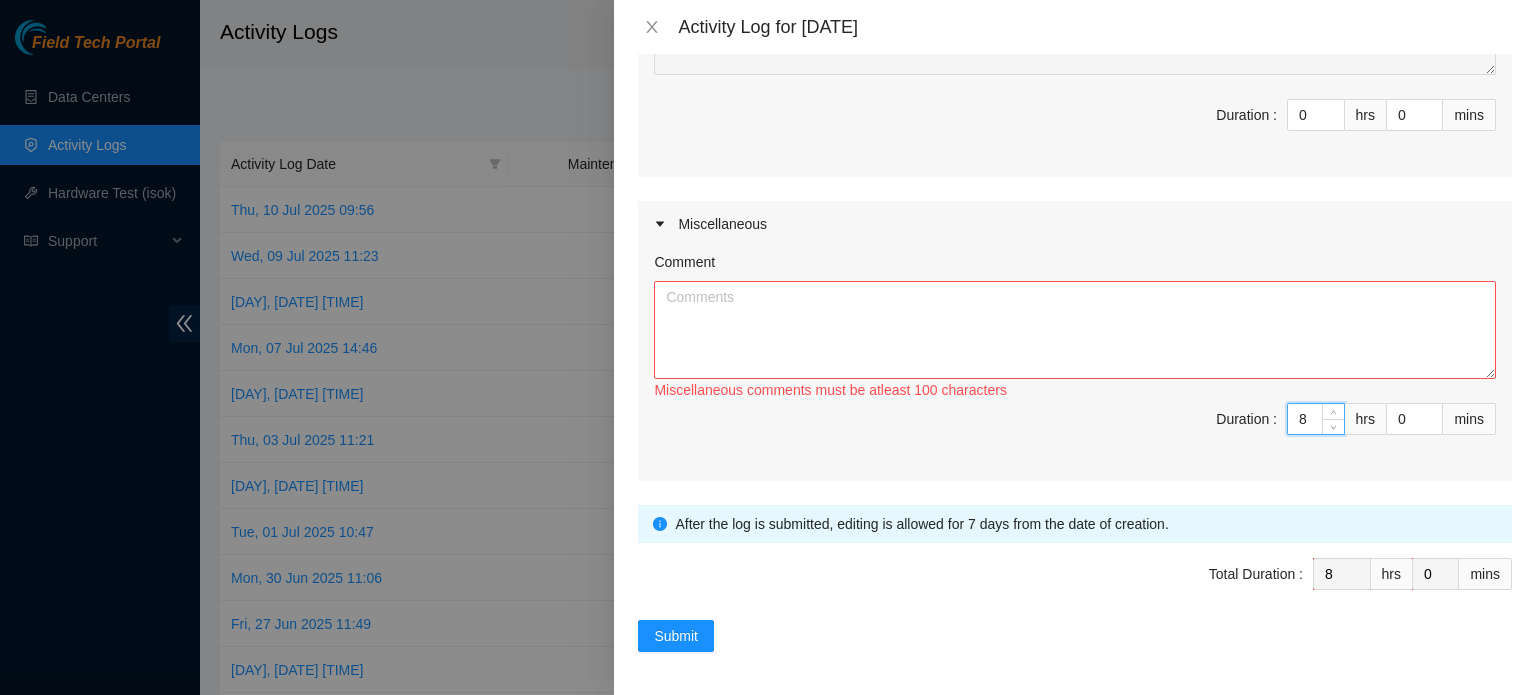 type on "8" 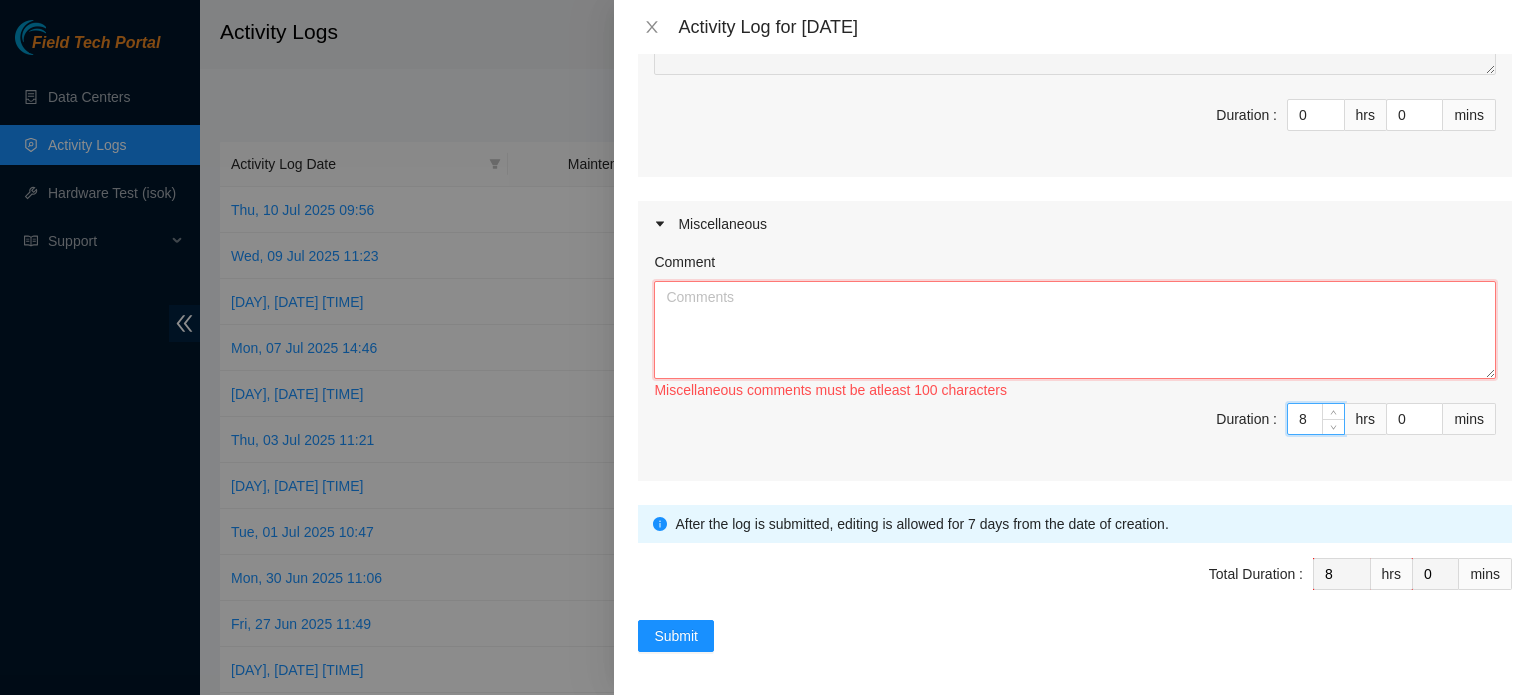 click on "Comment" at bounding box center (1075, 330) 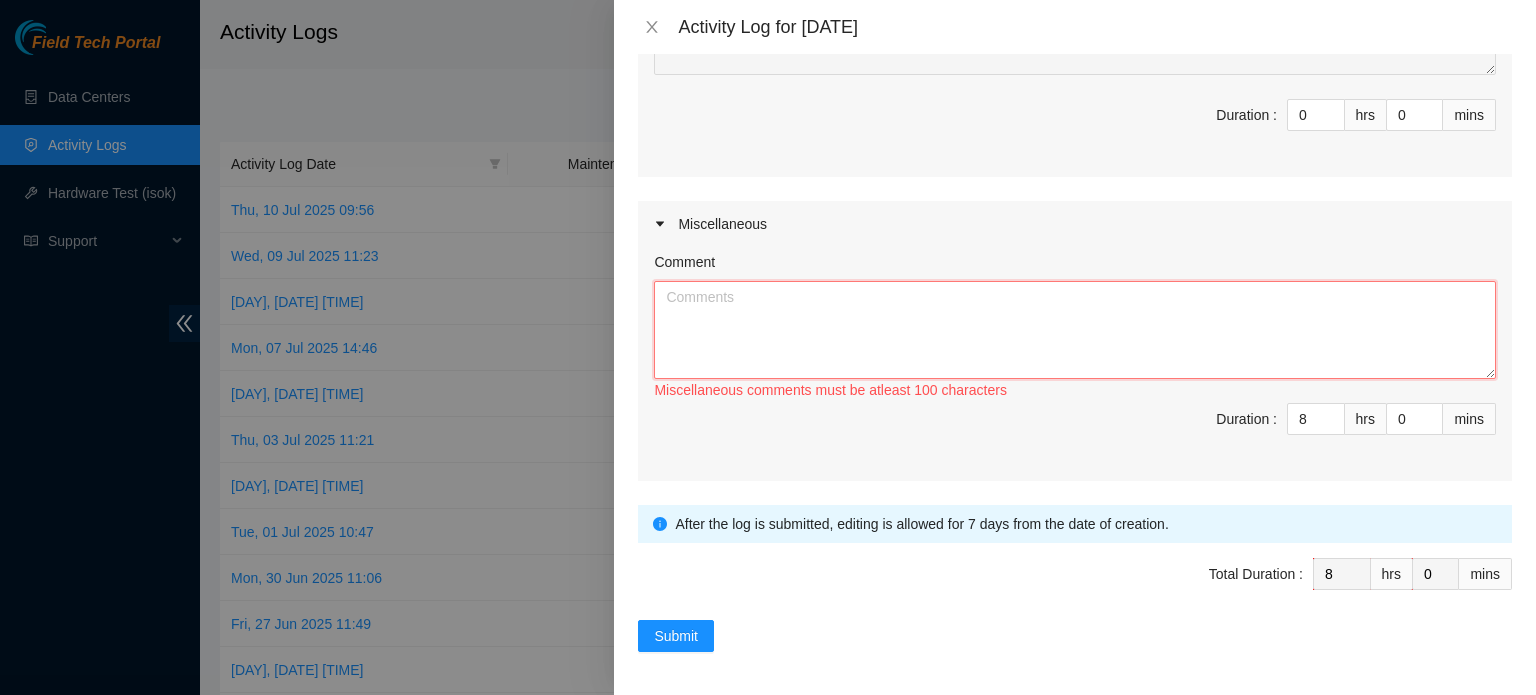 paste on "I cleaned scoped fiber, returned all RMA items by scheduling their pick up and bringing them to the loading dock and cleaned around the cage." 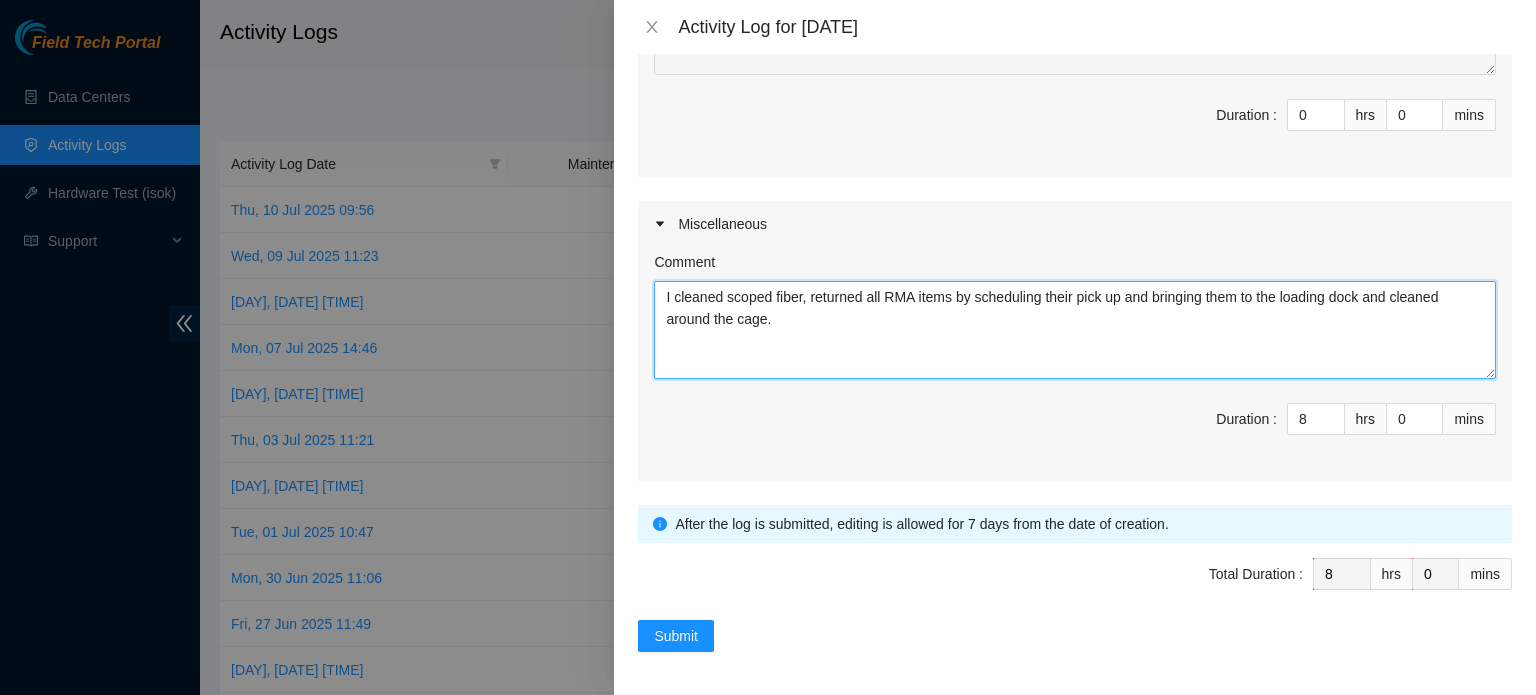 drag, startPoint x: 808, startPoint y: 294, endPoint x: 1396, endPoint y: 269, distance: 588.53125 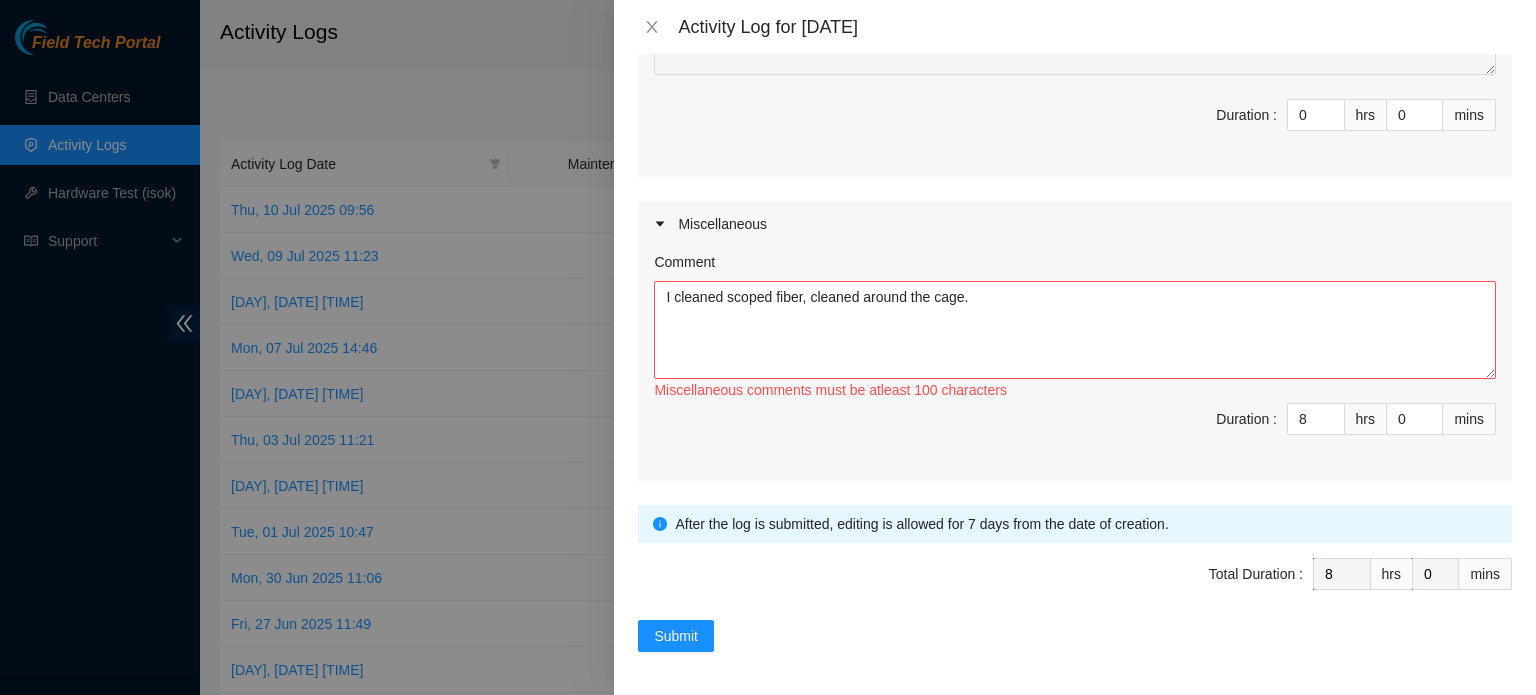 click on "Comment" at bounding box center (1075, 266) 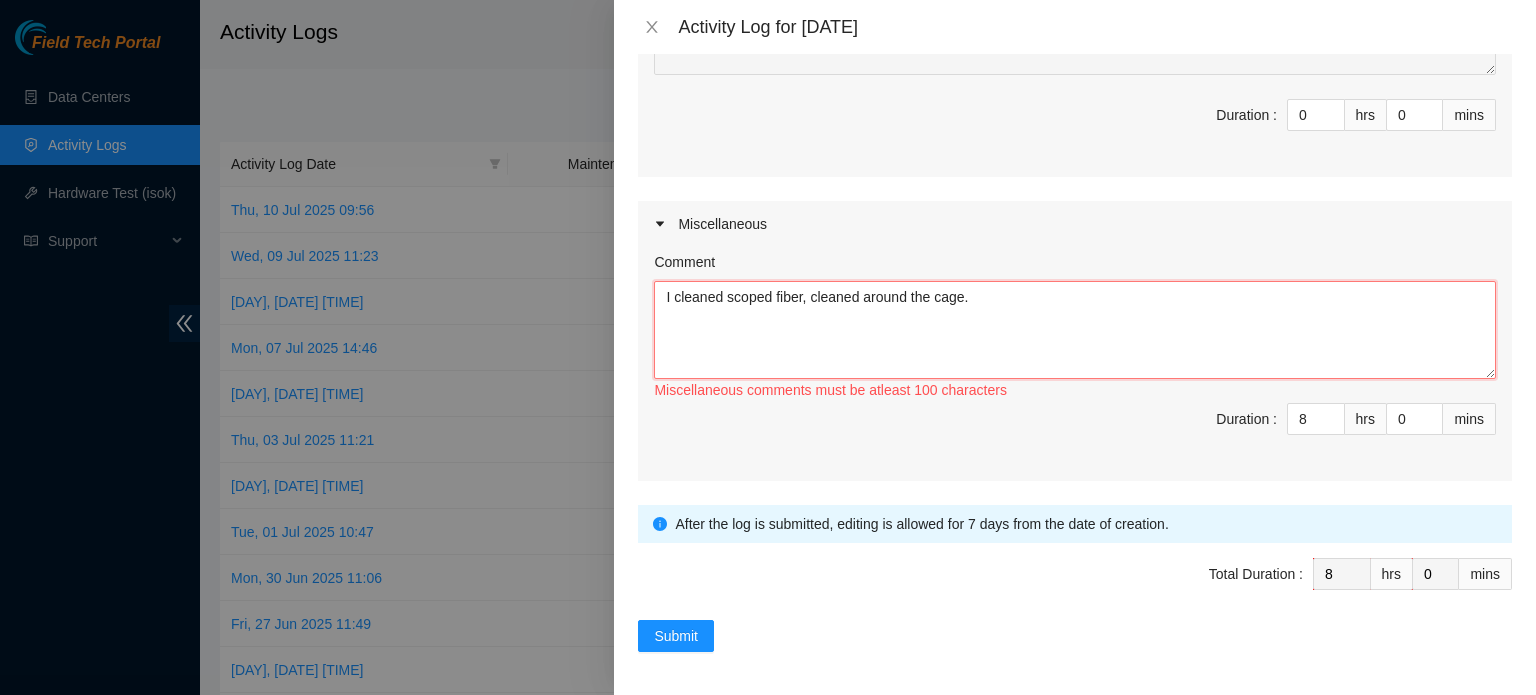 click on "I cleaned scoped fiber, cleaned around the cage." at bounding box center [1075, 330] 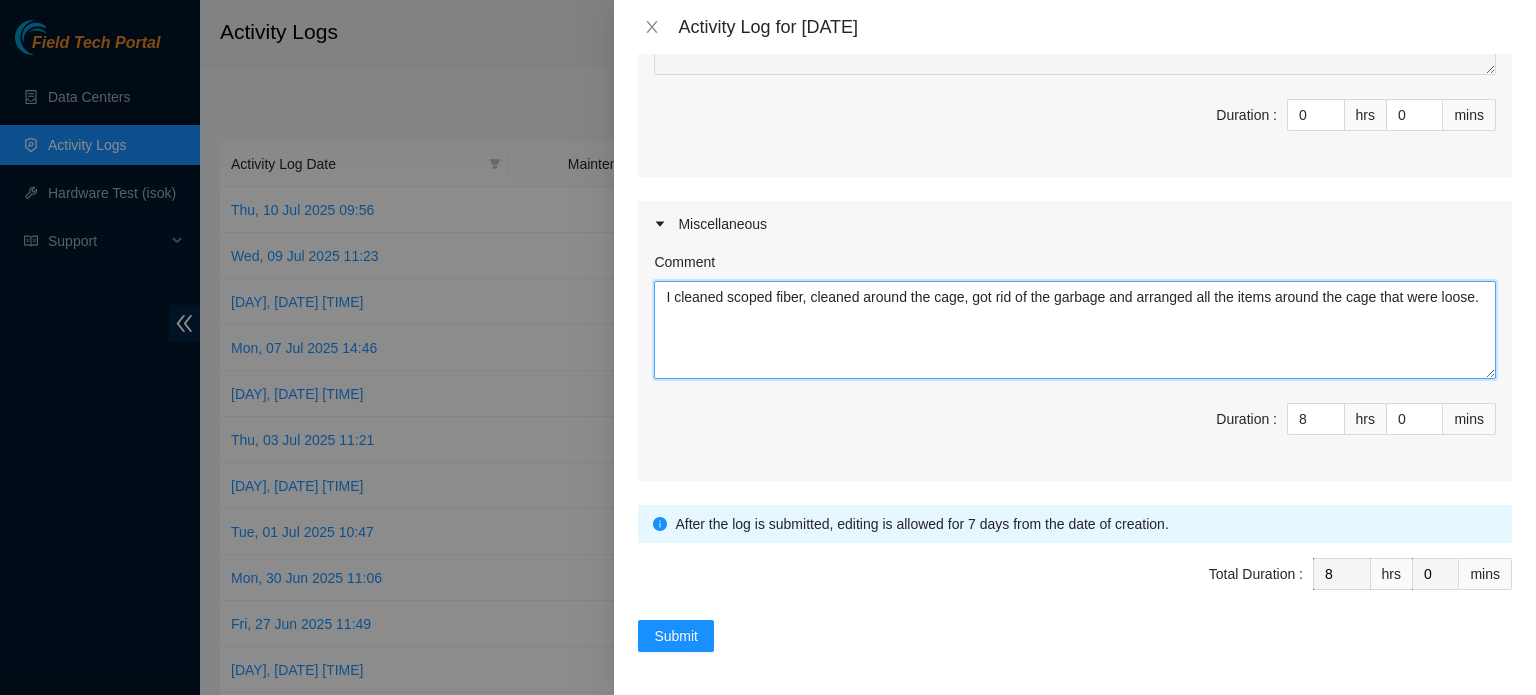 click on "I cleaned scoped fiber, cleaned around the cage, got rid of the garbage and arranged all the items around the cage that were loose." at bounding box center (1075, 330) 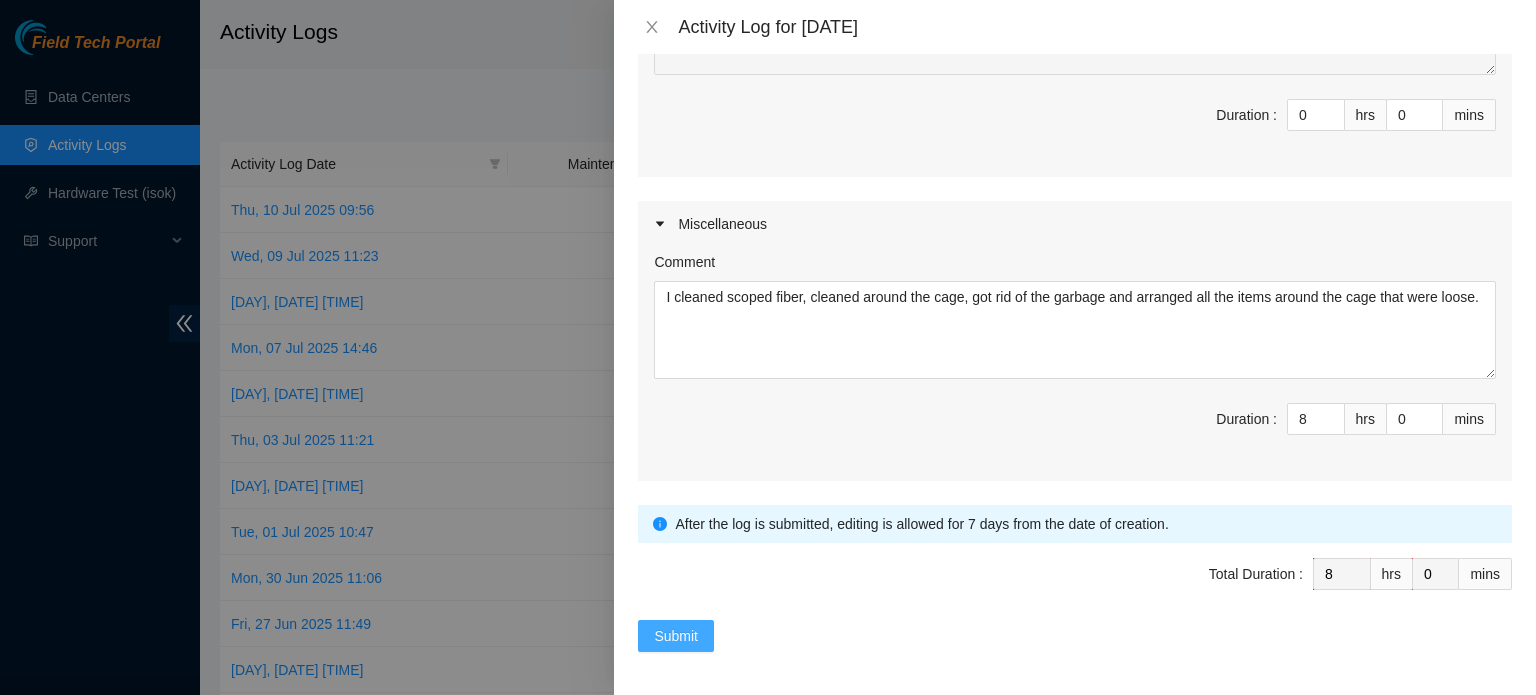 click on "Submit" at bounding box center [676, 636] 